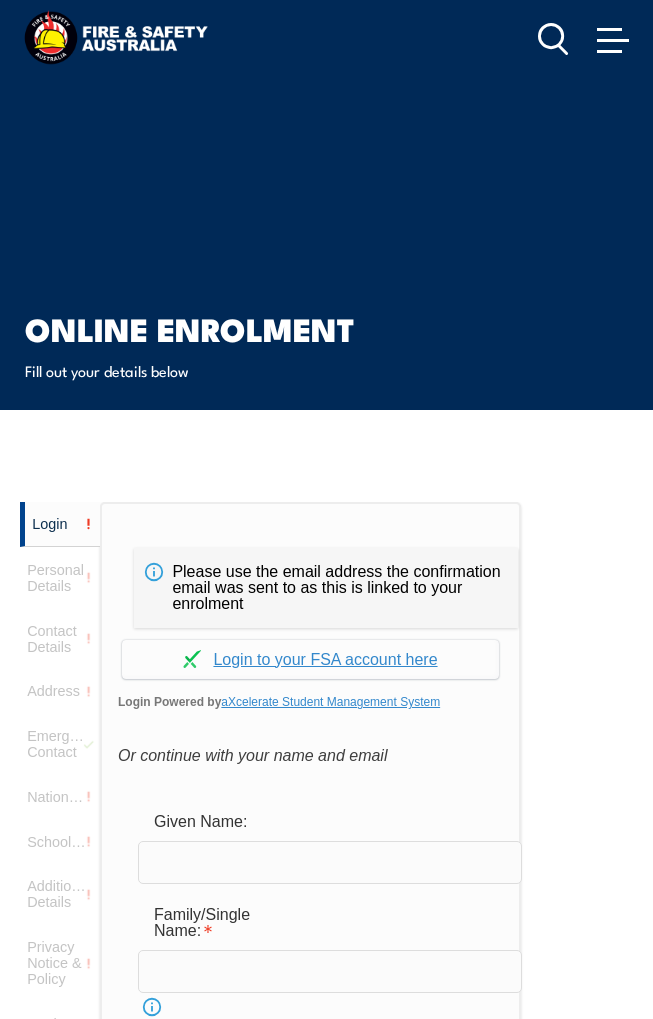 scroll, scrollTop: 56, scrollLeft: 0, axis: vertical 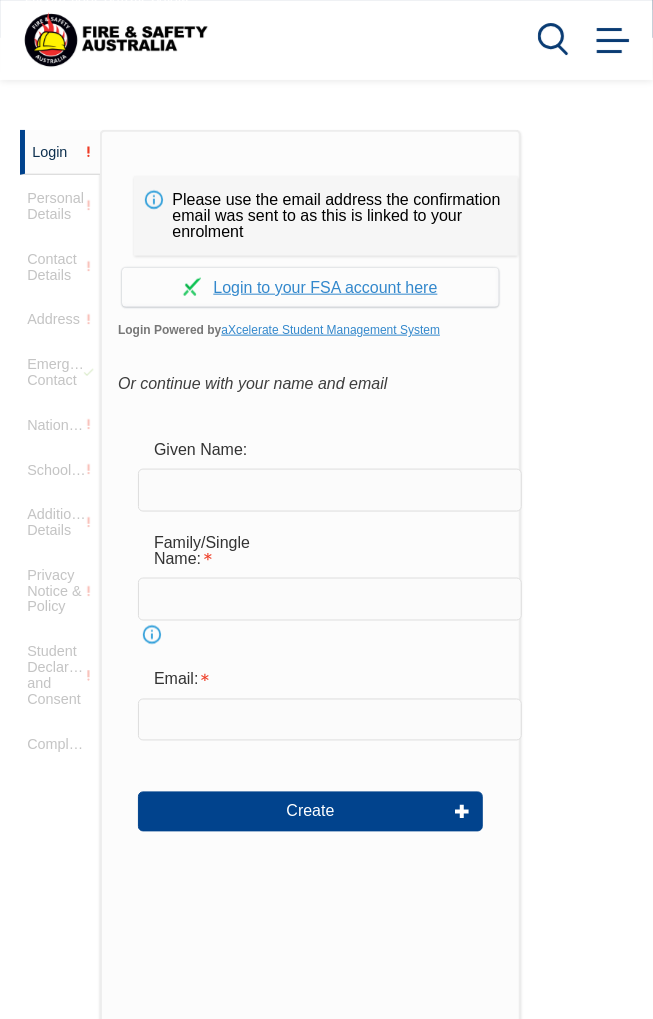 click at bounding box center [330, 490] 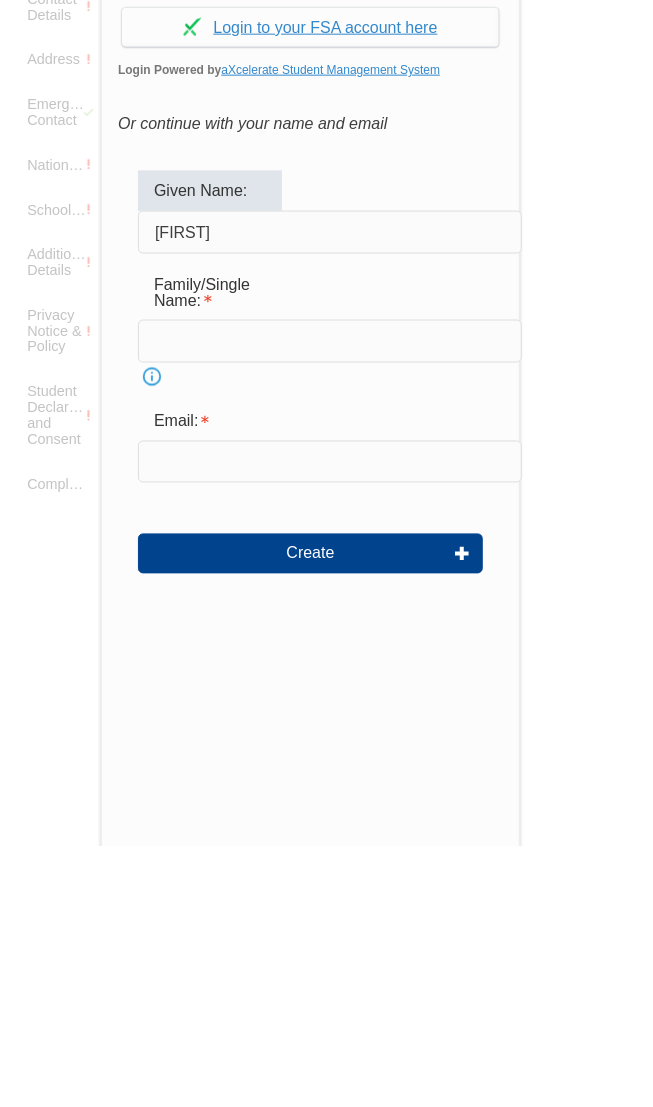 scroll, scrollTop: 372, scrollLeft: 0, axis: vertical 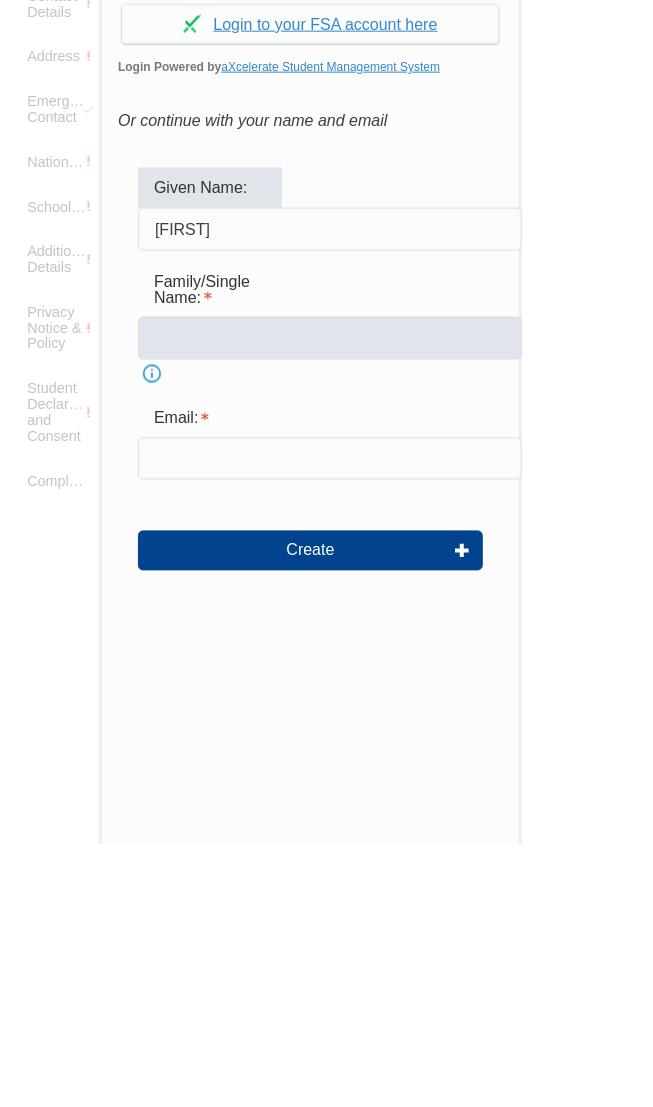 type on "[FIRST]" 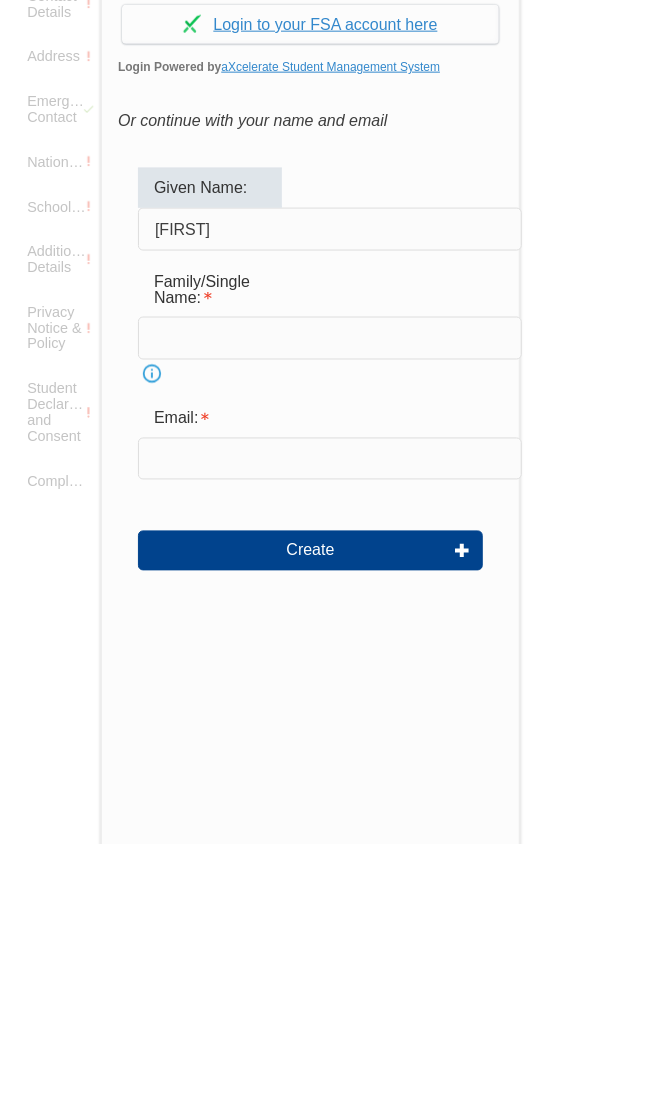 click at bounding box center [330, 601] 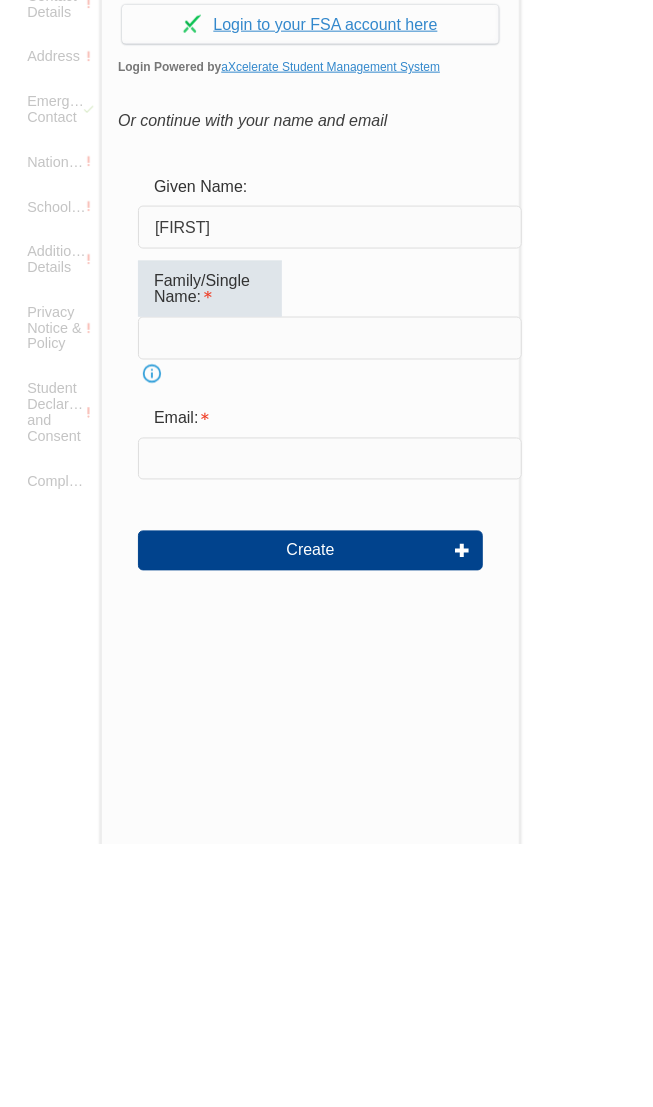 scroll, scrollTop: 372, scrollLeft: 0, axis: vertical 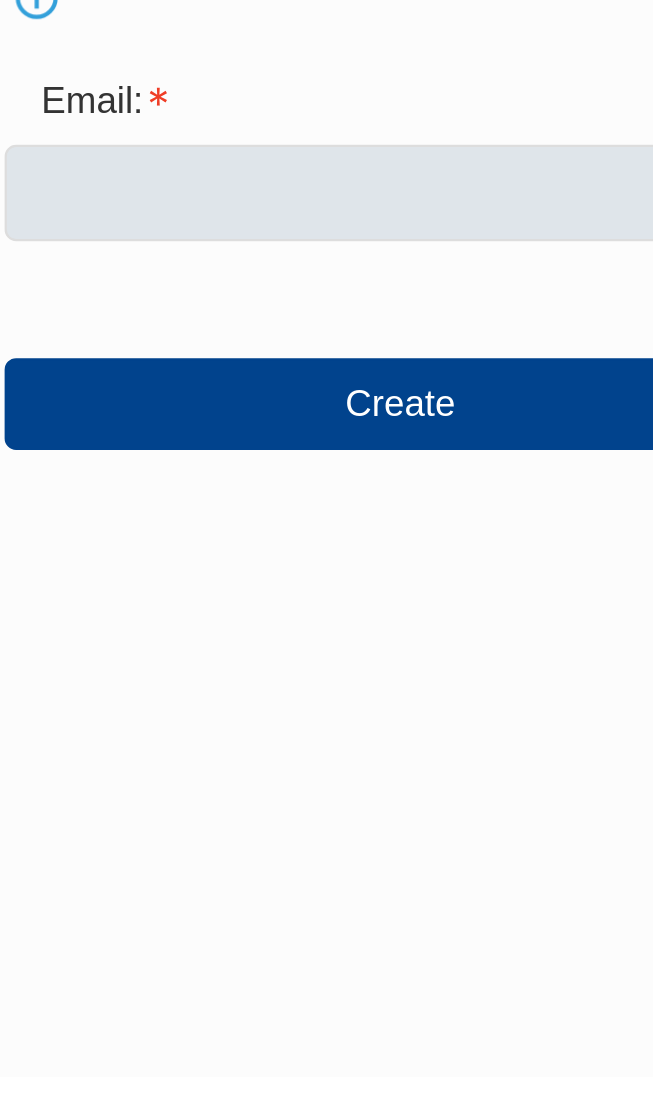 type on "[LAST]" 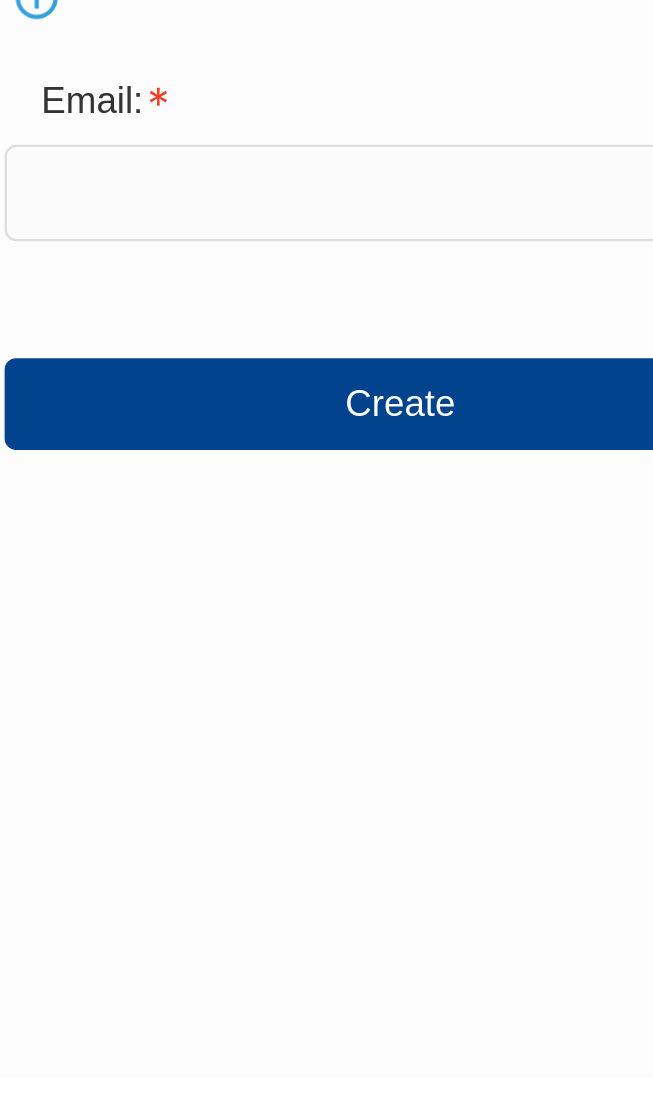 click at bounding box center (330, 722) 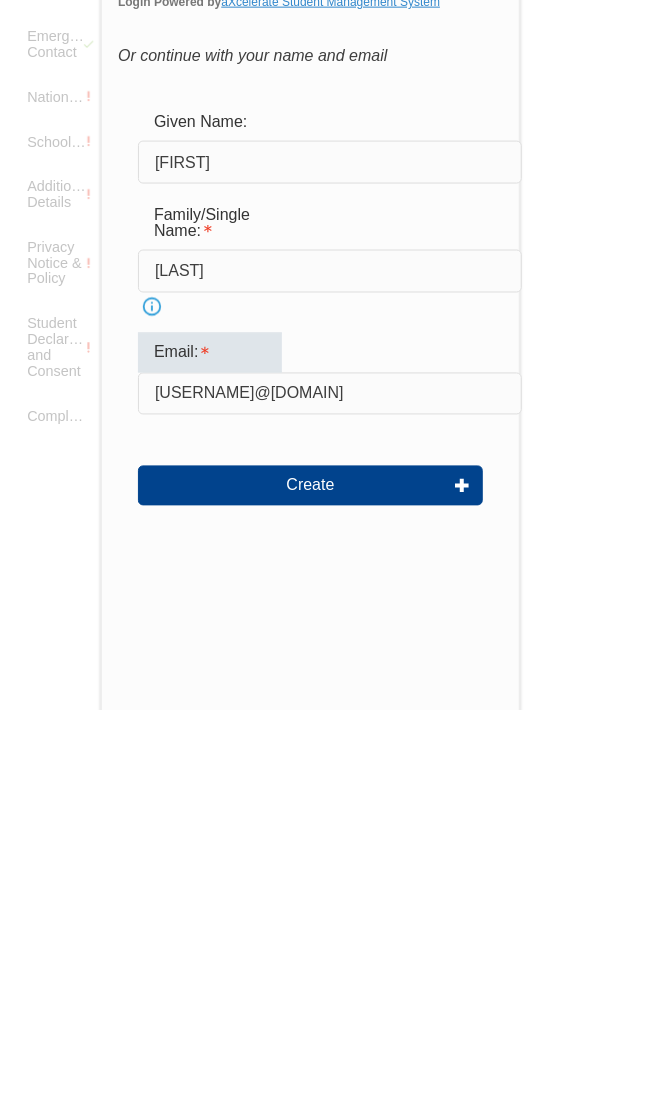 scroll, scrollTop: 312, scrollLeft: 0, axis: vertical 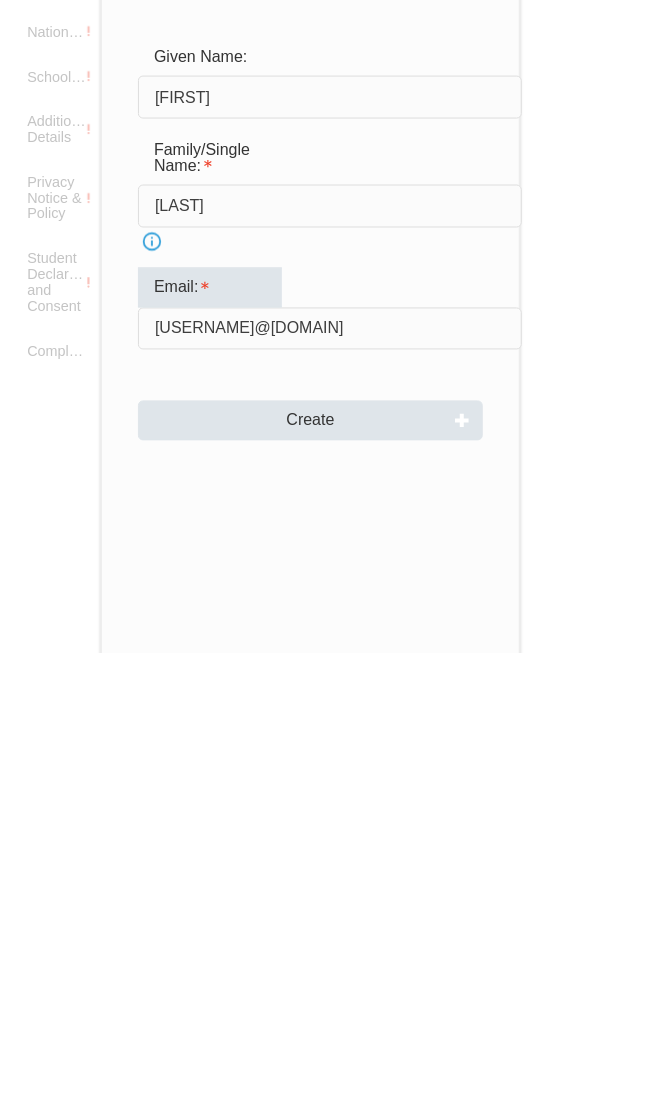 type on "[EMAIL]" 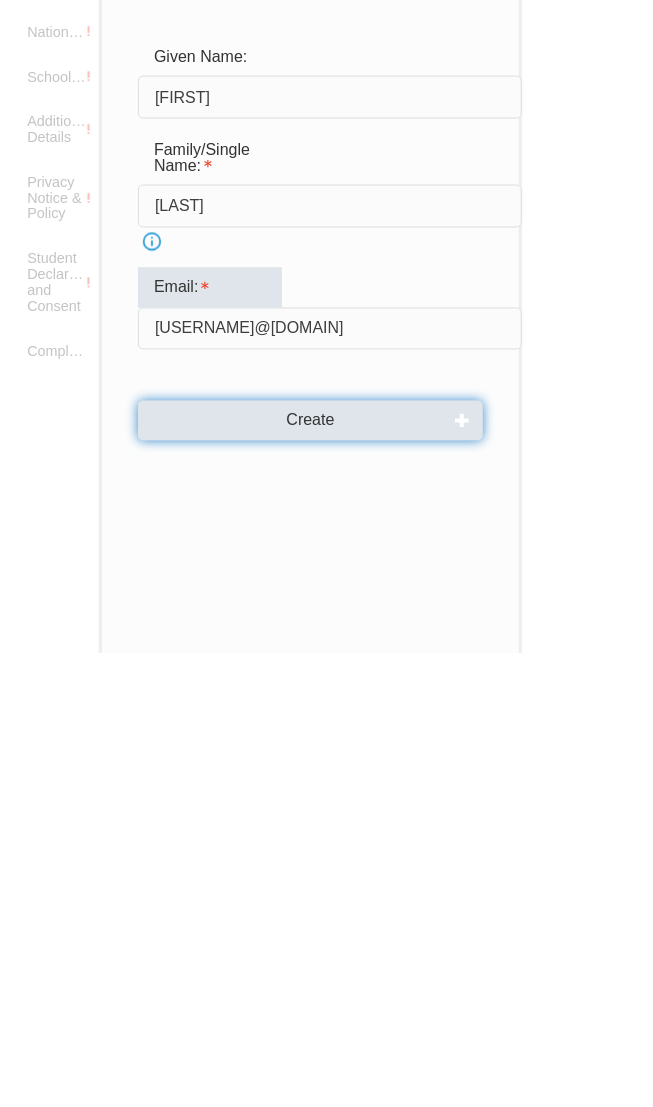 click on "Create" at bounding box center [310, 874] 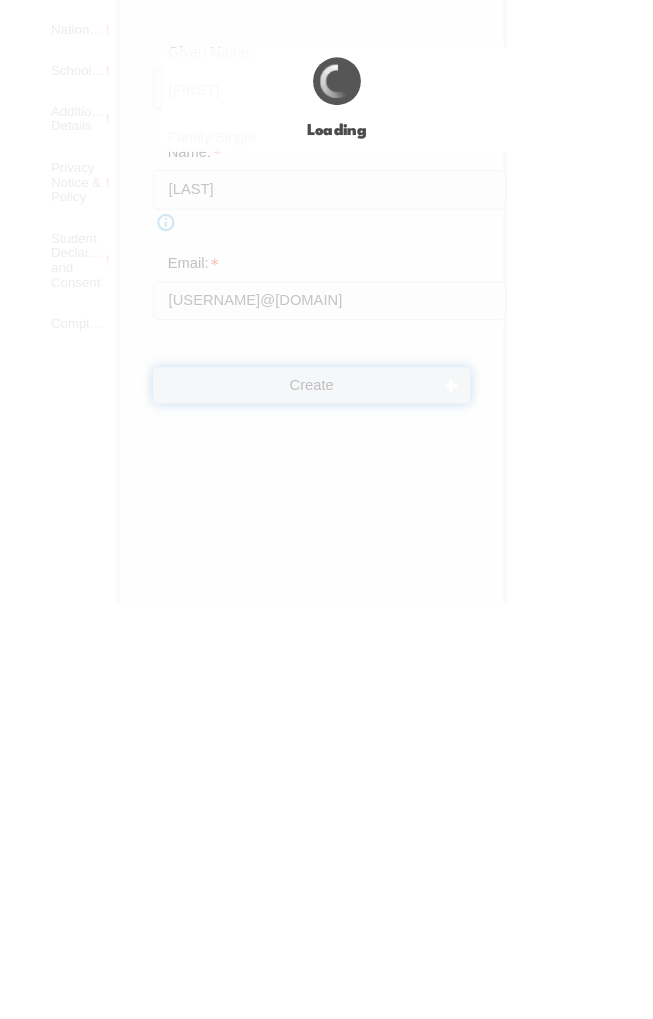 scroll, scrollTop: 312, scrollLeft: 0, axis: vertical 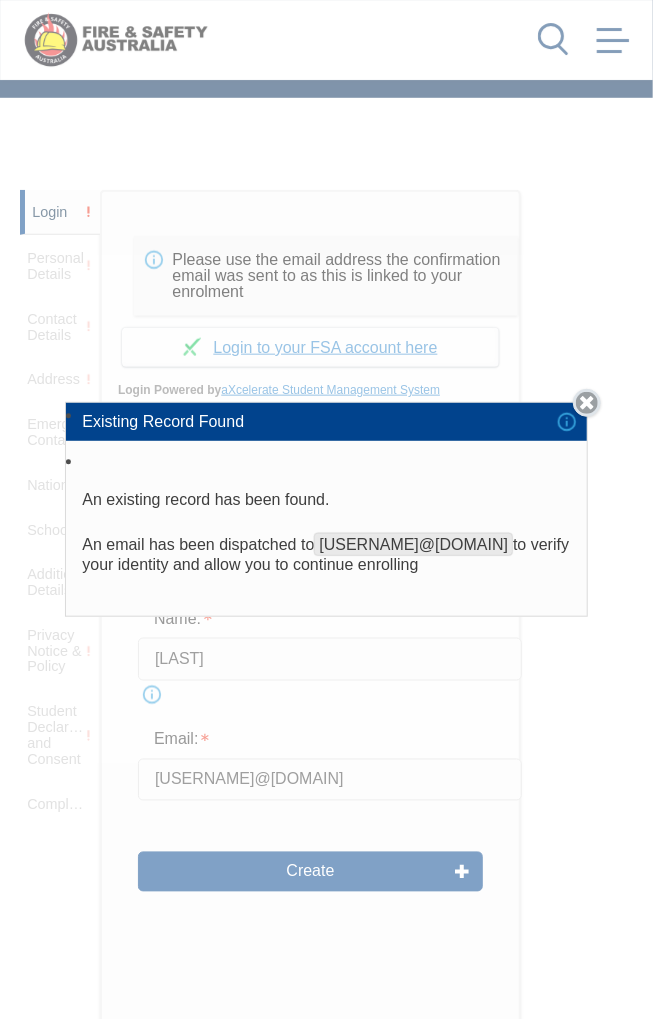 click on "Close" at bounding box center [587, 403] 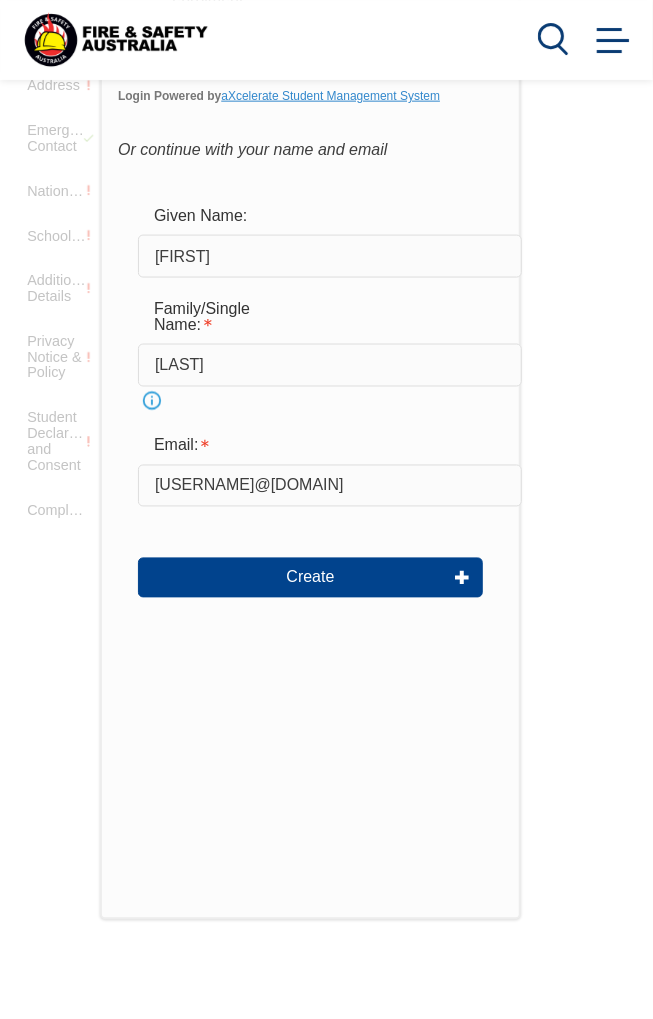 scroll, scrollTop: 0, scrollLeft: 0, axis: both 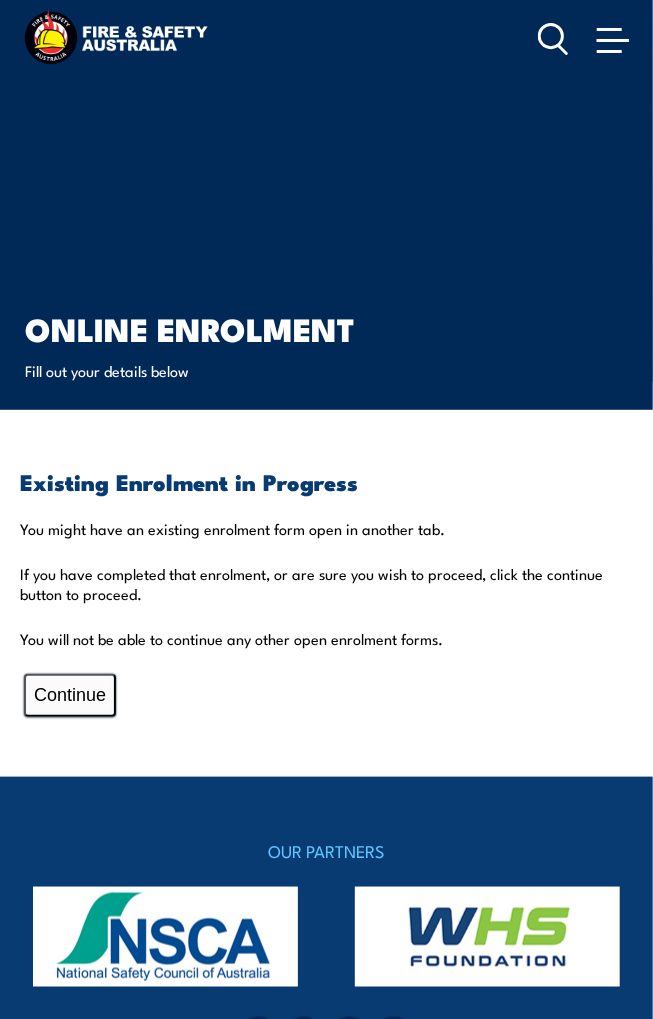click on "Continue" at bounding box center [70, 695] 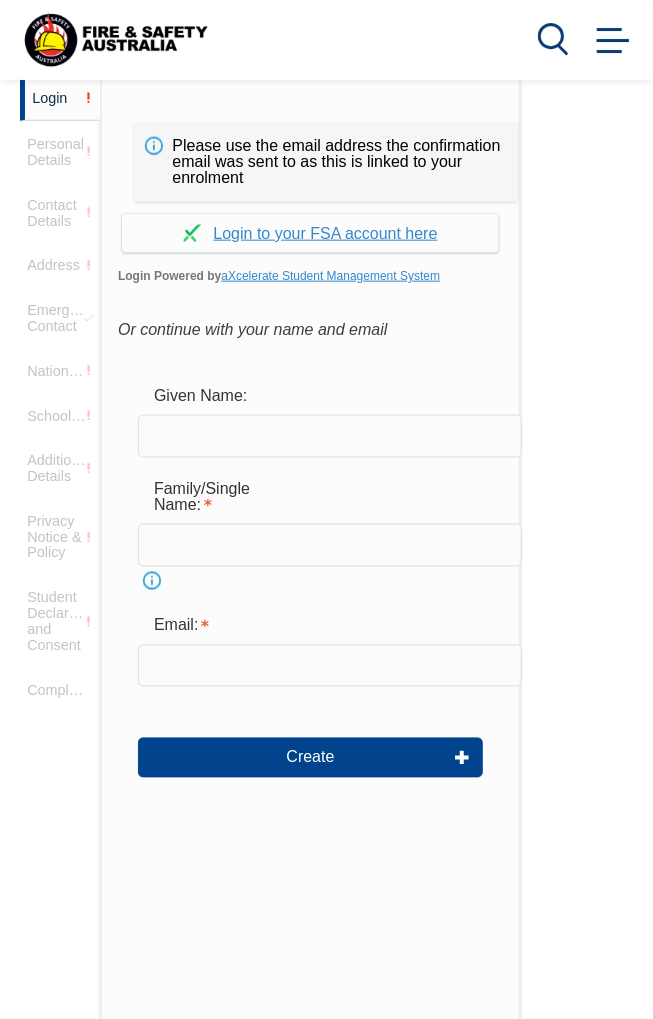 scroll, scrollTop: 417, scrollLeft: 0, axis: vertical 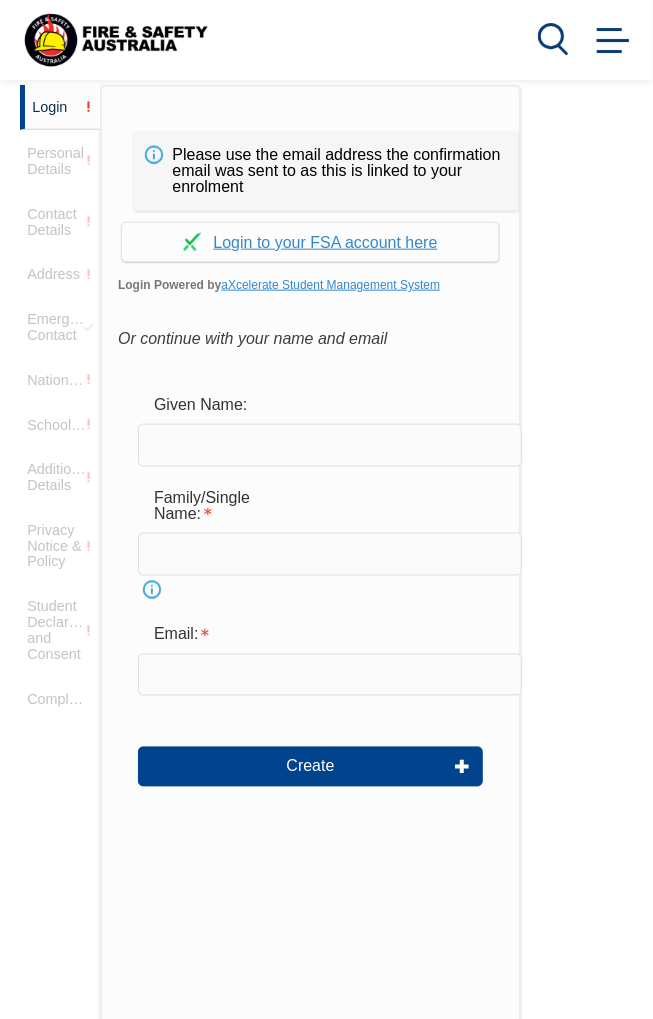 click at bounding box center (330, 445) 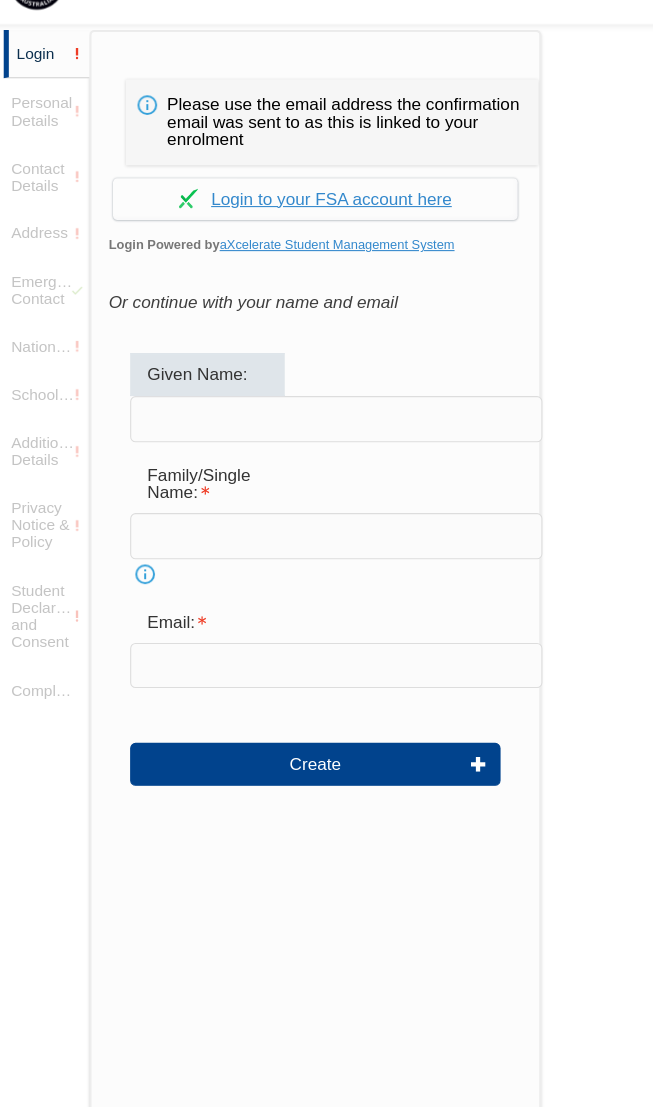scroll, scrollTop: 417, scrollLeft: 0, axis: vertical 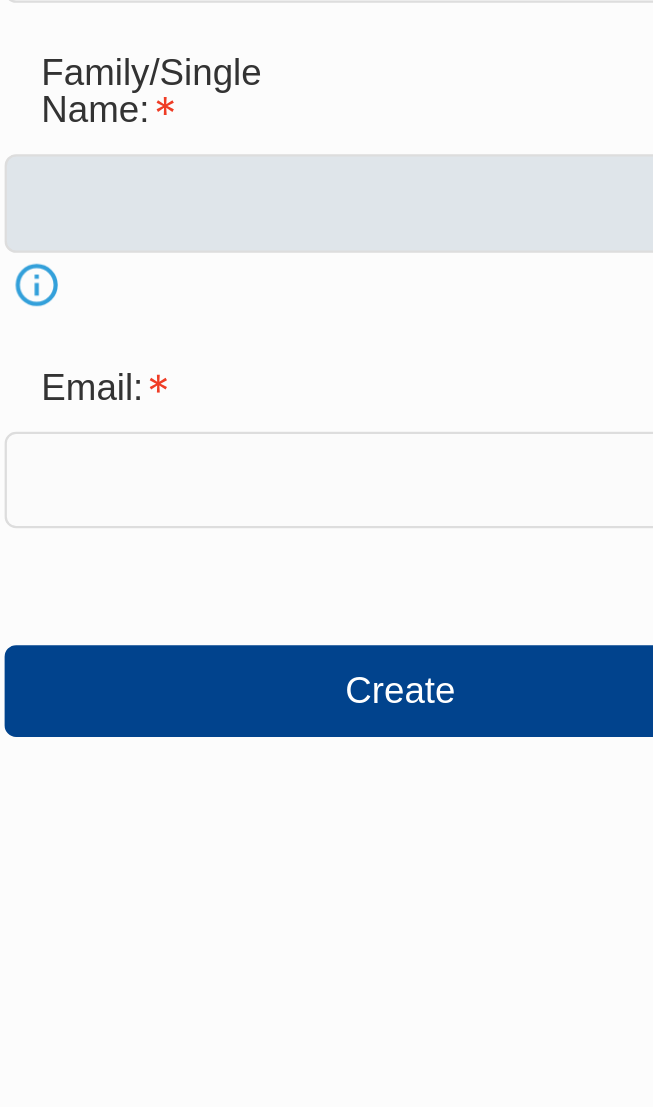 type on "[FIRST]" 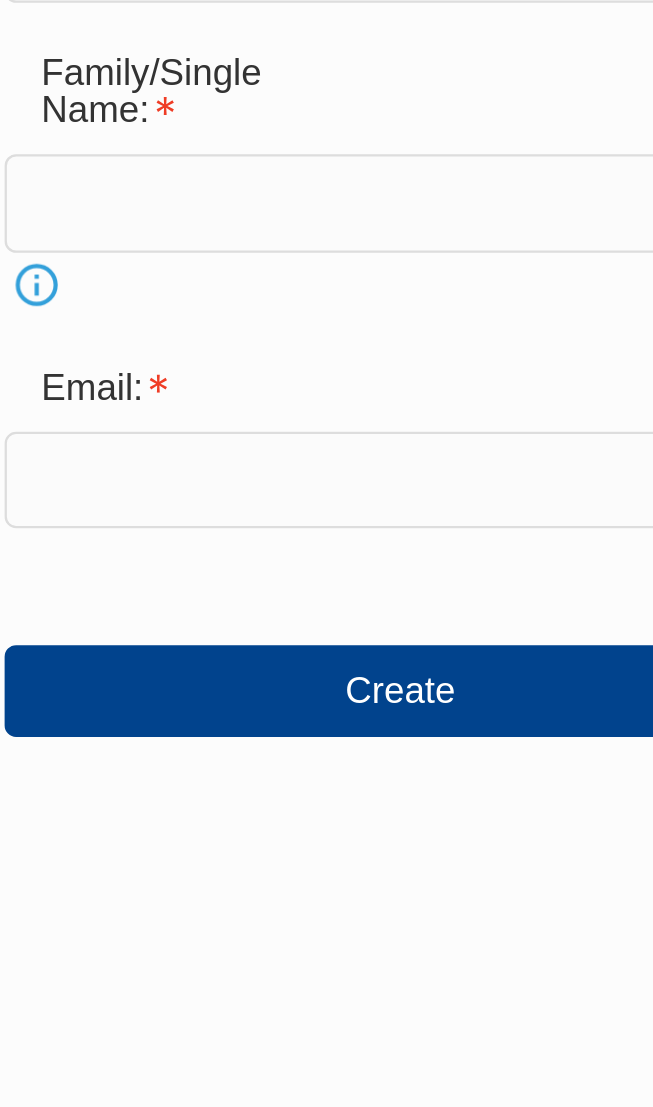 click at bounding box center [330, 556] 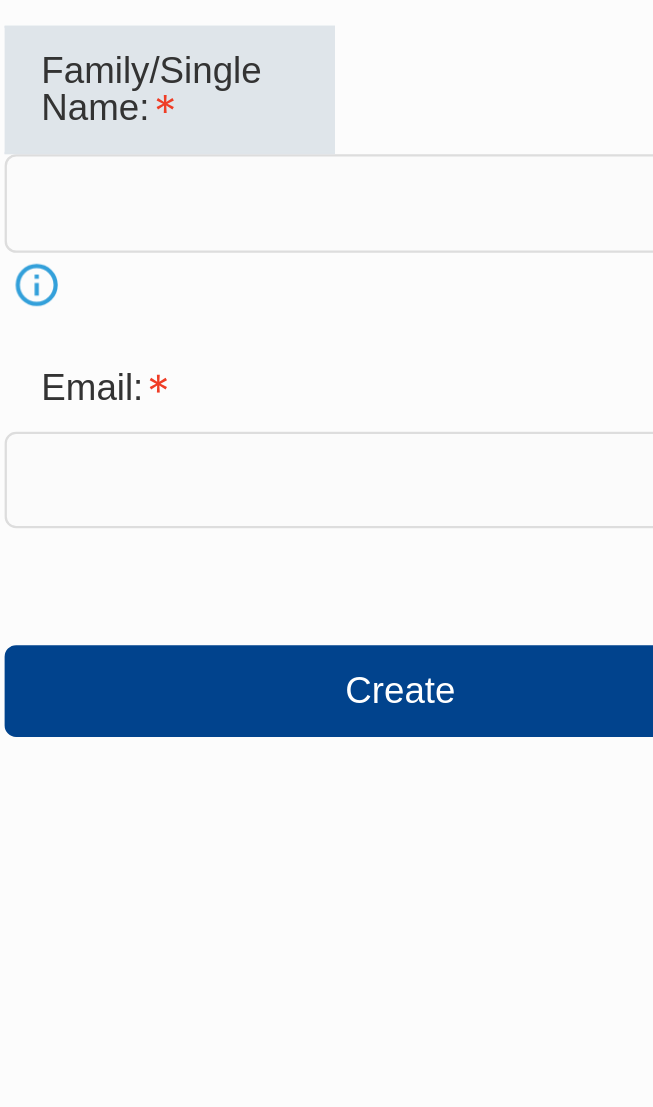 type on "[LAST]" 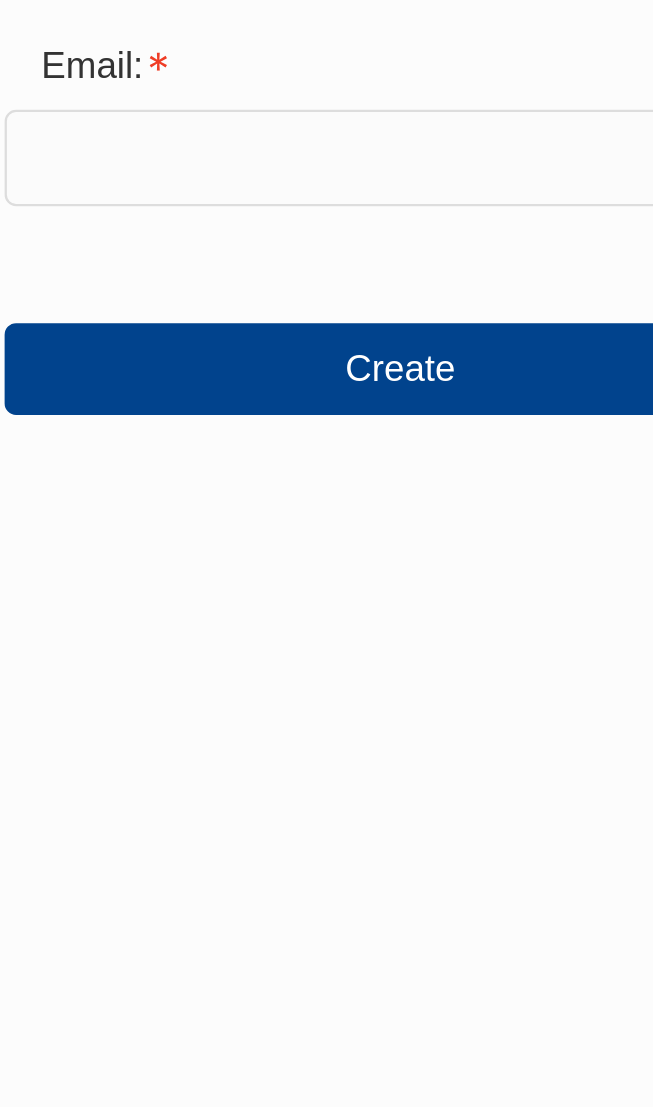 scroll, scrollTop: 417, scrollLeft: 0, axis: vertical 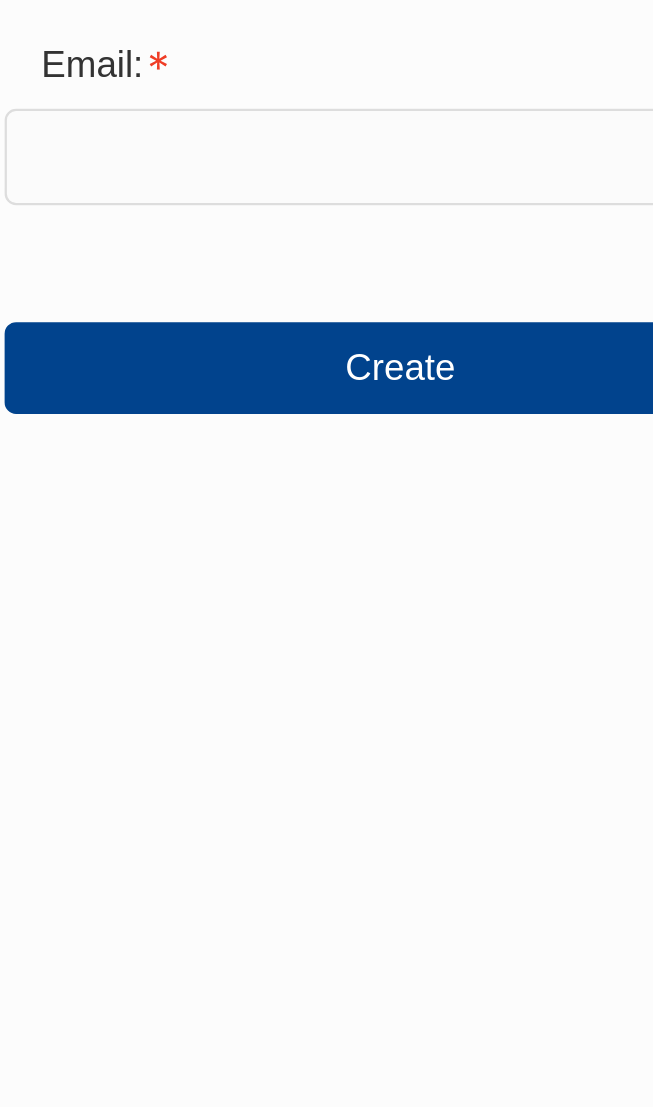 click at bounding box center (330, 677) 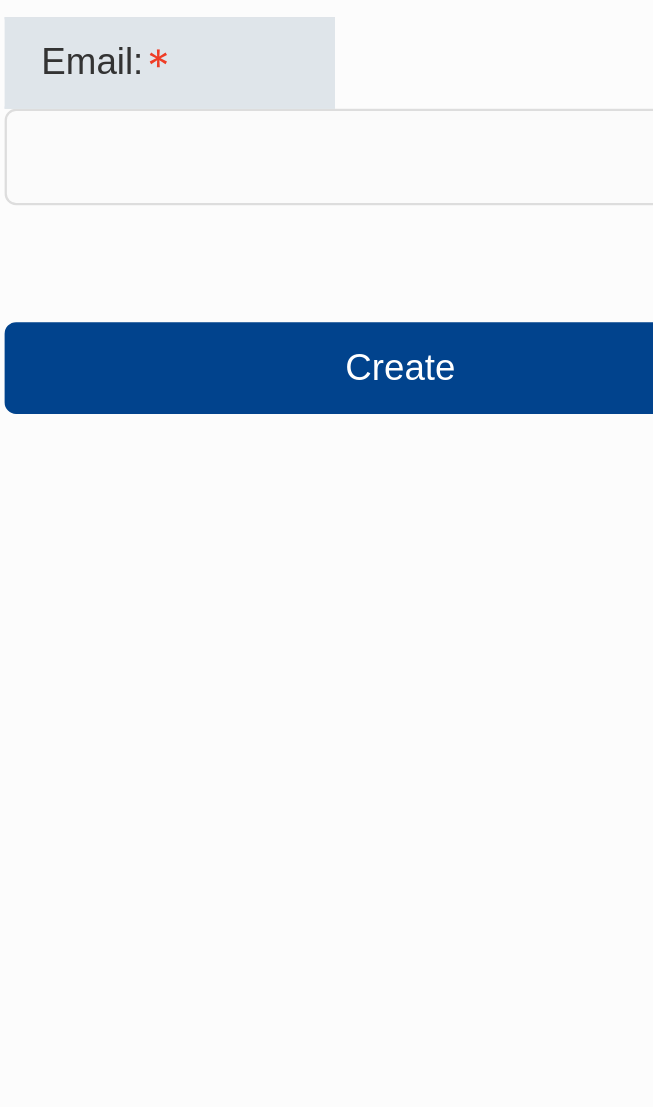 type on "[EMAIL]" 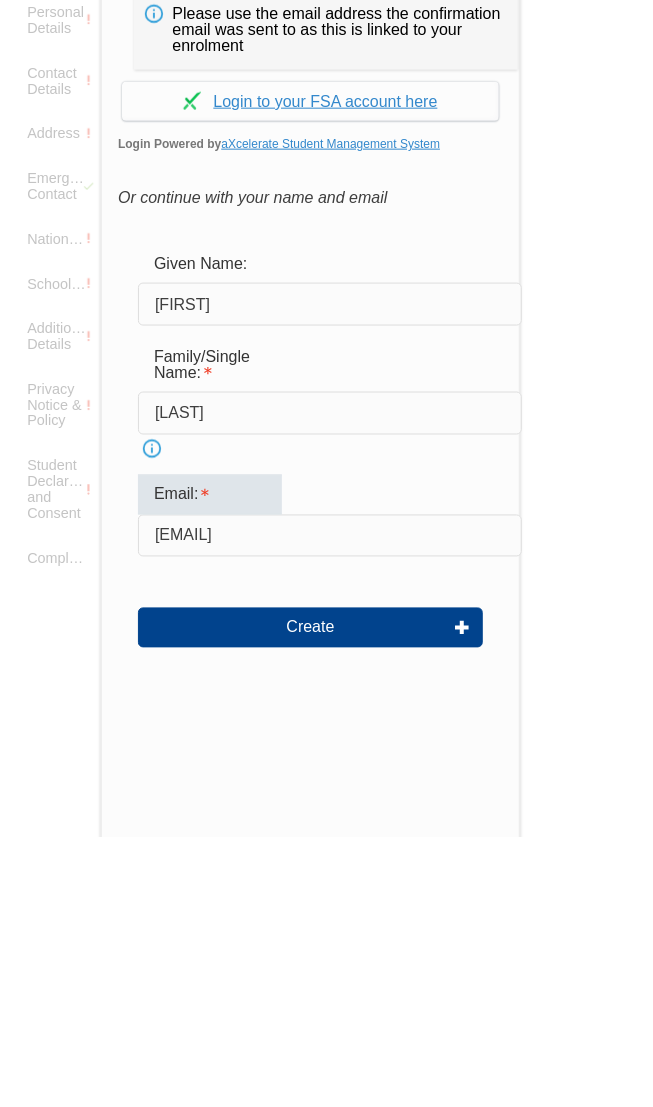 scroll, scrollTop: 288, scrollLeft: 0, axis: vertical 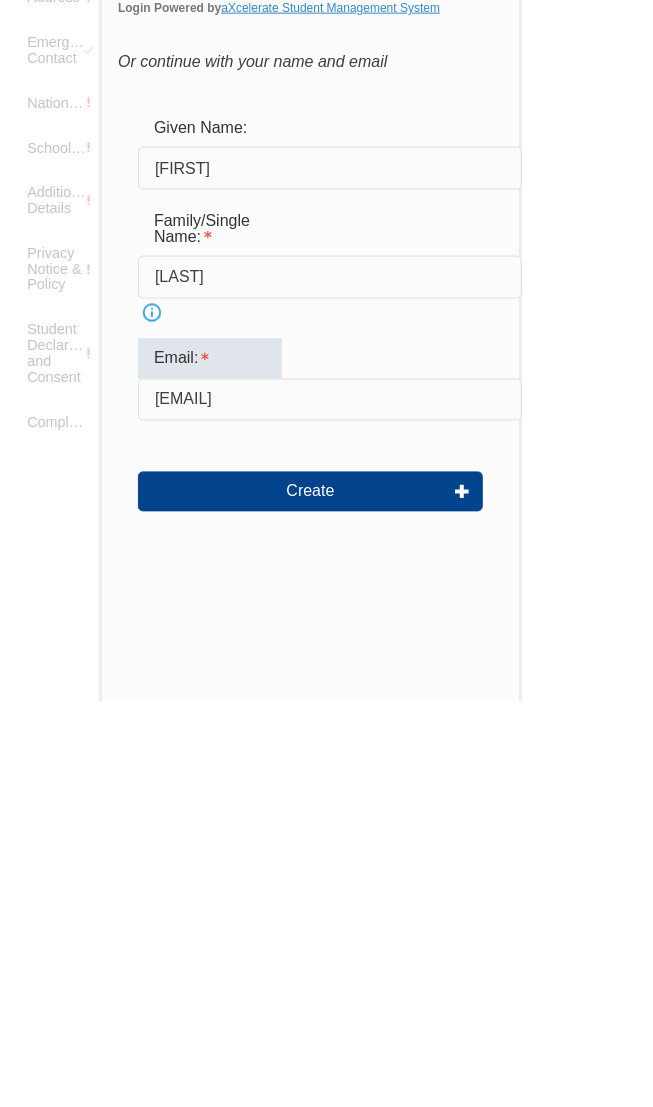click on "Info" at bounding box center [152, 719] 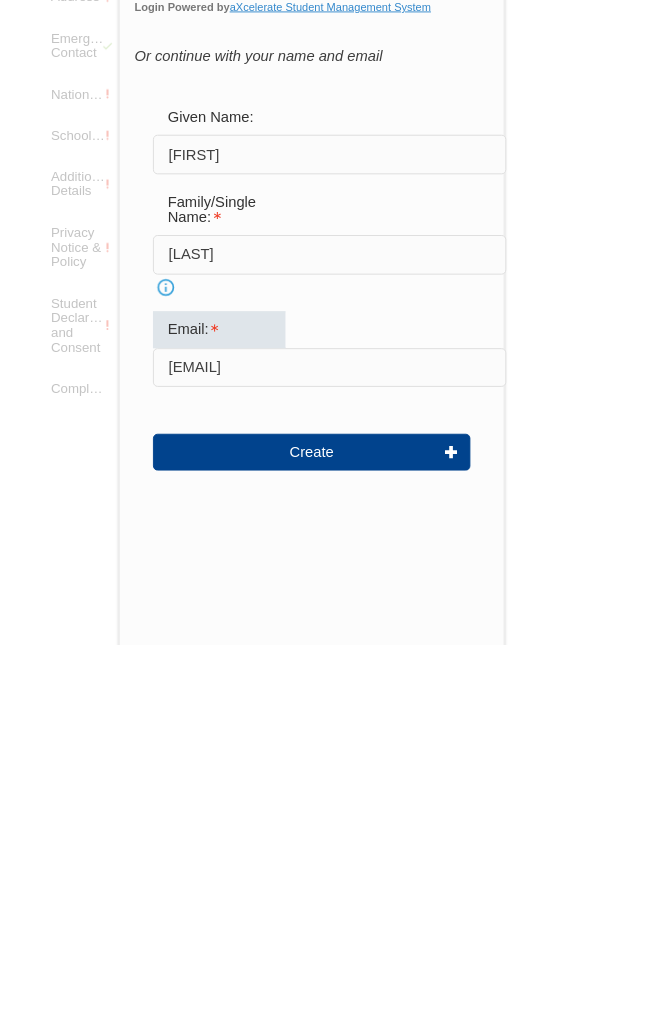 scroll, scrollTop: 288, scrollLeft: 0, axis: vertical 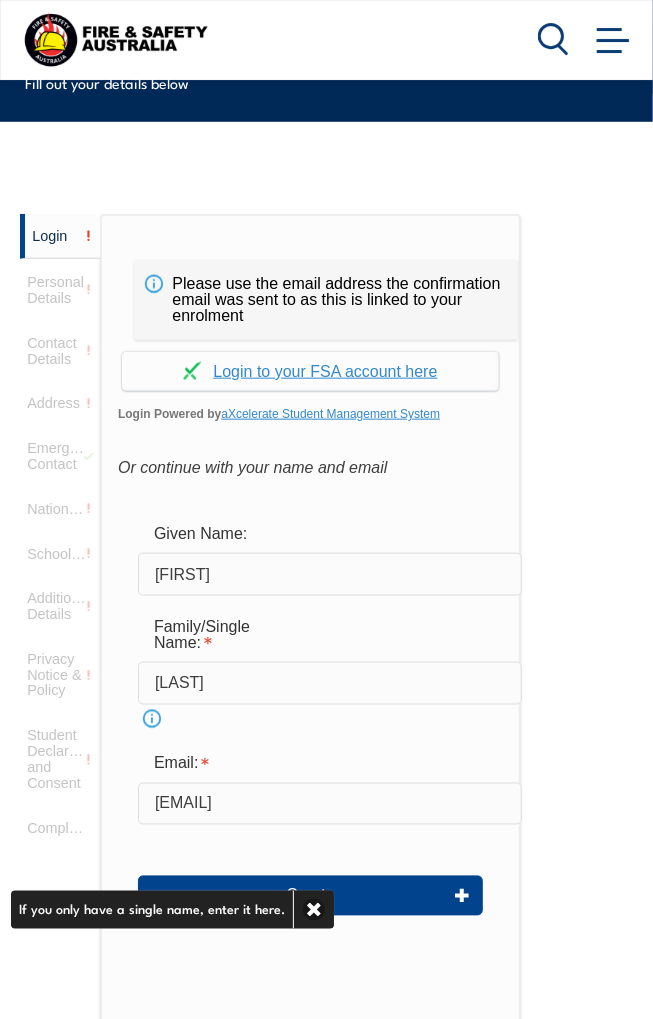 click on "Login Personal Details Contact Details Address Emergency Contact Nationality  Schooling Additional Details Privacy Notice & Policy Student Declaration and Consent Complete Personal Details Title: Mr Mrs Ms Miss Other
Select
Given Name: Preferred Name: Middle Name: Last Name: Date of Birth: Info Unique Student Identifier: Info Gender: Male Female Other
Select
Save Citizenship City of Birth: Country of Birth: Adelie Land (France) Afghanistan Aland Islands Albania Algeria Andorra Angola Anguilla Antigua and Barbuda Argentina Argentinian Antarctic Territory Armenia Aruba Australia Australian Antarctic Territory Austria Azerbaijan Bahamas Bahrain Bangladesh Barbados Belarus Belgium Belize Benin Bermuda Bhutan Bolivia Bonaire, Sint Eustatius and Saba Bosnia and Herzegovina Botswana Brazil British Antarctic Territory Brunei Darussalam Bulgaria Burkina Faso Burundi Cambodia Cameroon Canada Cape Verde Cayman Islands Central African Republic Chad Chile" at bounding box center [326, 806] 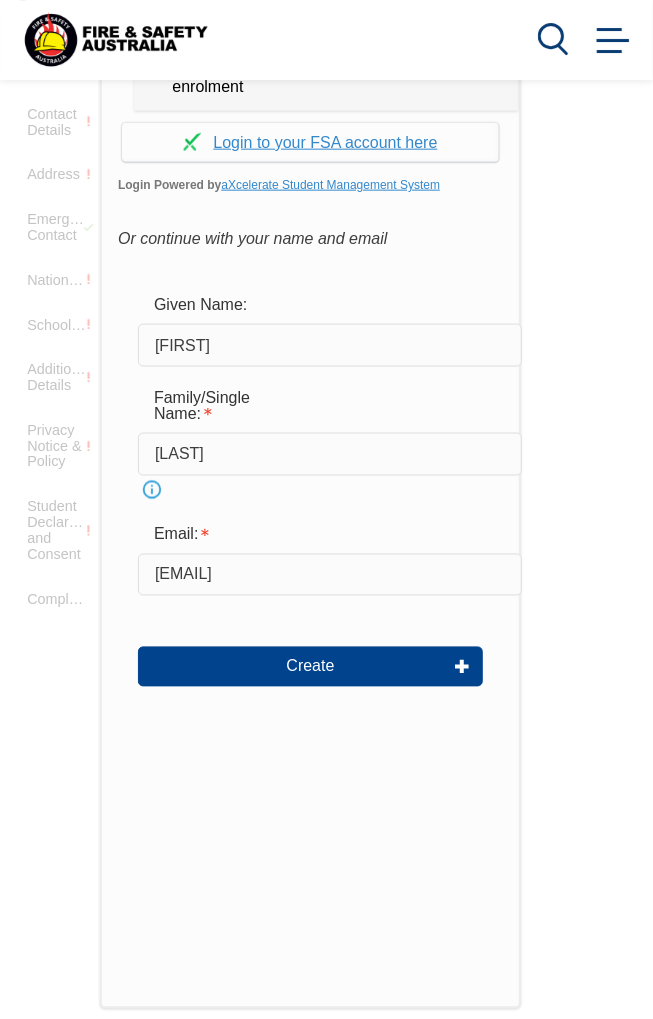 scroll, scrollTop: 514, scrollLeft: 0, axis: vertical 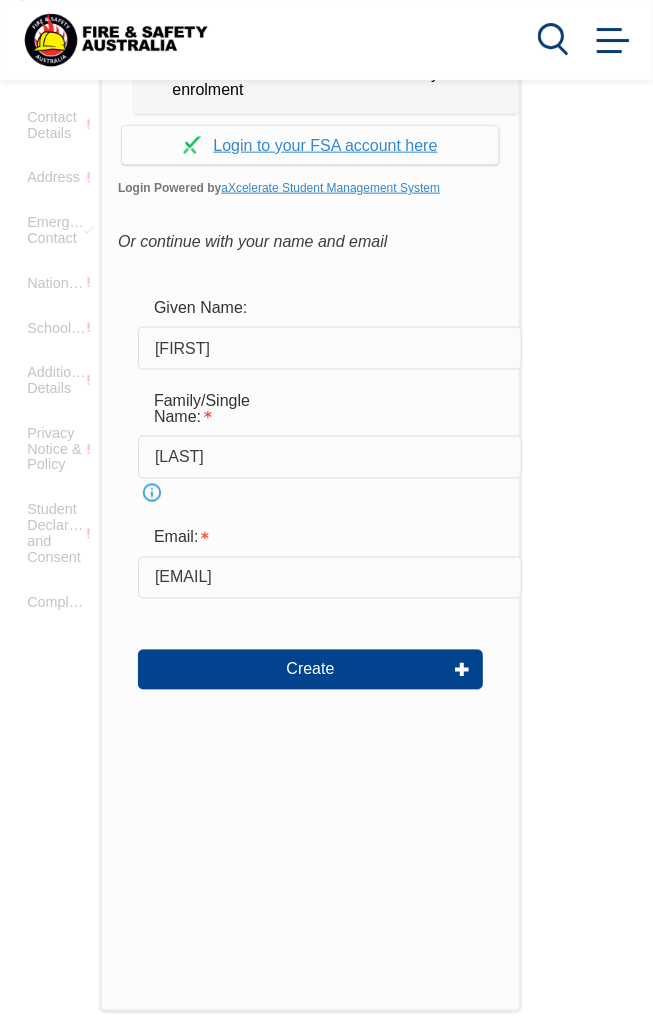click on "Given Name: Junie Family/Single Name: Bocacao Info Email: jbocacao@yahoo.com Create" at bounding box center [310, 503] 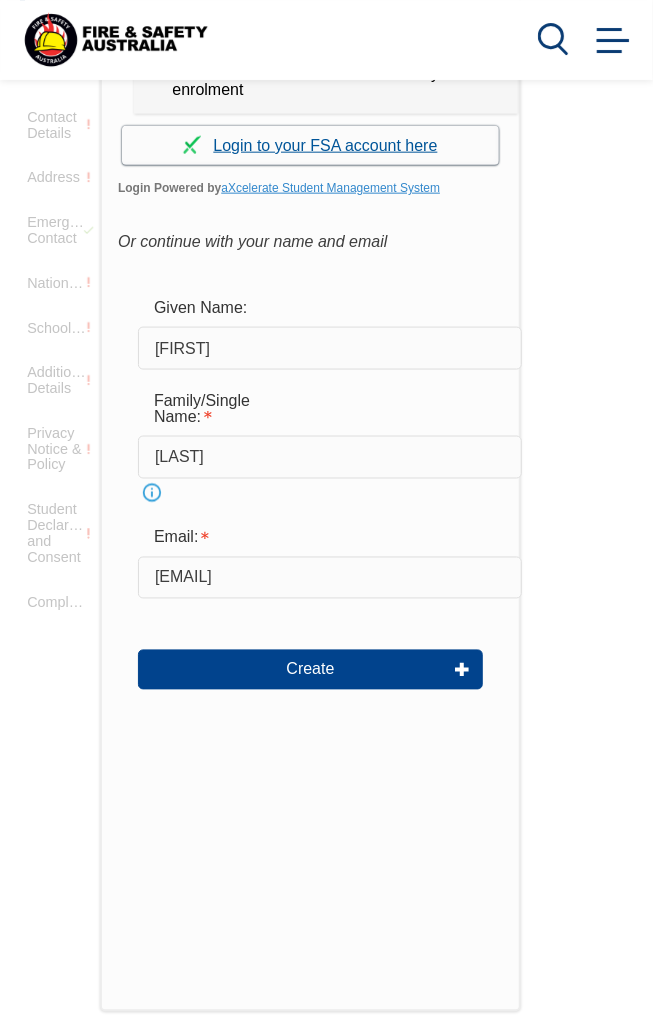 click on "Continue with aXcelerate" at bounding box center [310, 145] 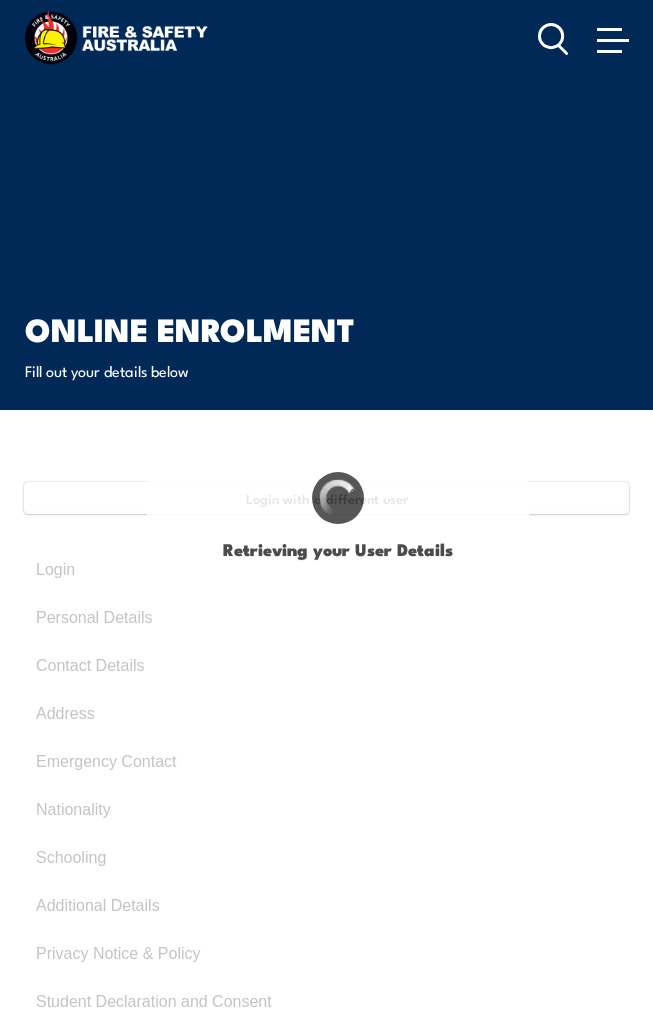 scroll, scrollTop: 0, scrollLeft: 0, axis: both 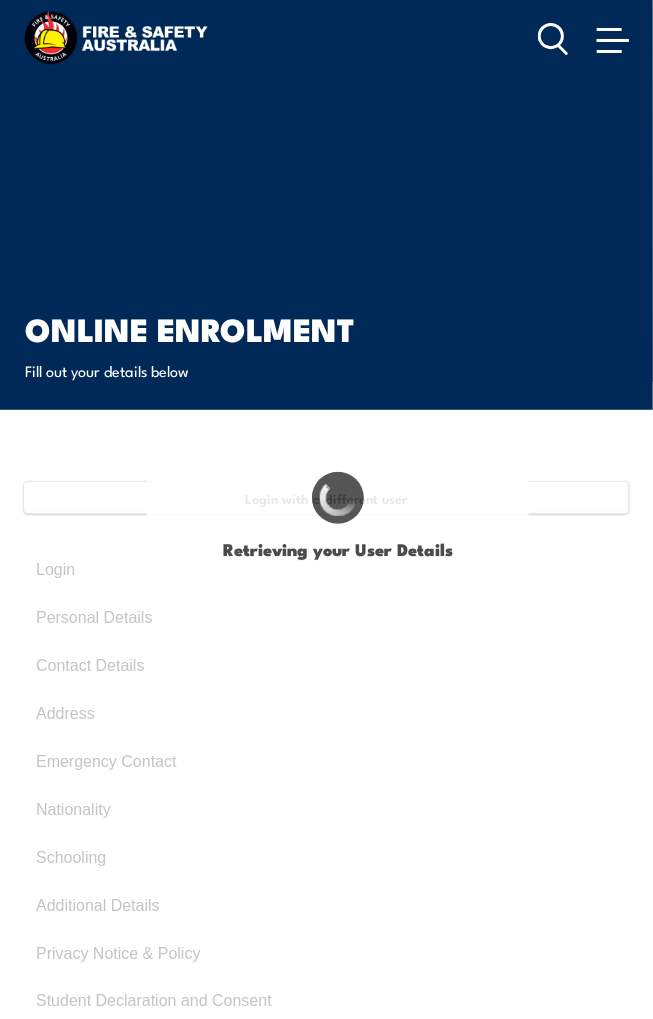 type on "[FIRST]" 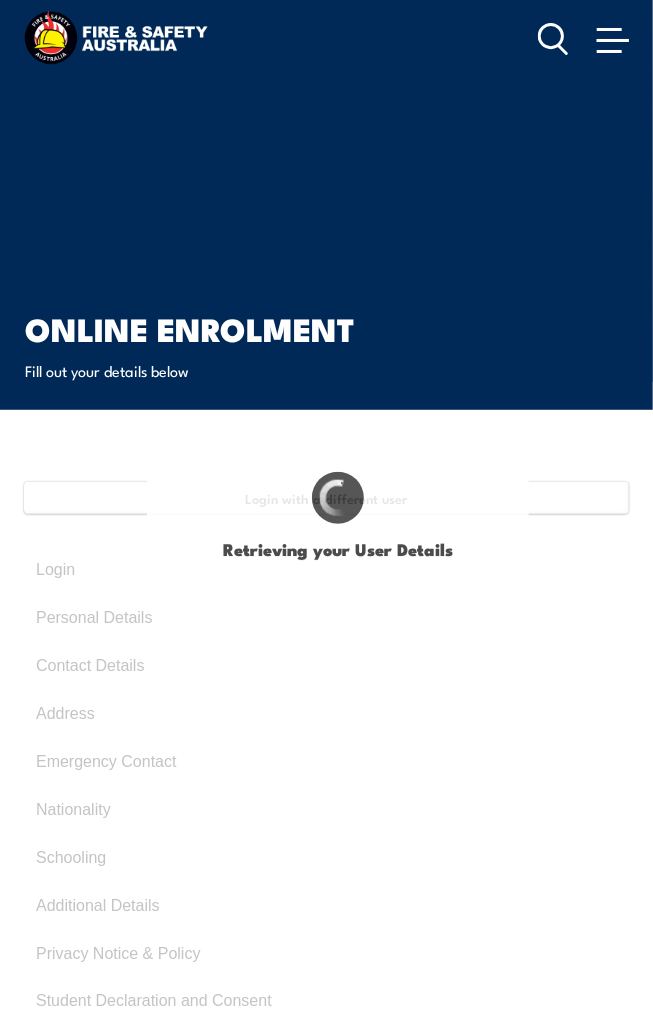 type on "[LAST]" 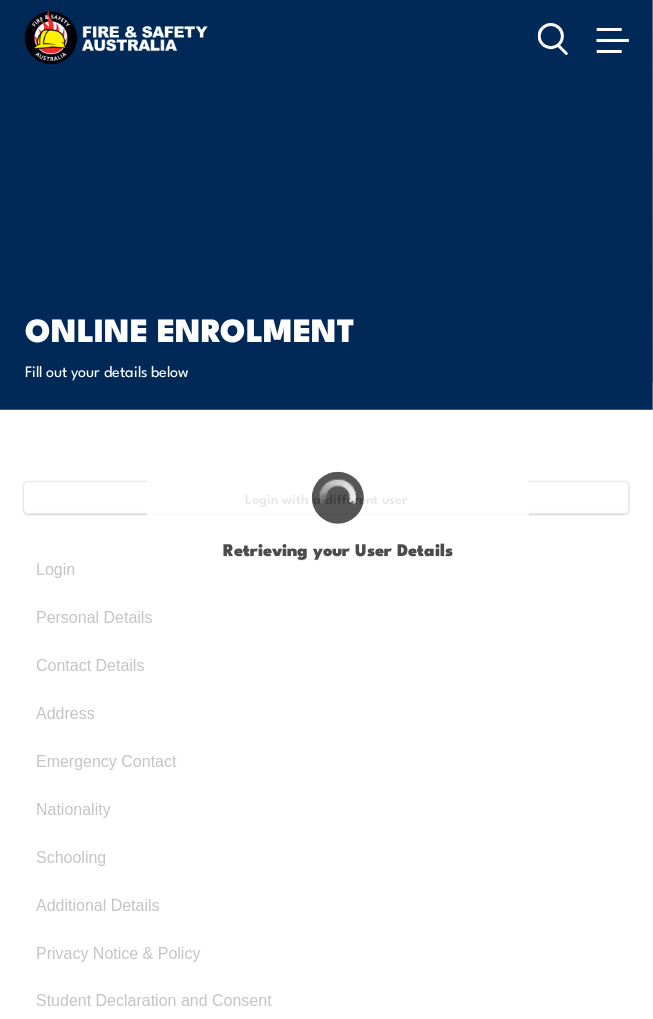 type on "[DATE]" 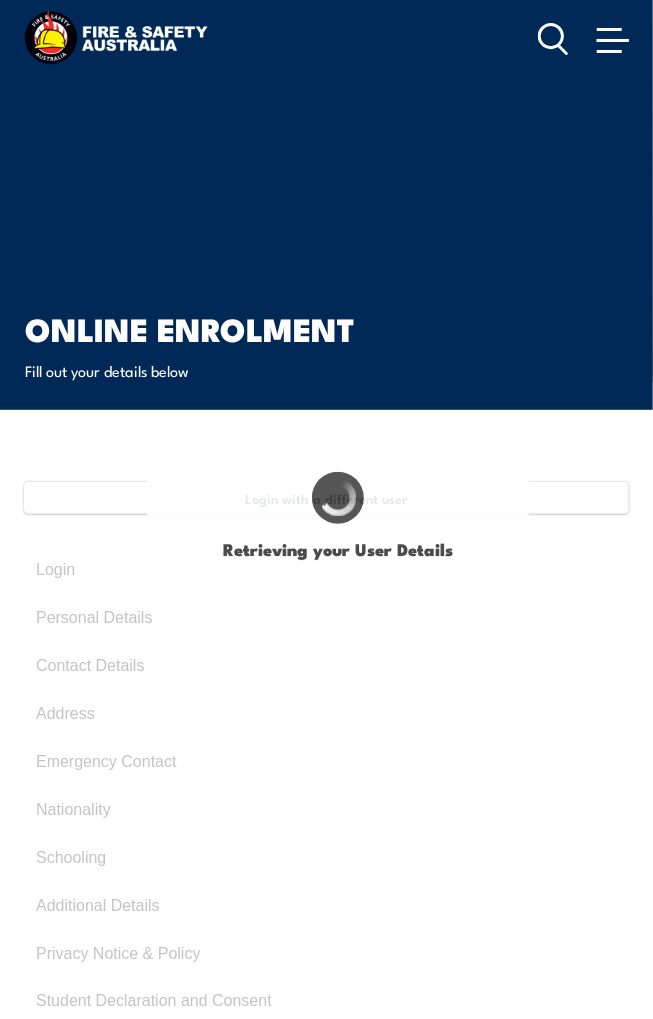 type on "[ID]" 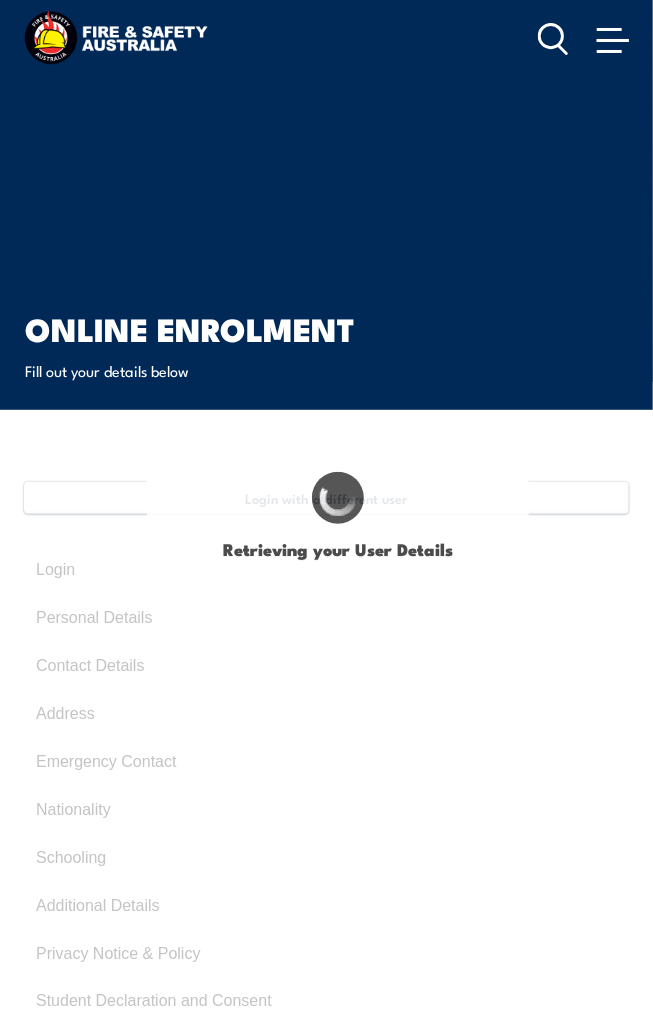 select on "M" 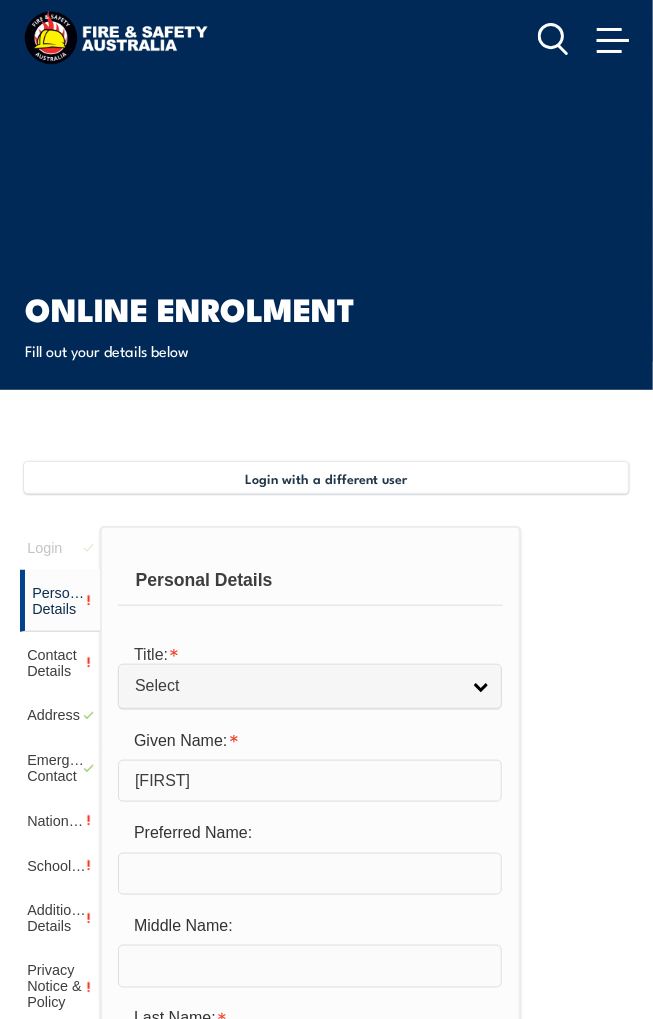 scroll, scrollTop: 19, scrollLeft: 0, axis: vertical 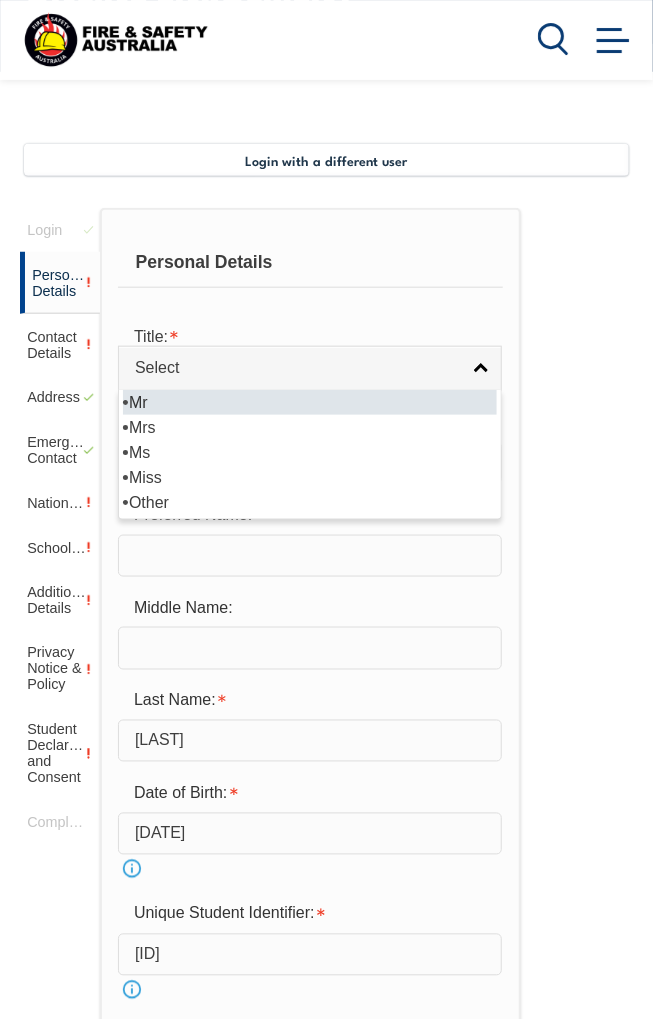 select on "Mr" 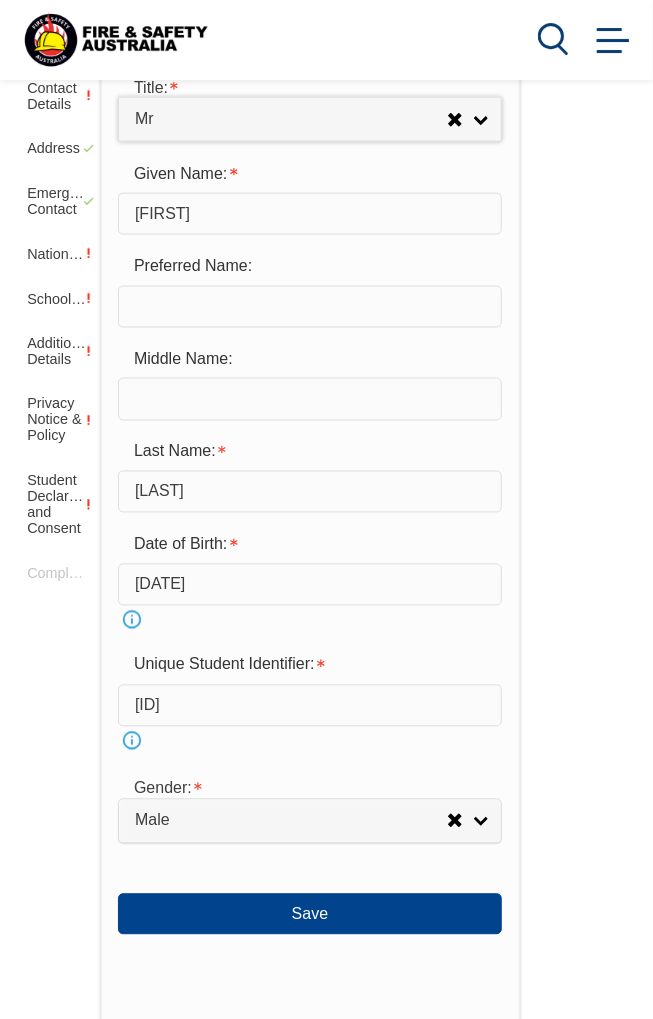 scroll, scrollTop: 589, scrollLeft: 0, axis: vertical 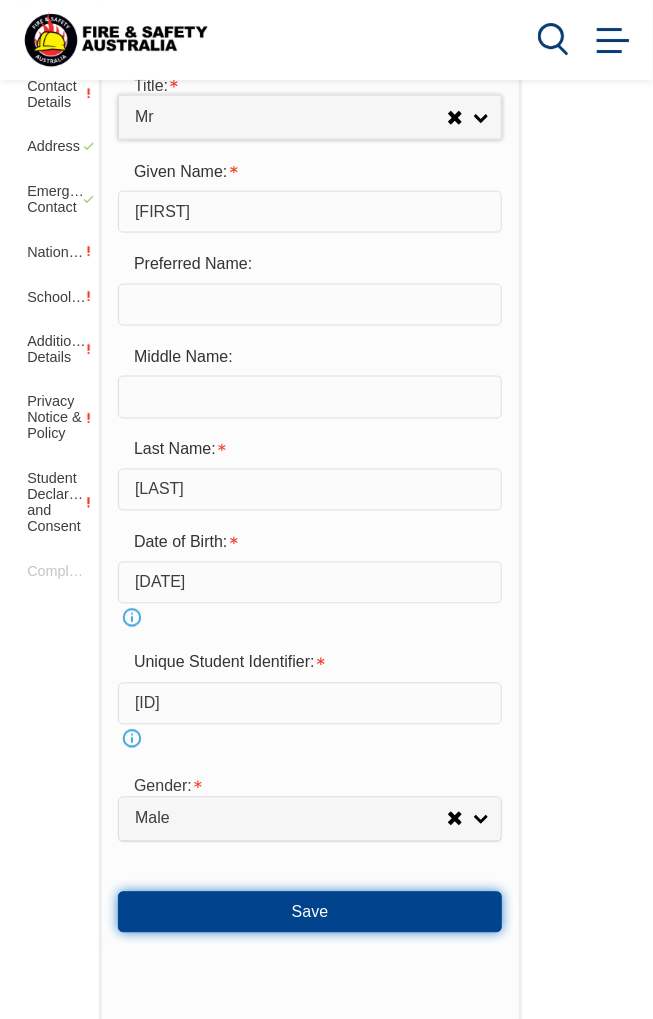 click on "Save" at bounding box center (310, 912) 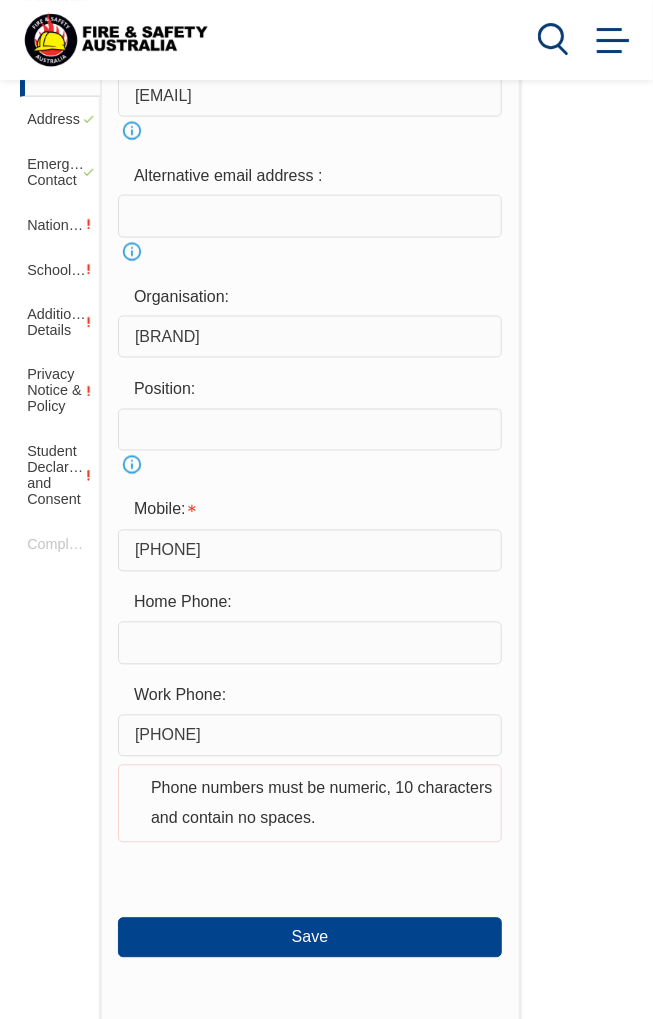 scroll, scrollTop: 626, scrollLeft: 0, axis: vertical 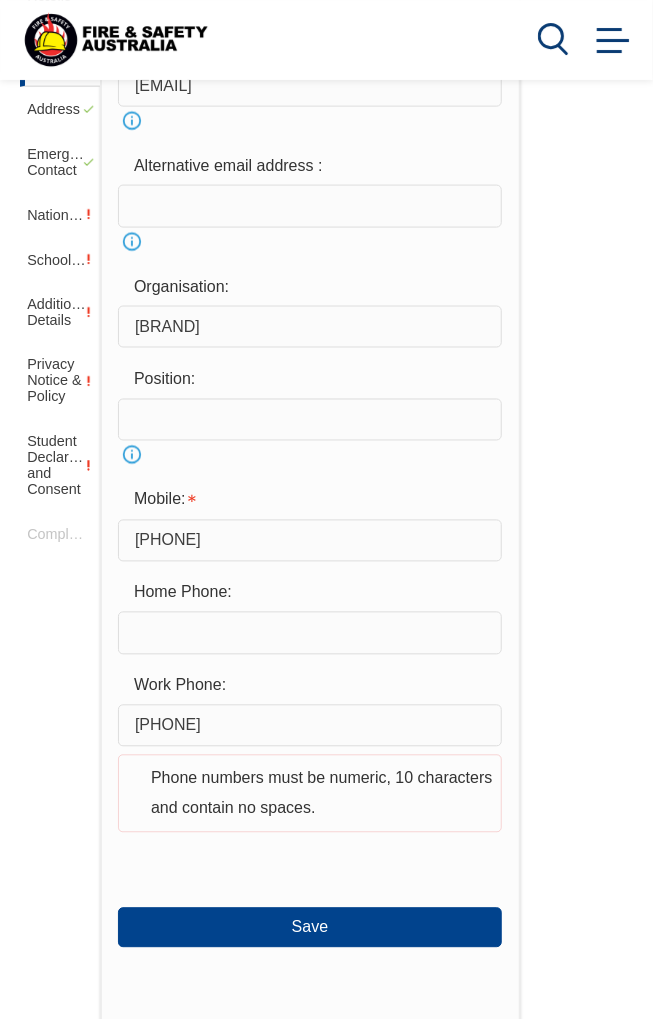 click at bounding box center (310, 420) 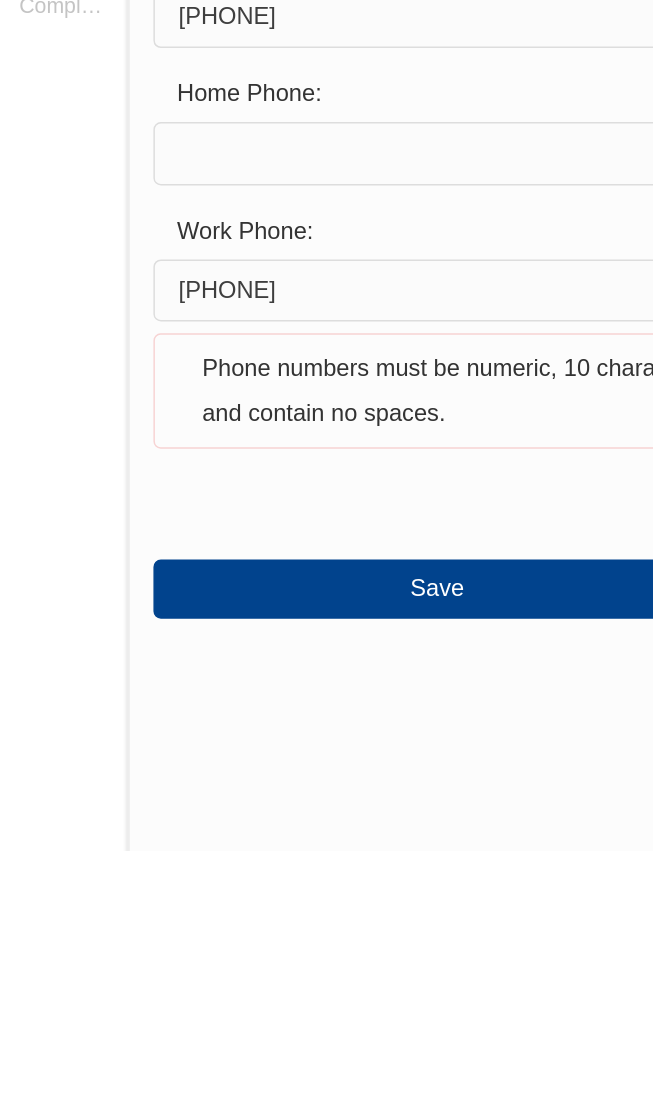 scroll, scrollTop: 626, scrollLeft: 0, axis: vertical 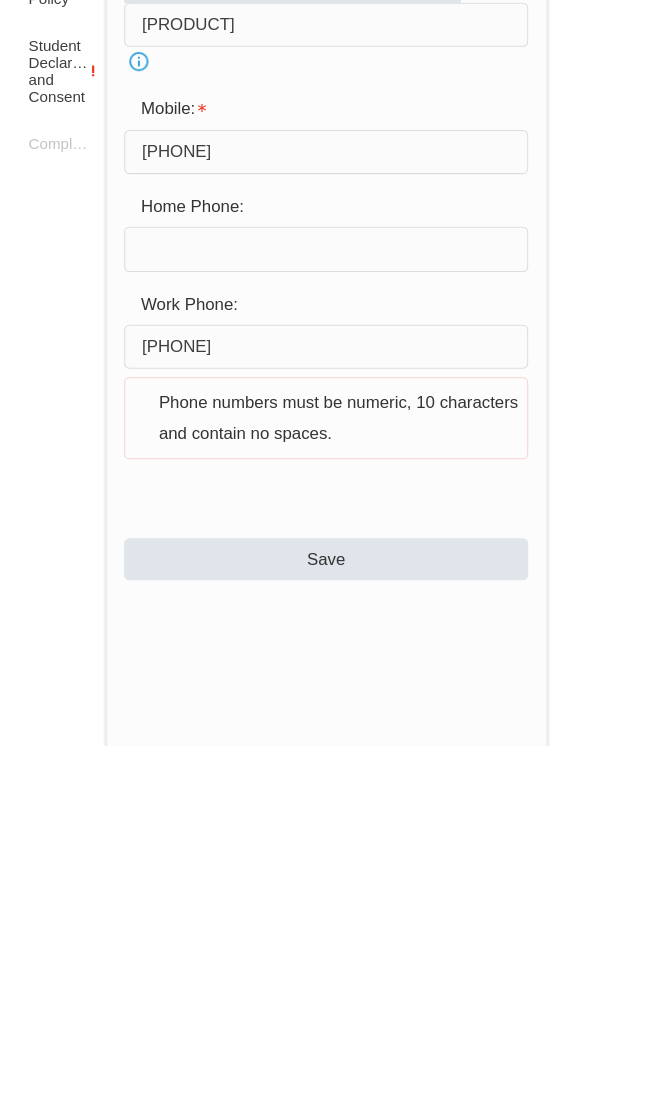 type on "[PRODUCT]" 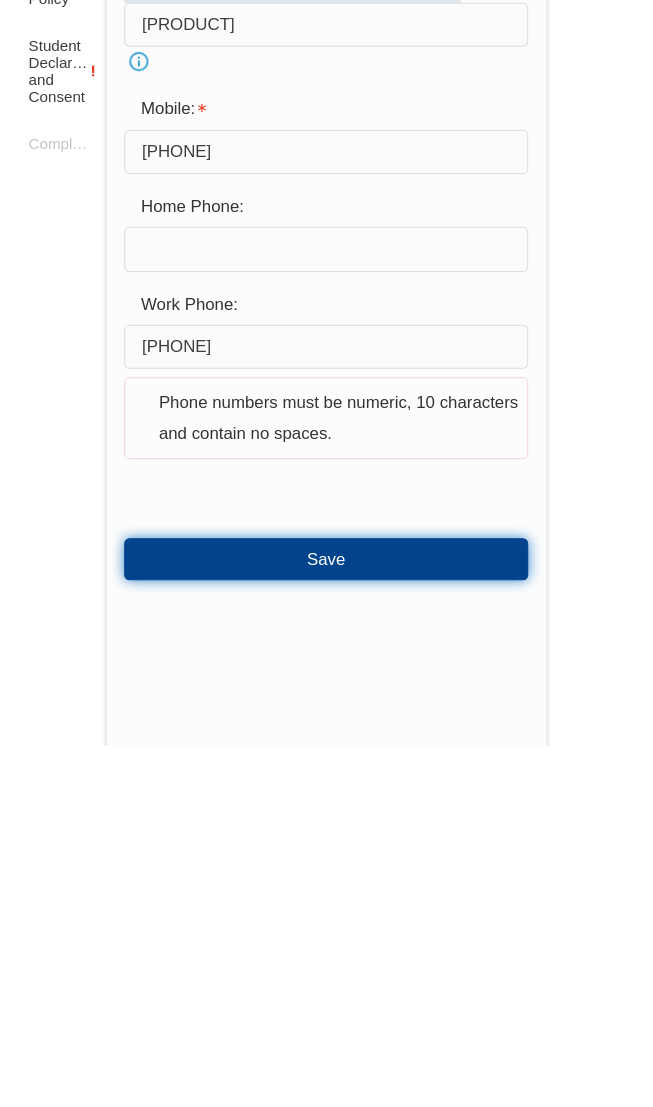 click on "Save" at bounding box center [310, 930] 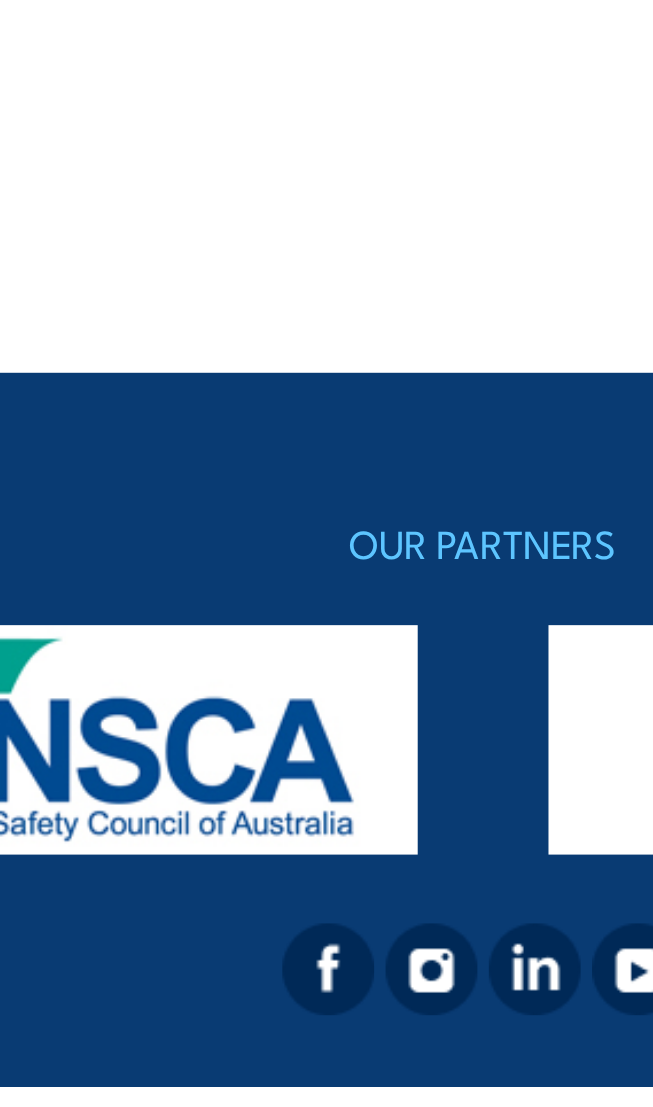 scroll, scrollTop: 1318, scrollLeft: 0, axis: vertical 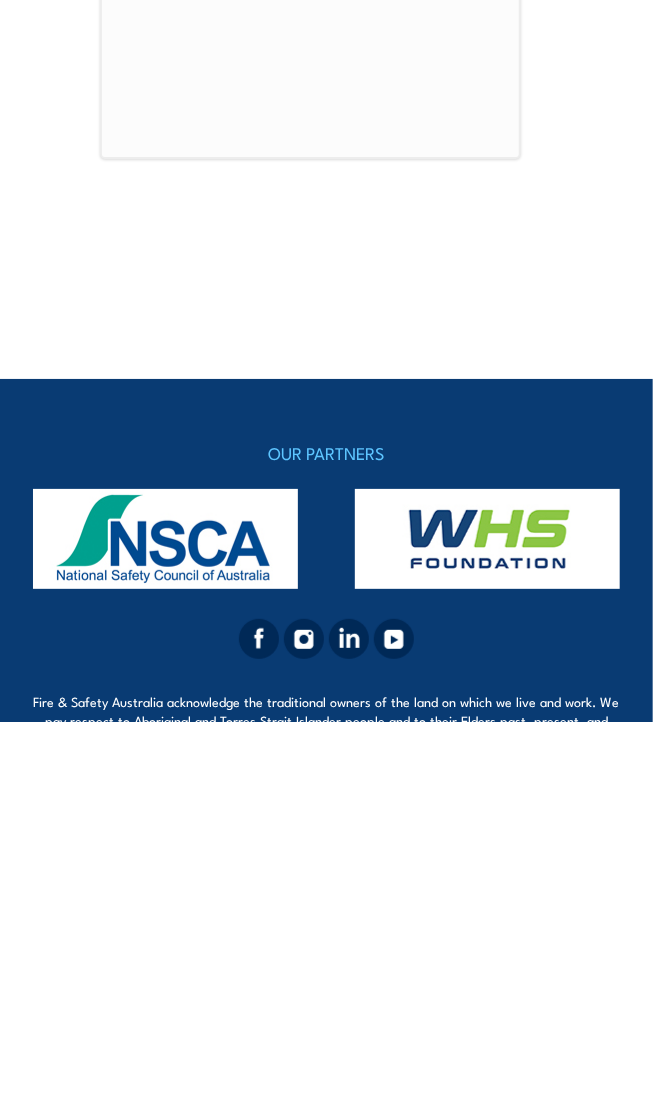 click on "[TEXT]" at bounding box center (326, -34) 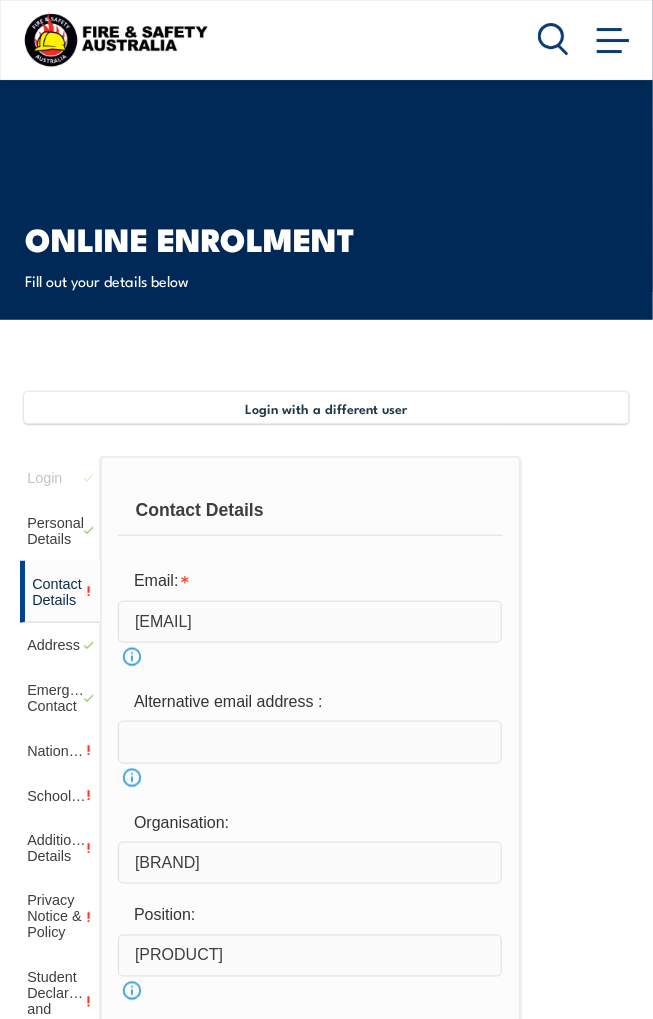 scroll, scrollTop: 89, scrollLeft: 0, axis: vertical 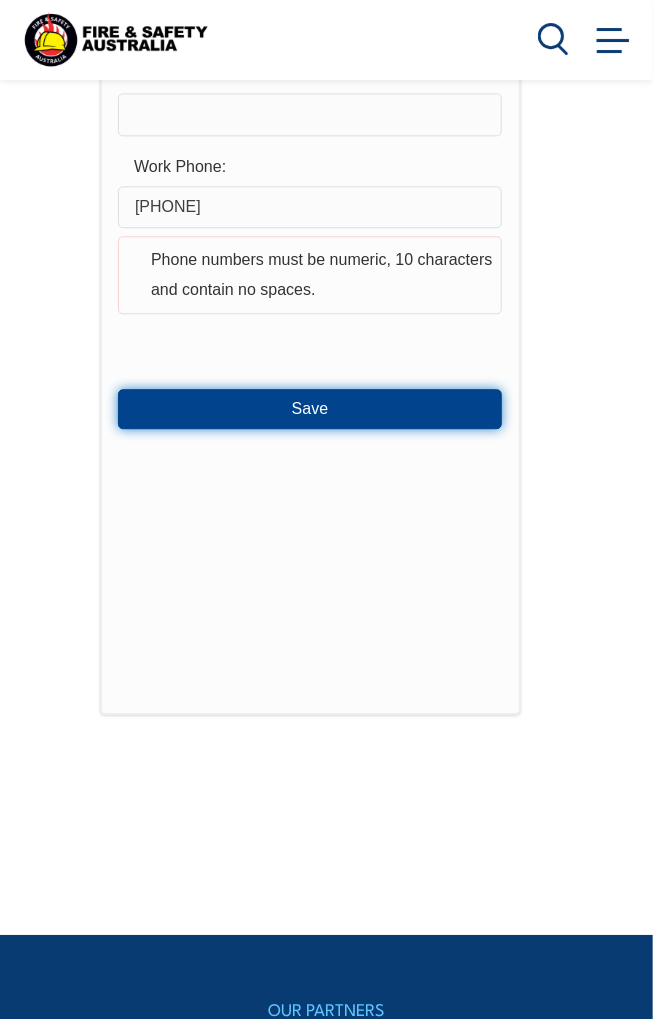 click on "Save" at bounding box center (310, 409) 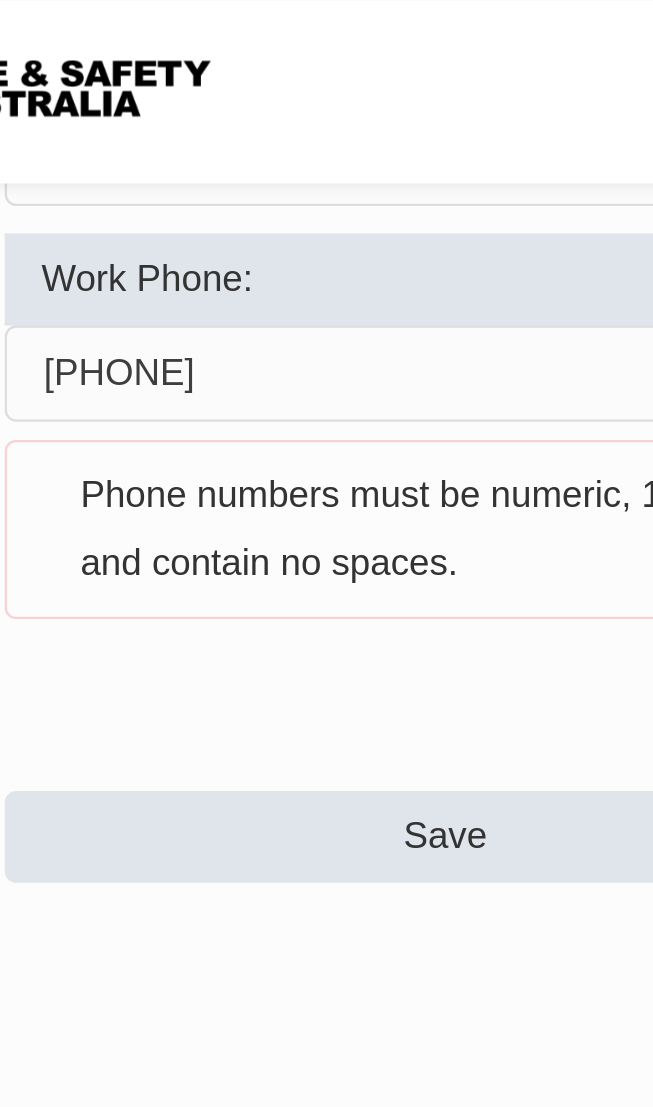 scroll, scrollTop: 1190, scrollLeft: 0, axis: vertical 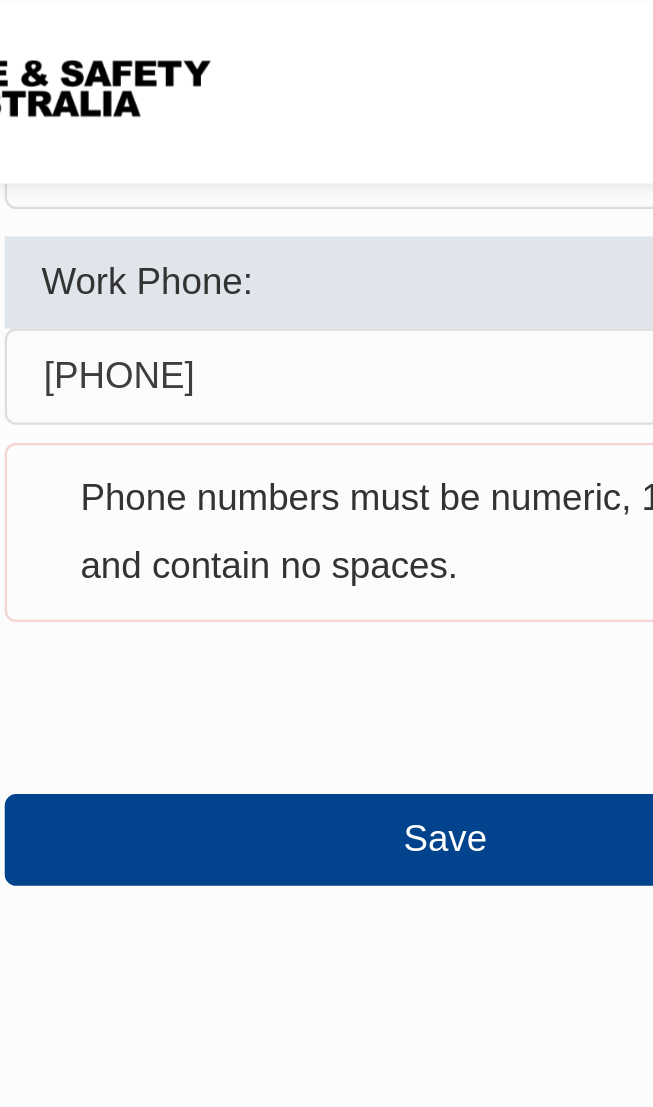 click on "[PHONE]" at bounding box center (310, 164) 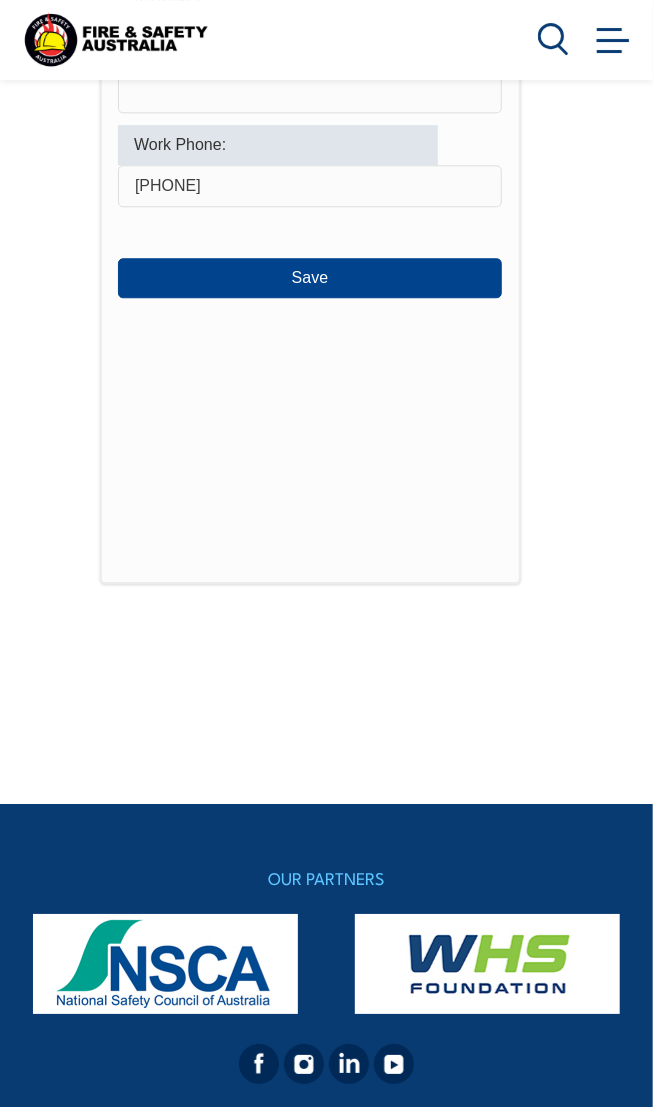 scroll, scrollTop: 1168, scrollLeft: 0, axis: vertical 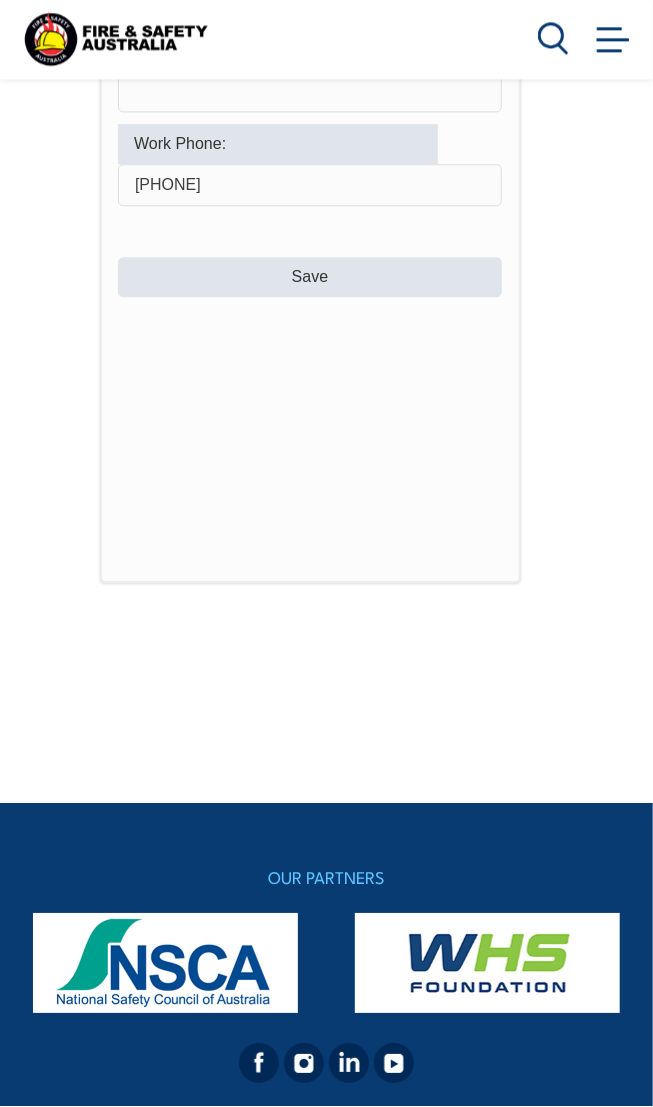 type on "[PHONE]" 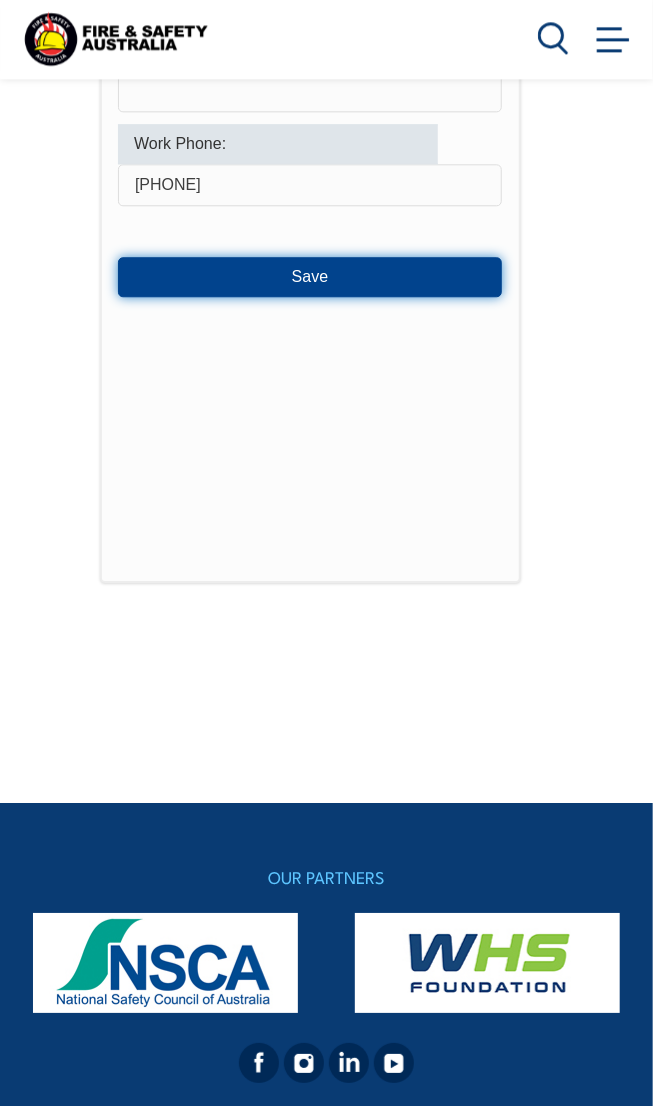 click on "Save" at bounding box center (310, 278) 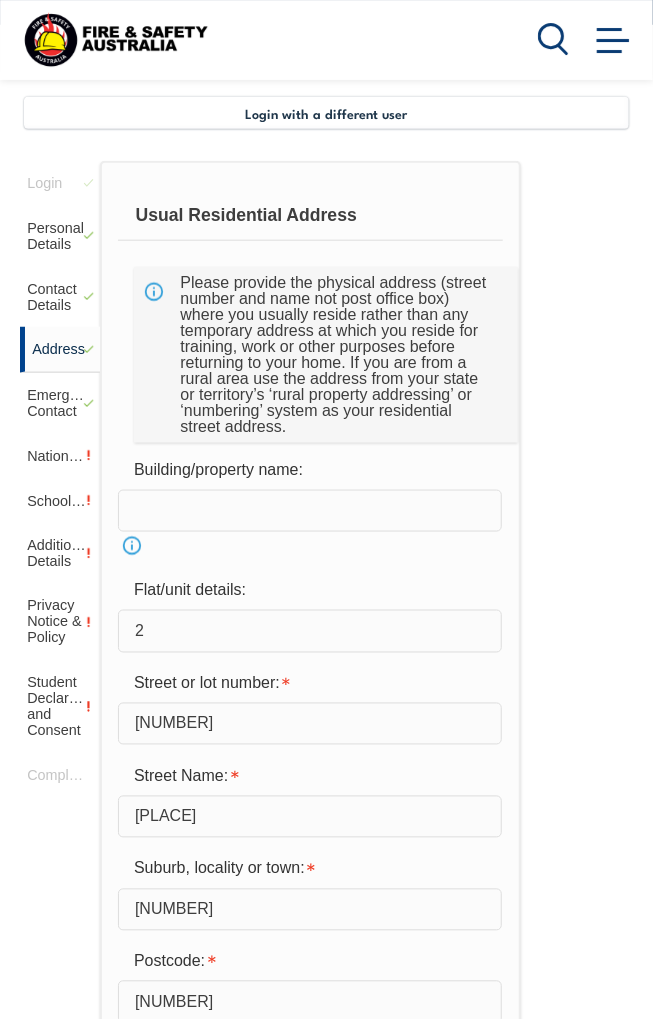 scroll, scrollTop: 384, scrollLeft: 0, axis: vertical 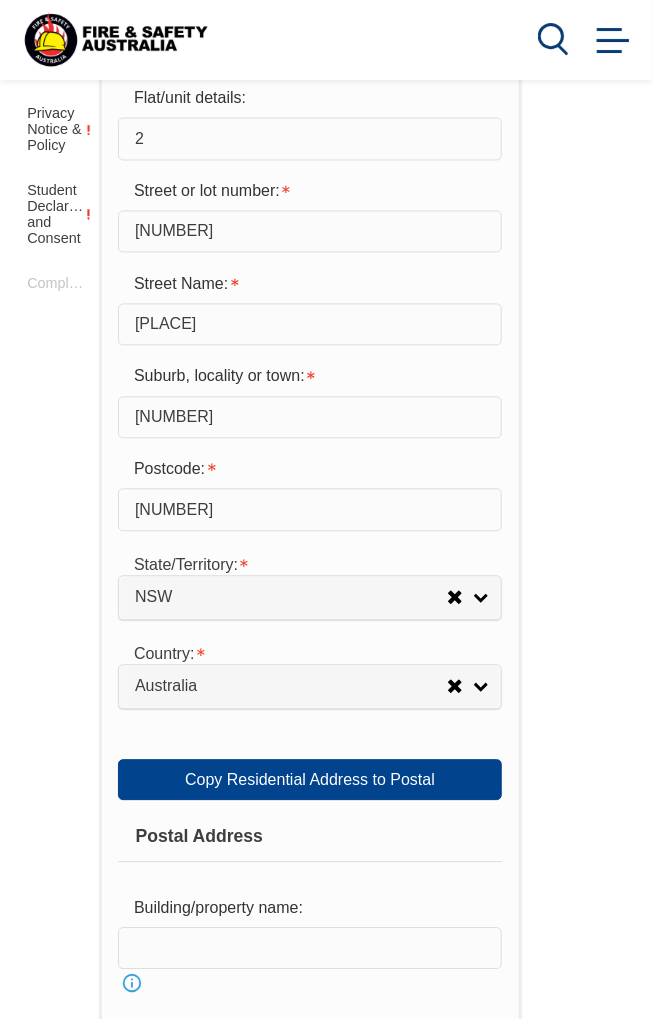 click on "2" at bounding box center [310, 139] 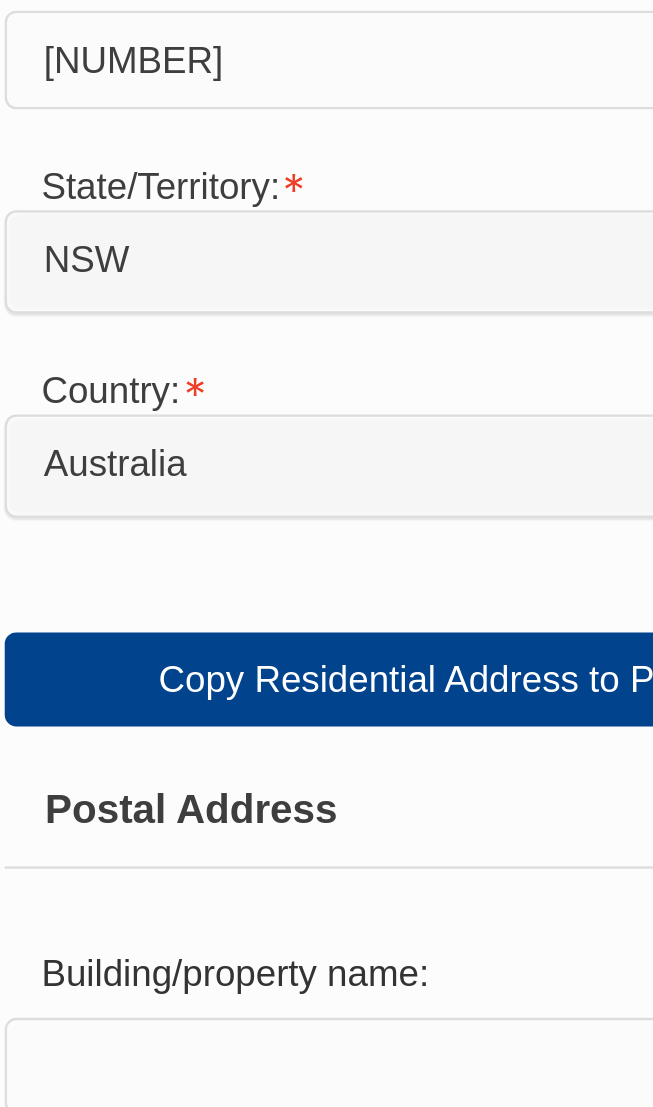 scroll, scrollTop: 877, scrollLeft: 0, axis: vertical 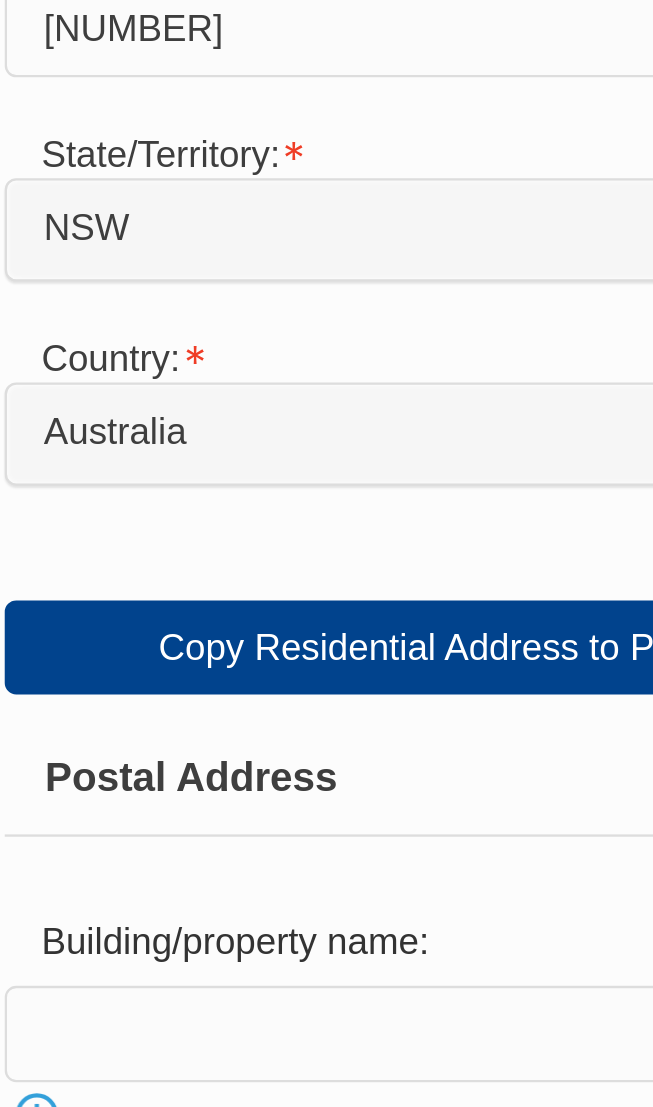 type on "12" 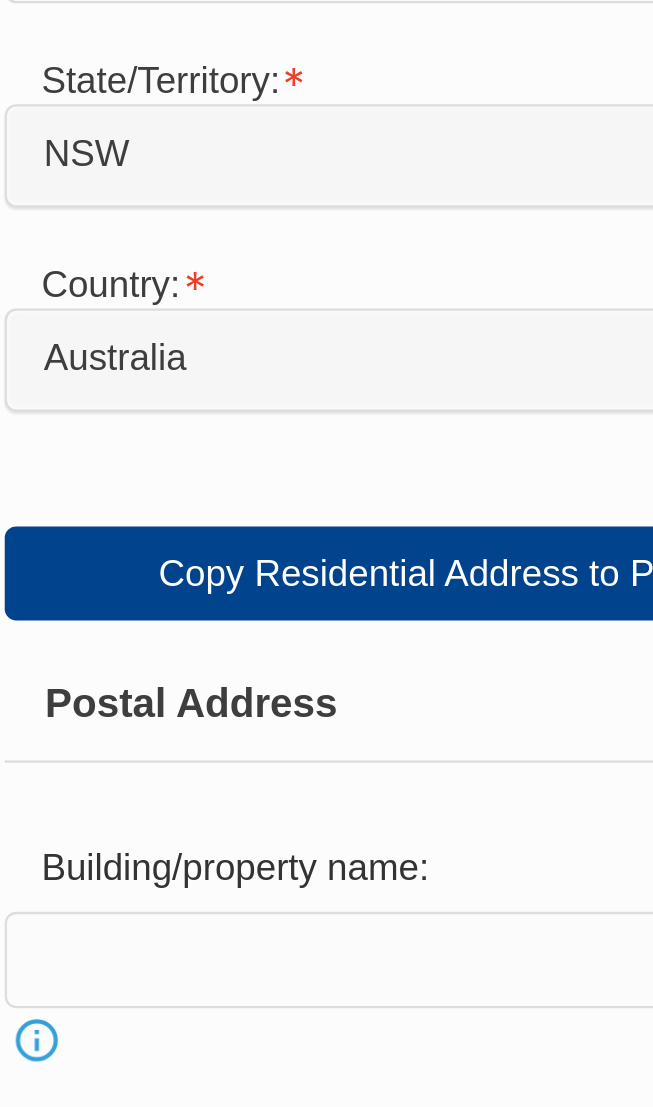 scroll, scrollTop: 877, scrollLeft: 0, axis: vertical 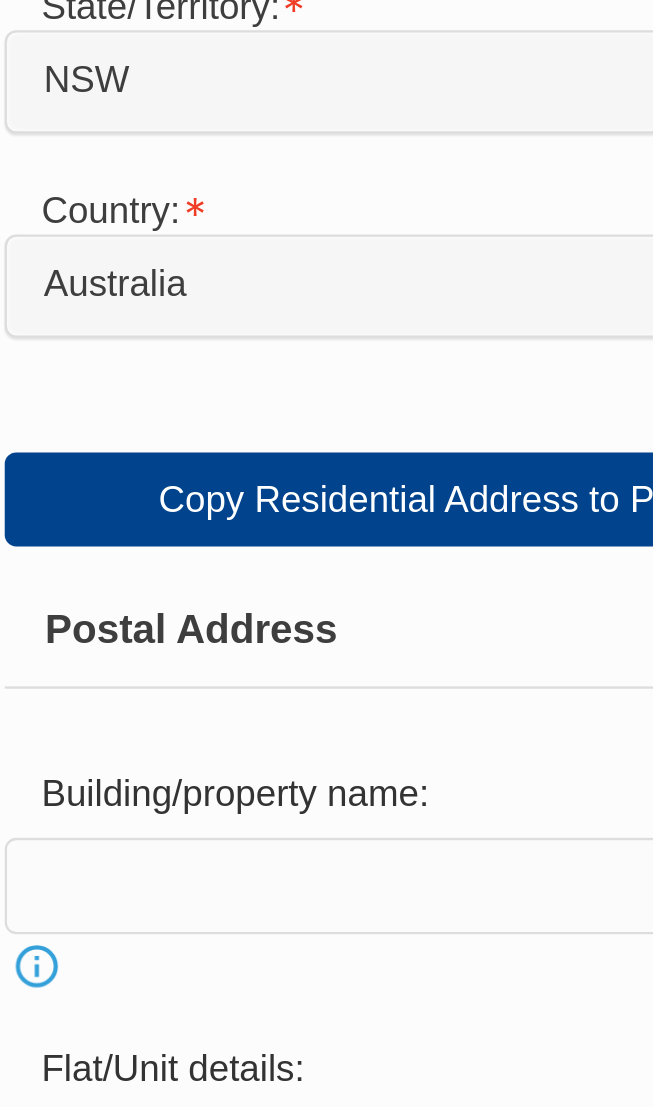 type on "[BRAND]" 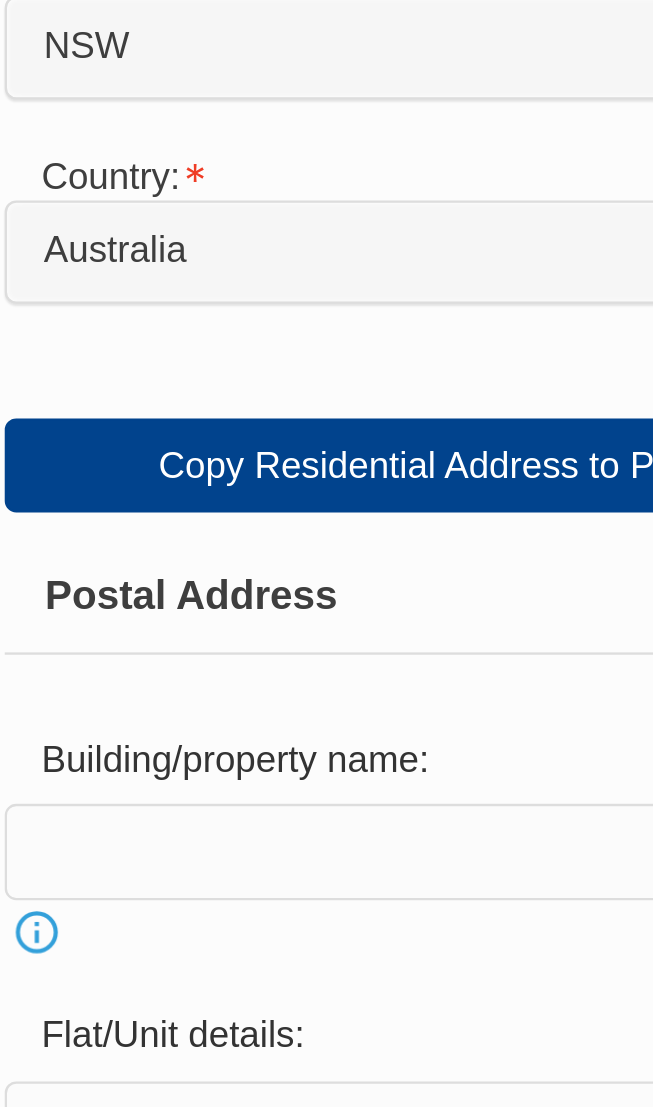 scroll, scrollTop: 877, scrollLeft: 0, axis: vertical 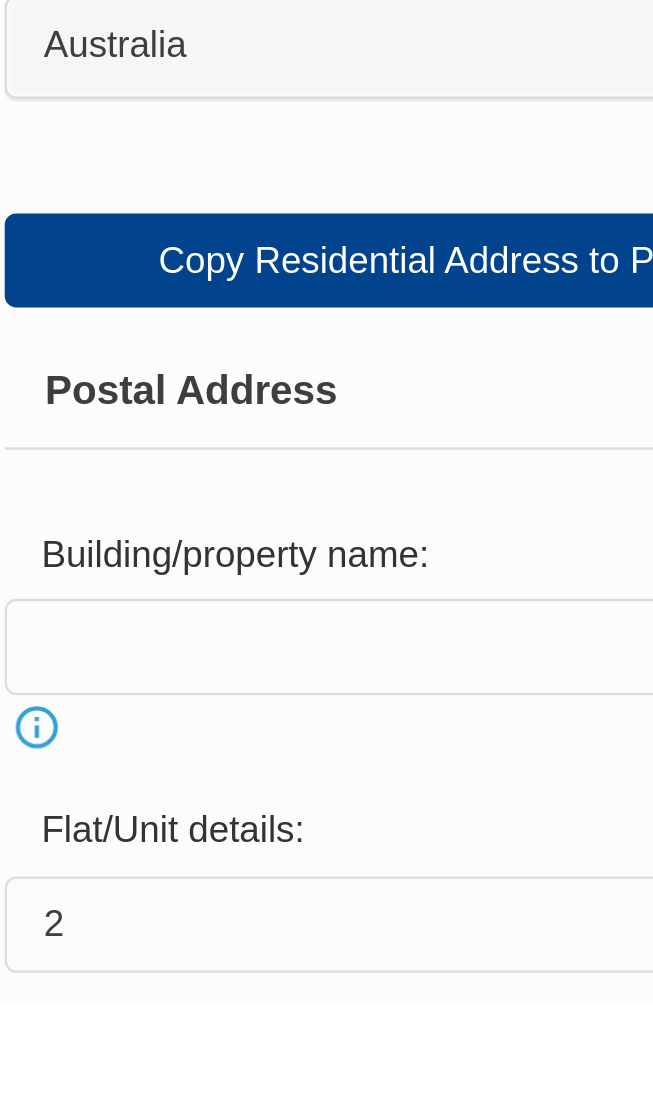 type on "[BRAND]" 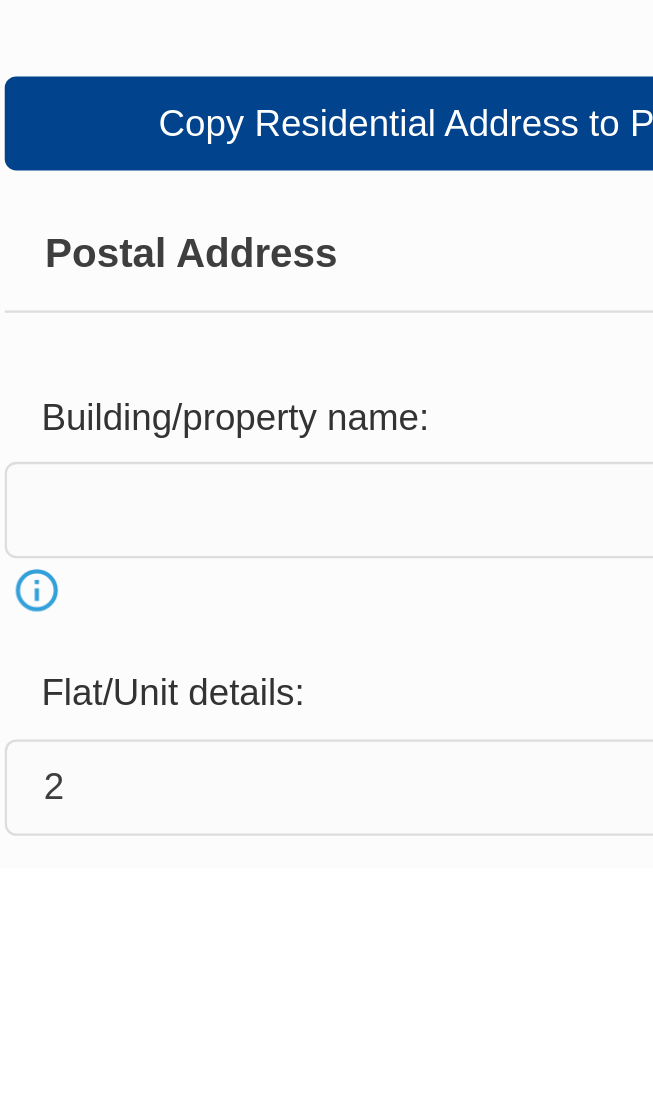 scroll, scrollTop: 877, scrollLeft: 0, axis: vertical 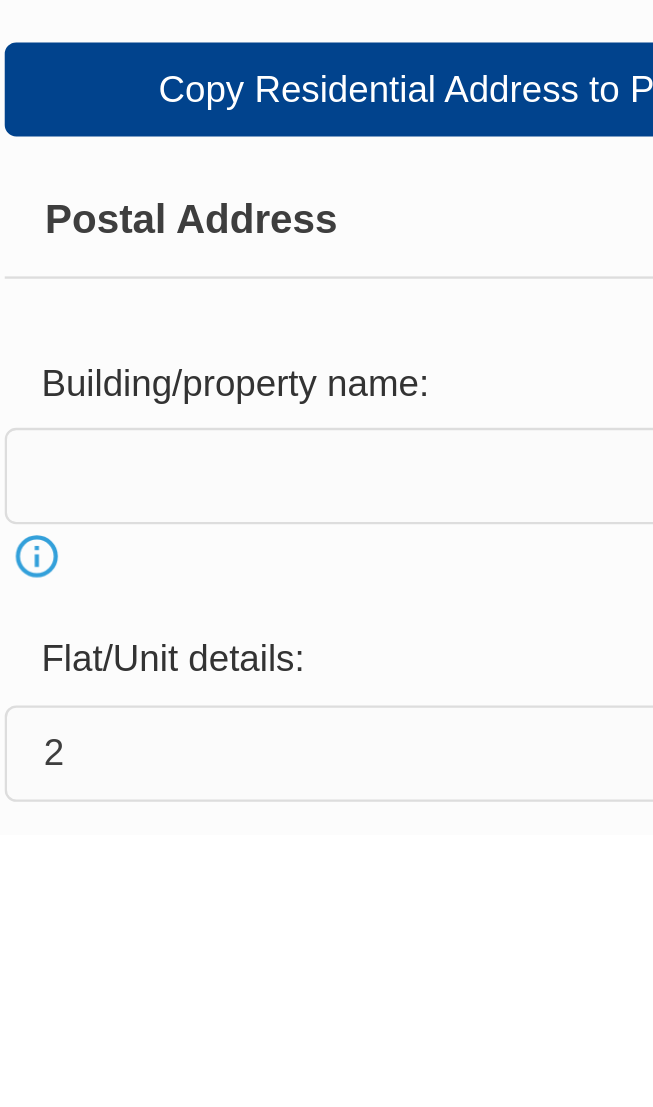 type on "[LAST]" 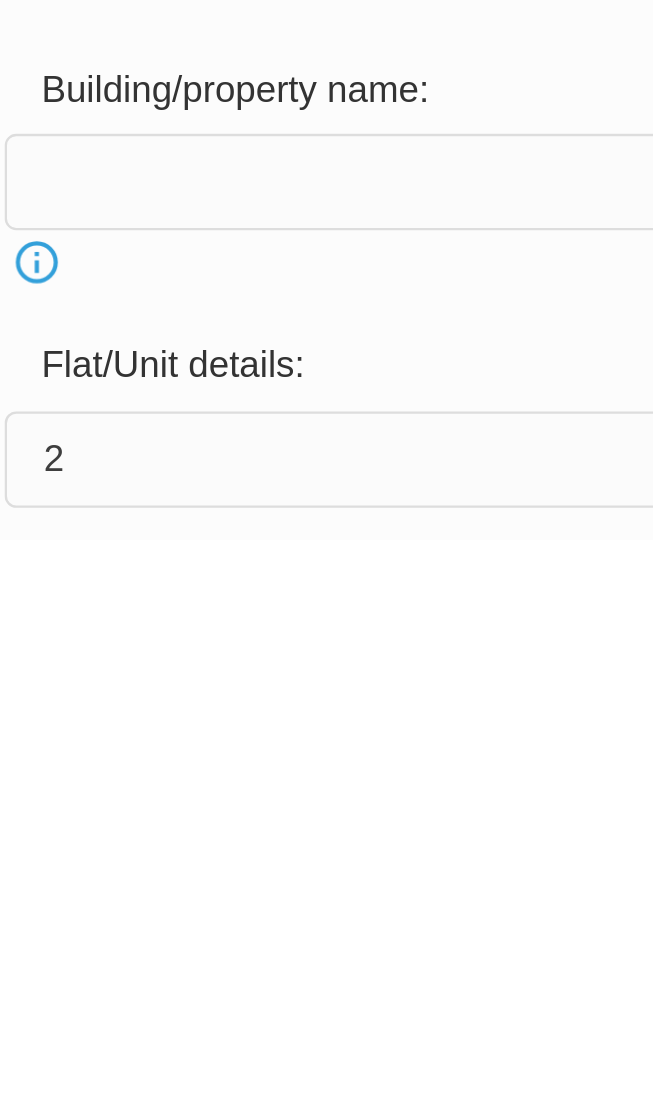 scroll, scrollTop: 877, scrollLeft: 0, axis: vertical 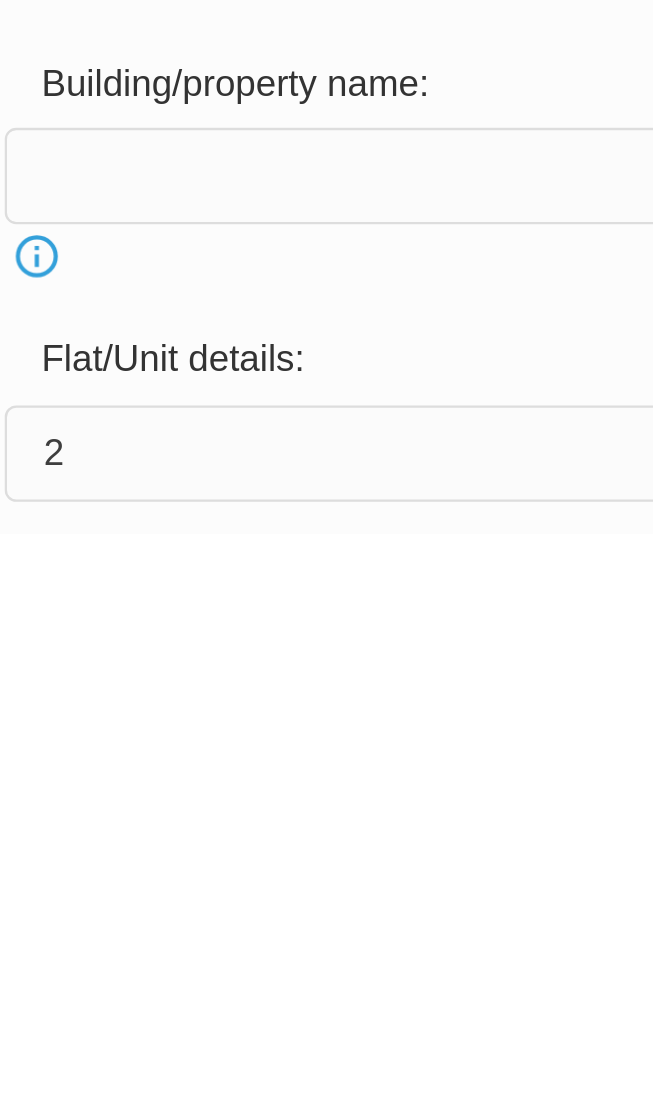 type on "[NUMBER]" 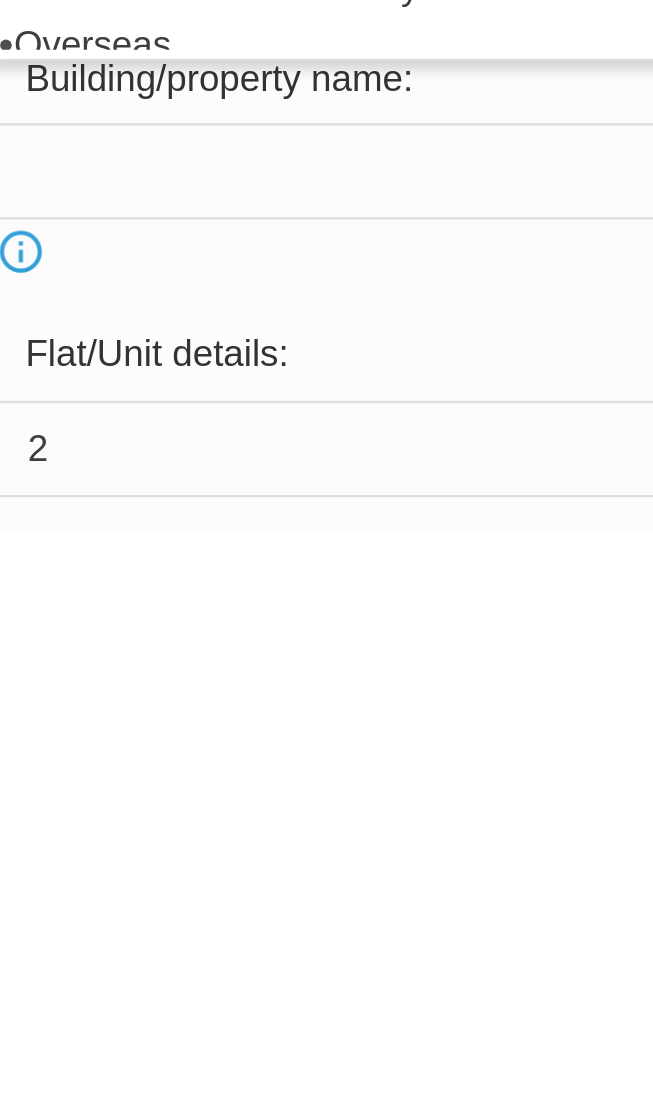 scroll, scrollTop: 55, scrollLeft: 0, axis: vertical 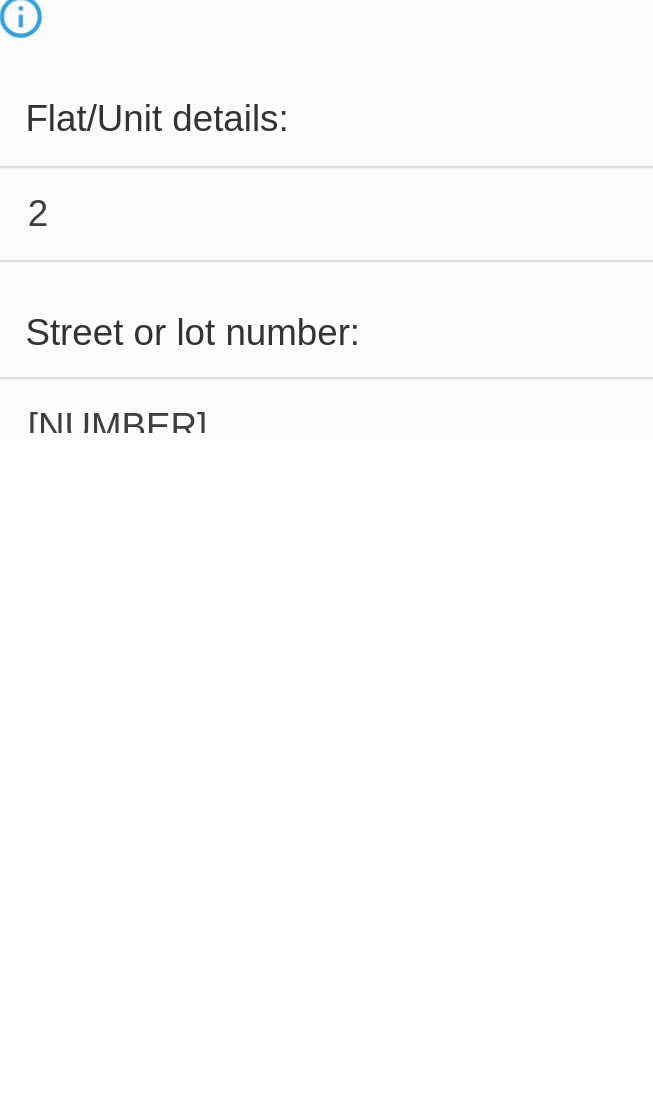 select on "NT" 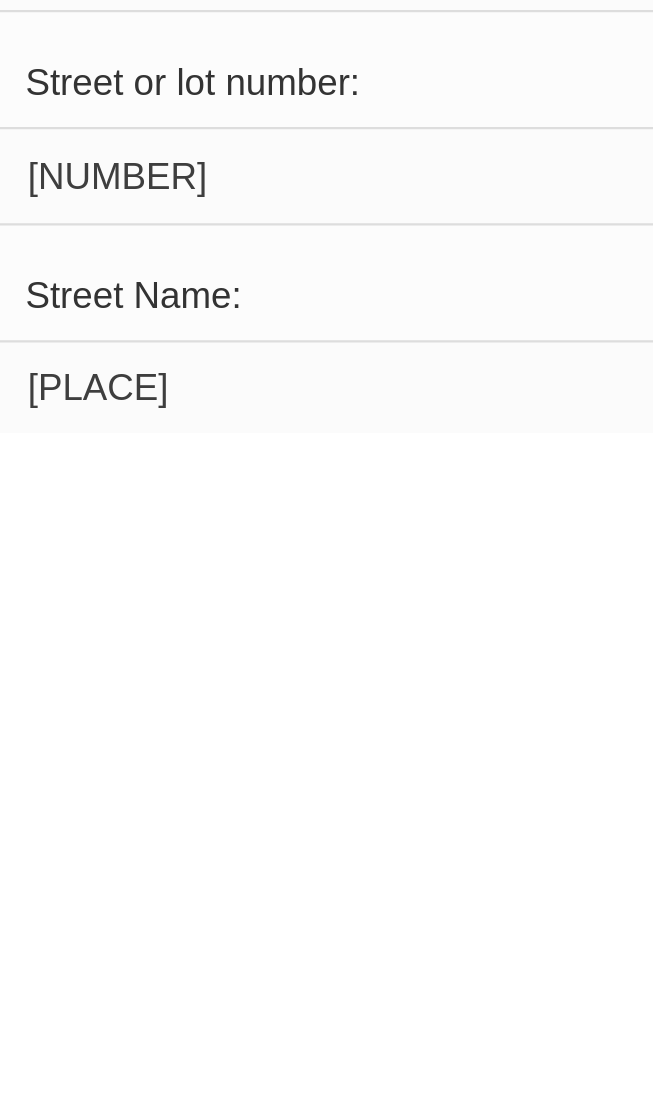 scroll, scrollTop: 1045, scrollLeft: 0, axis: vertical 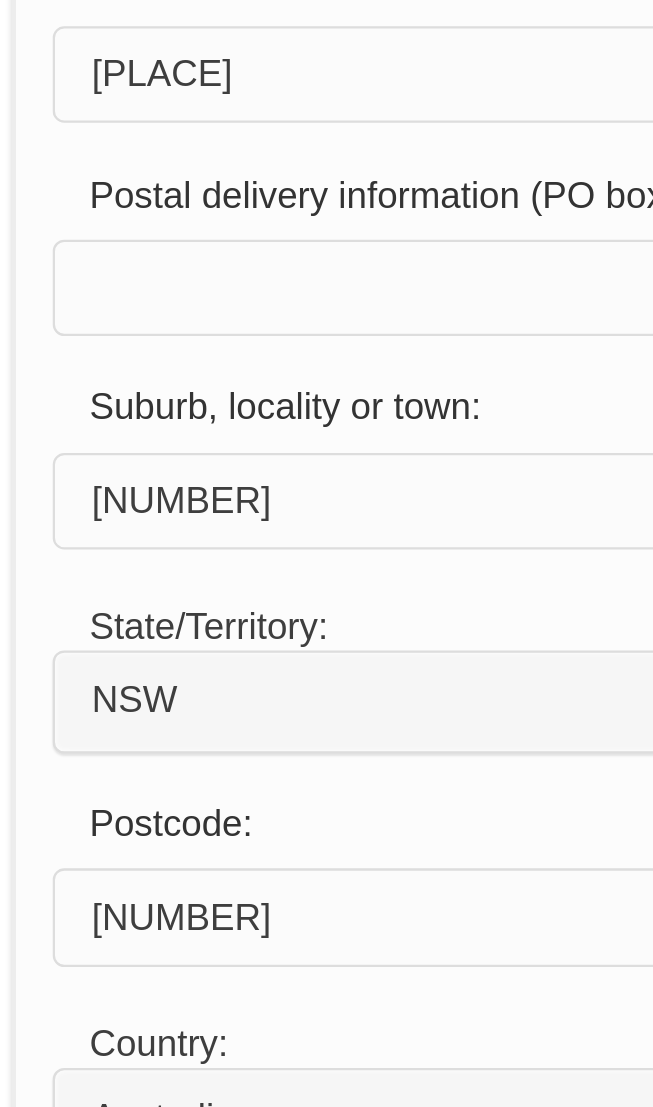 click on "Copy Residential Address to Postal" at bounding box center (310, -158) 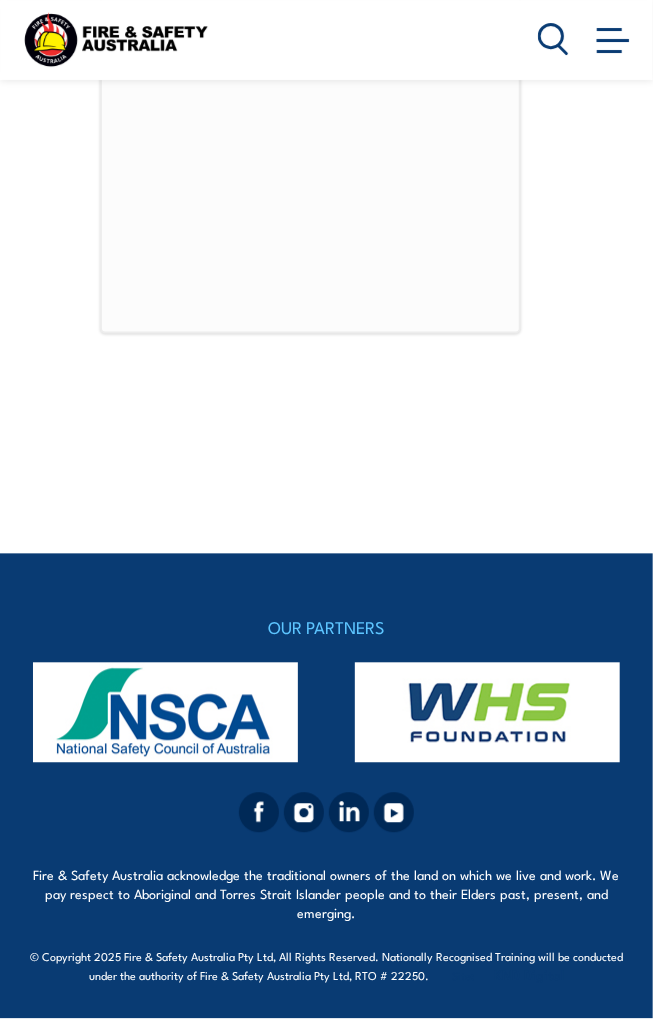 scroll, scrollTop: 2851, scrollLeft: 0, axis: vertical 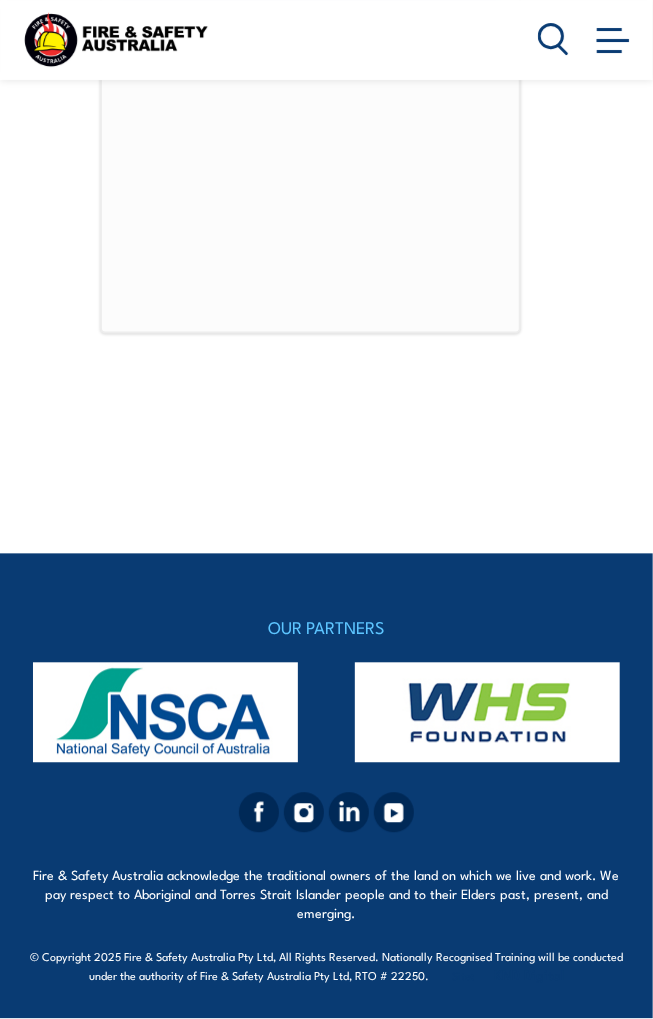 click on "Save" at bounding box center [310, 27] 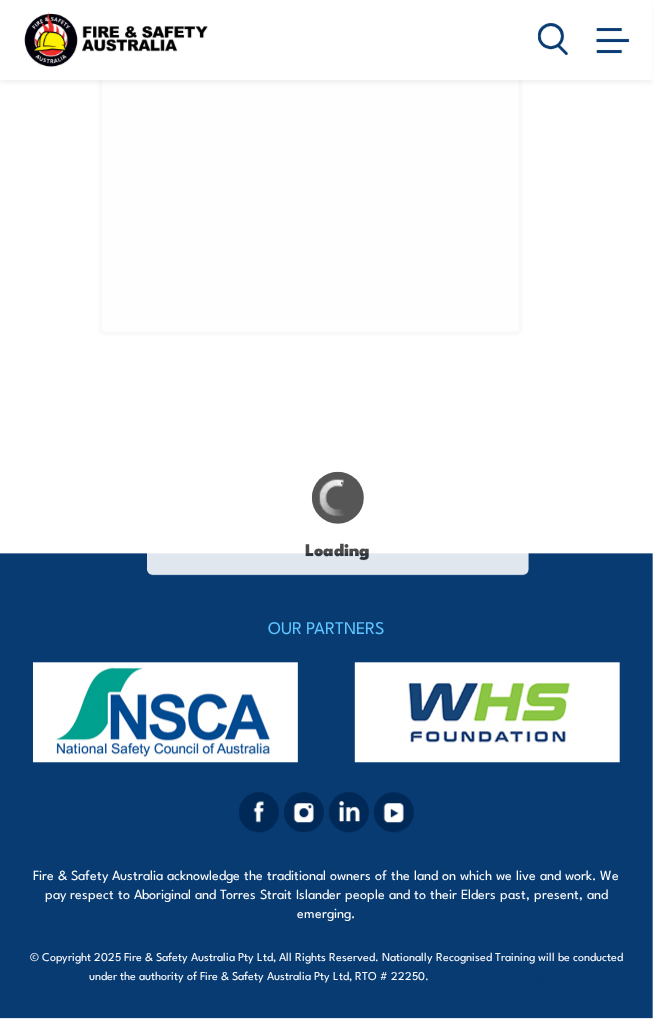 scroll, scrollTop: 0, scrollLeft: 0, axis: both 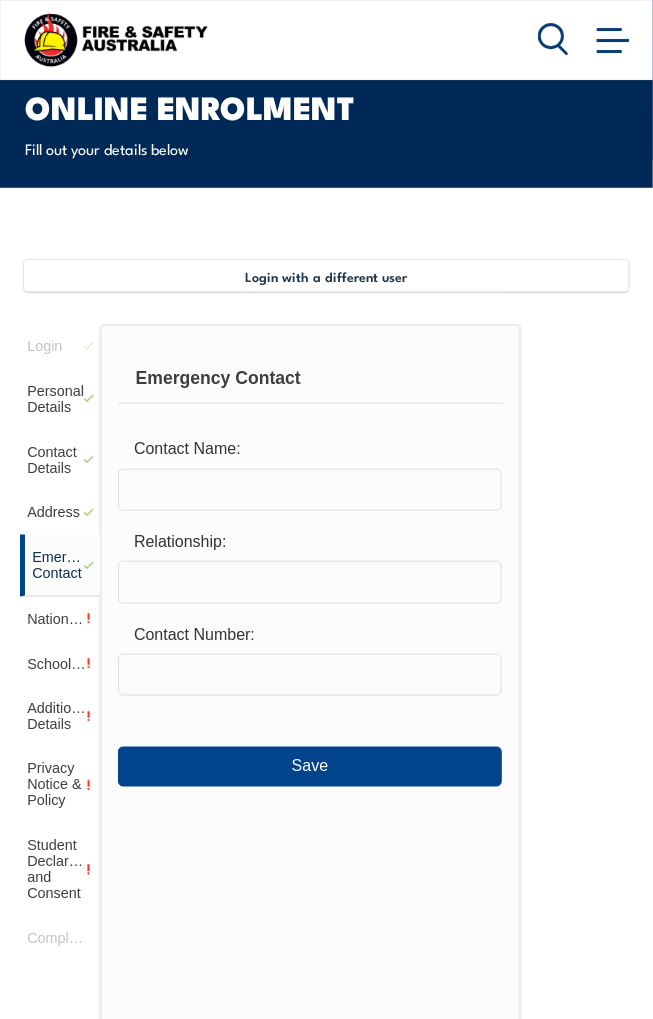 click at bounding box center (310, 490) 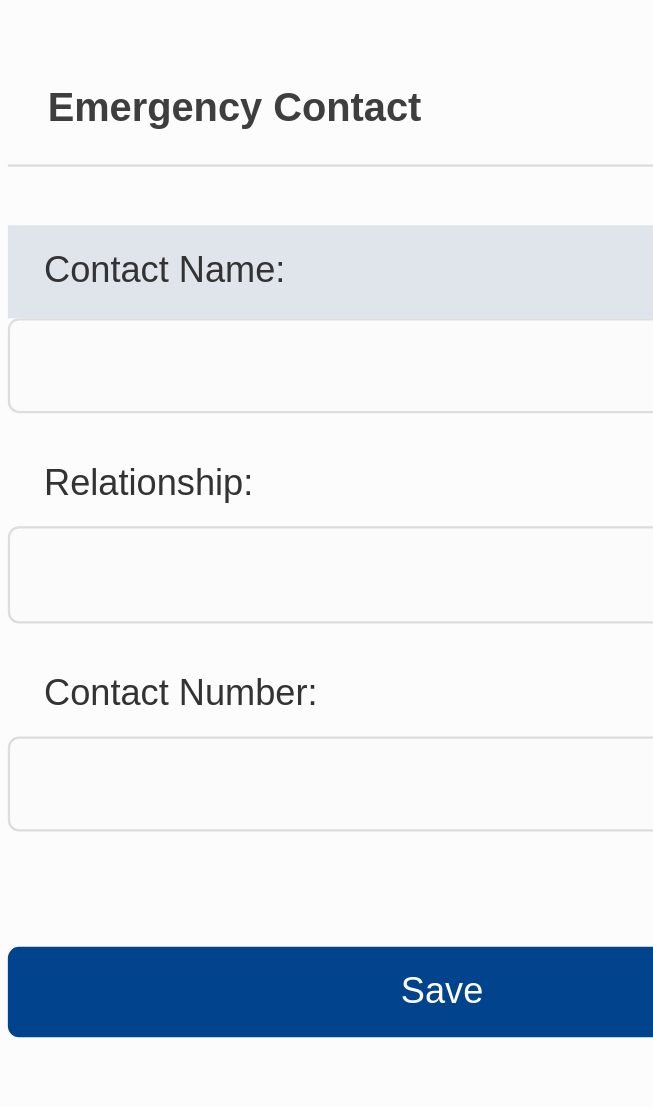 scroll, scrollTop: 222, scrollLeft: 0, axis: vertical 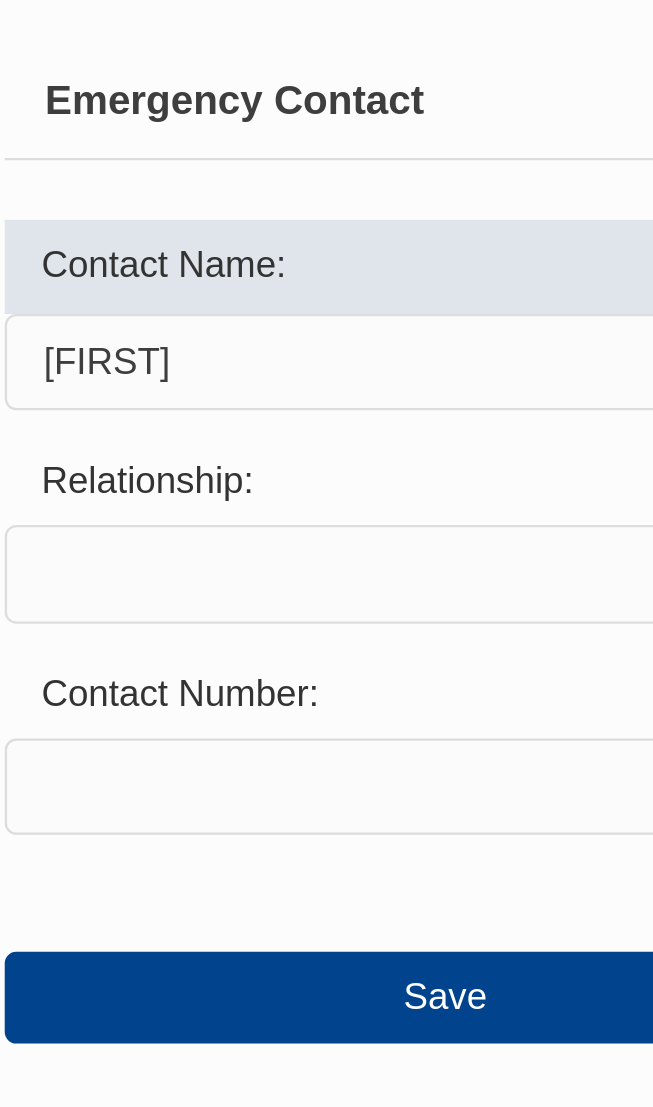 click on "[FIRST]" at bounding box center (310, 492) 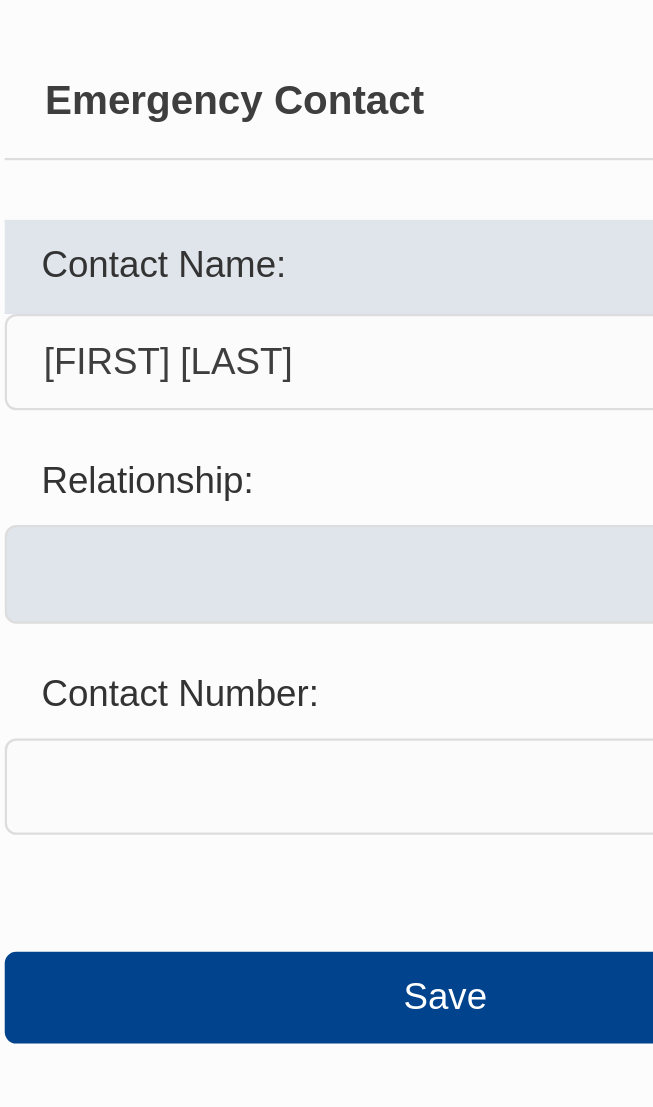 type on "[FIRST] [LAST]" 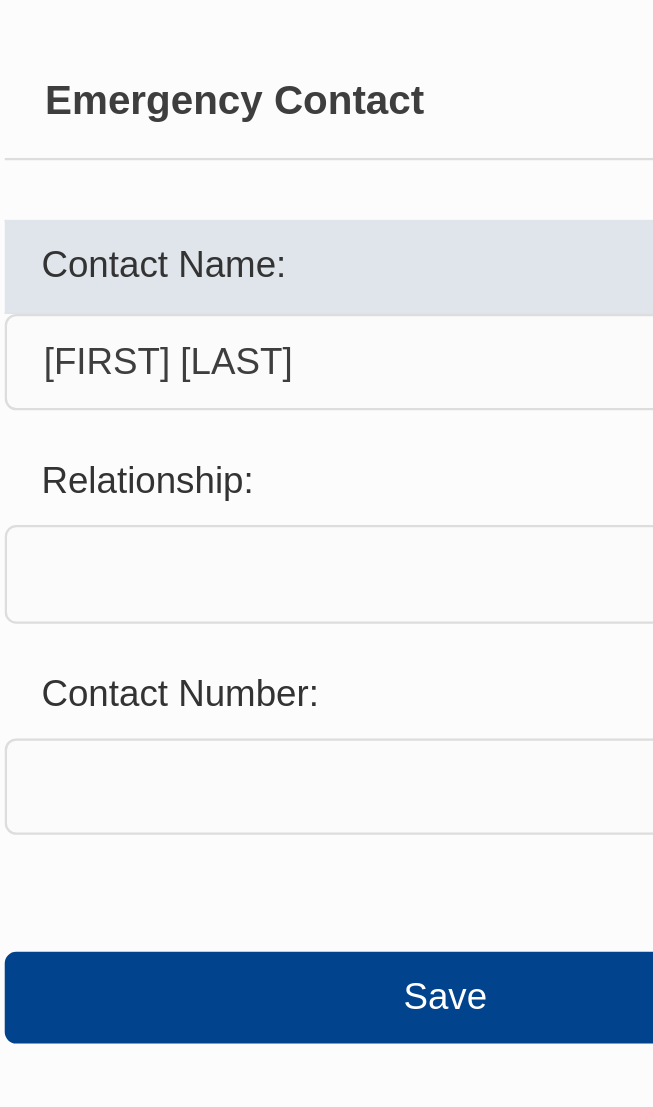 click at bounding box center (310, 584) 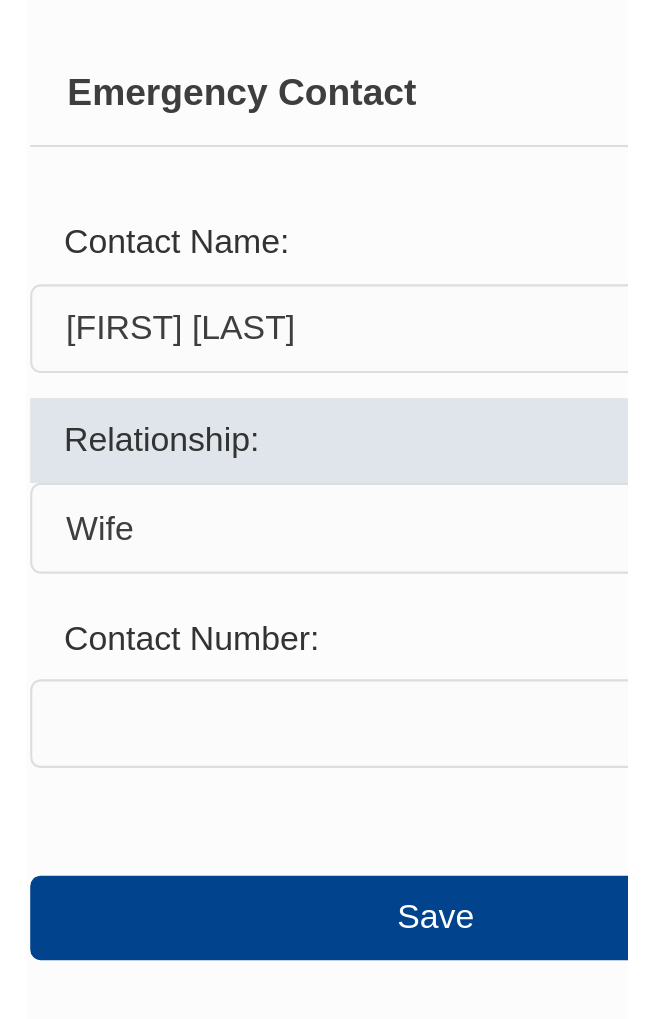 scroll, scrollTop: 222, scrollLeft: 0, axis: vertical 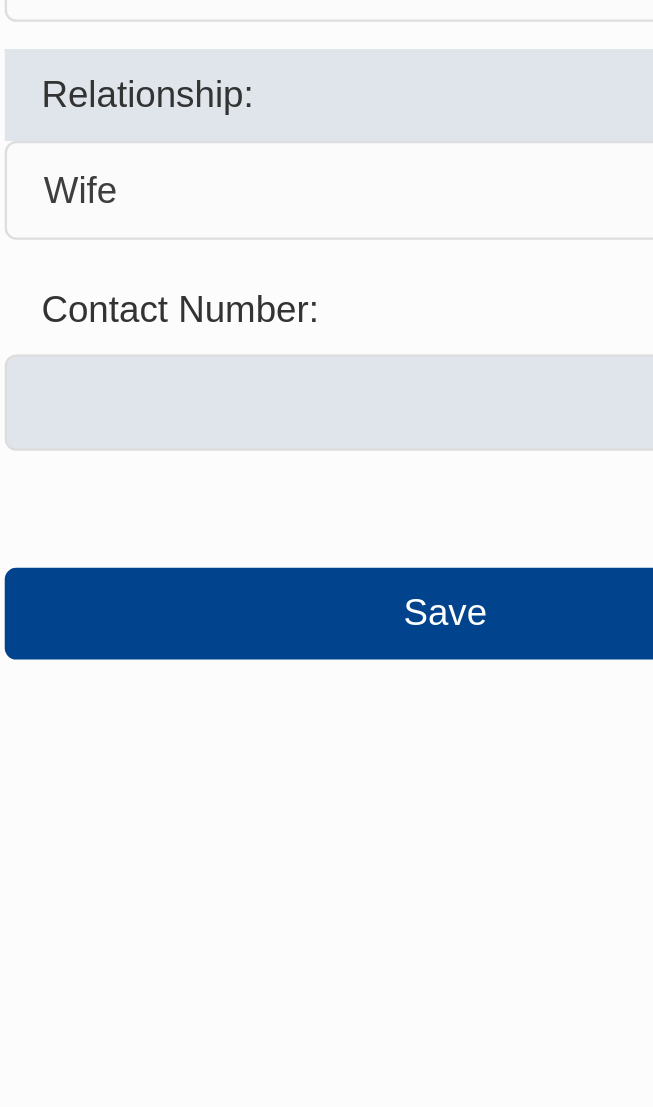 type on "Wife" 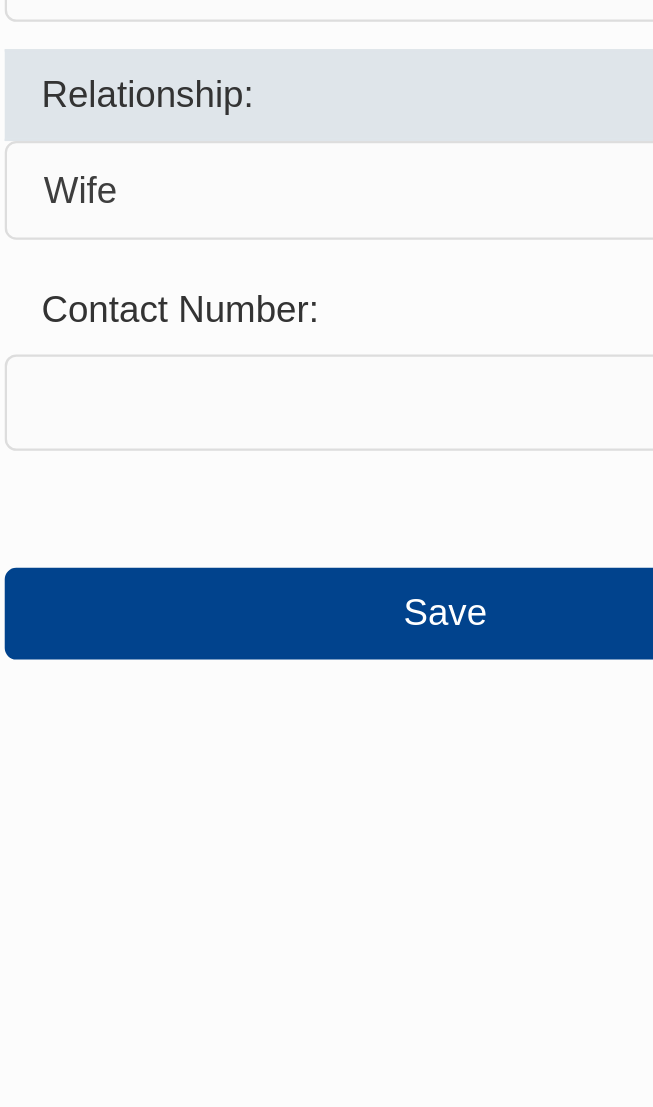 click at bounding box center [310, 677] 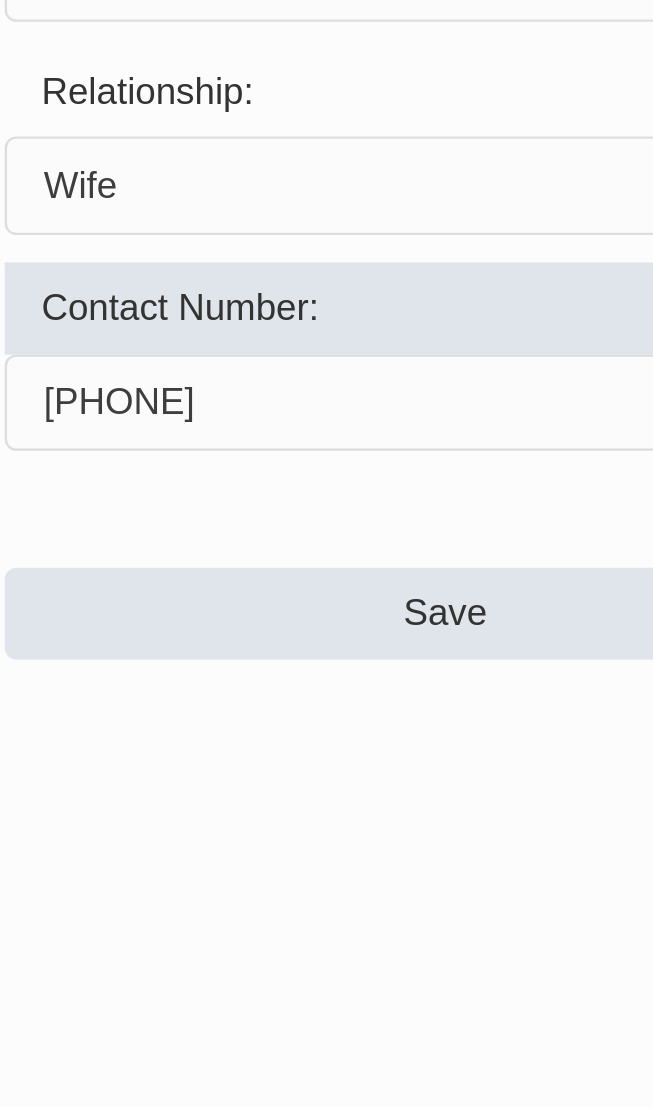 type on "[PHONE]" 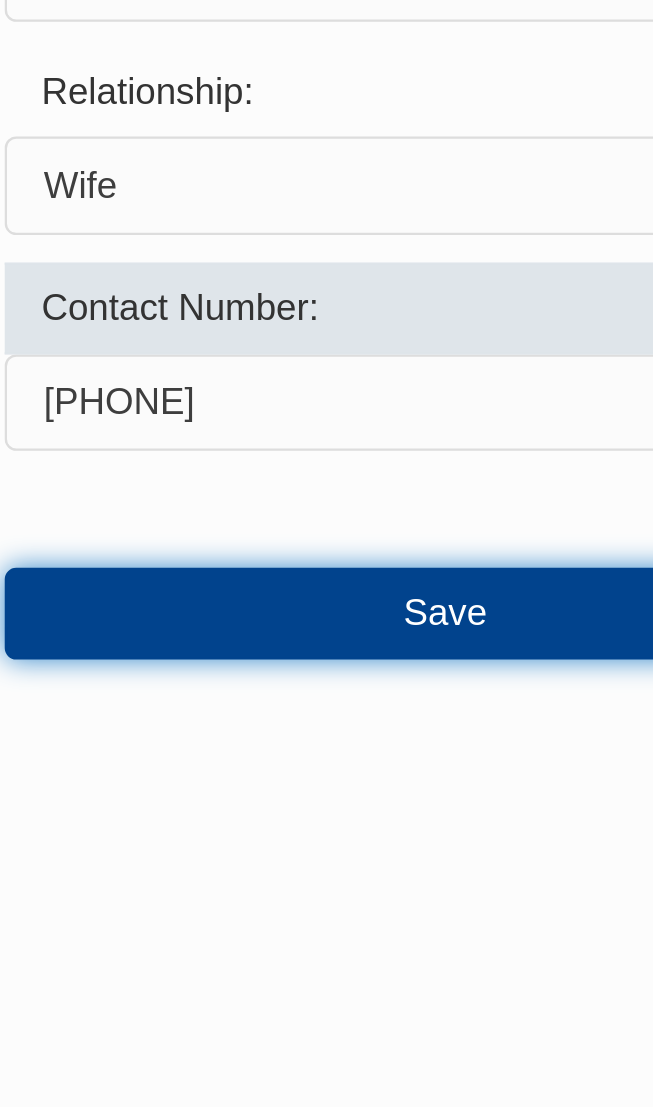 click on "Save" at bounding box center (310, 769) 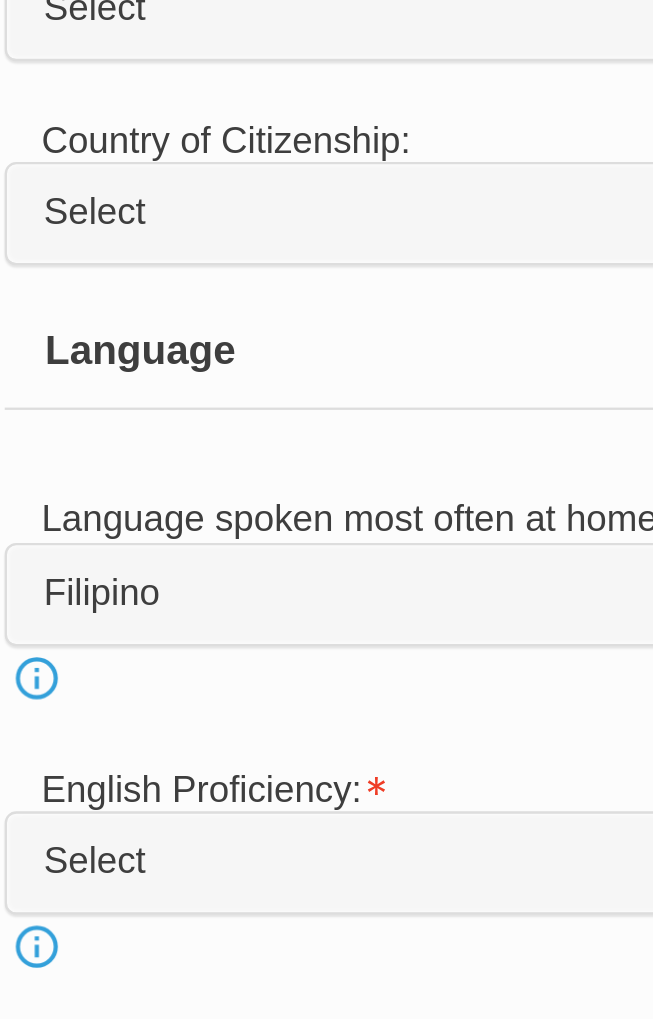 scroll, scrollTop: 384, scrollLeft: 0, axis: vertical 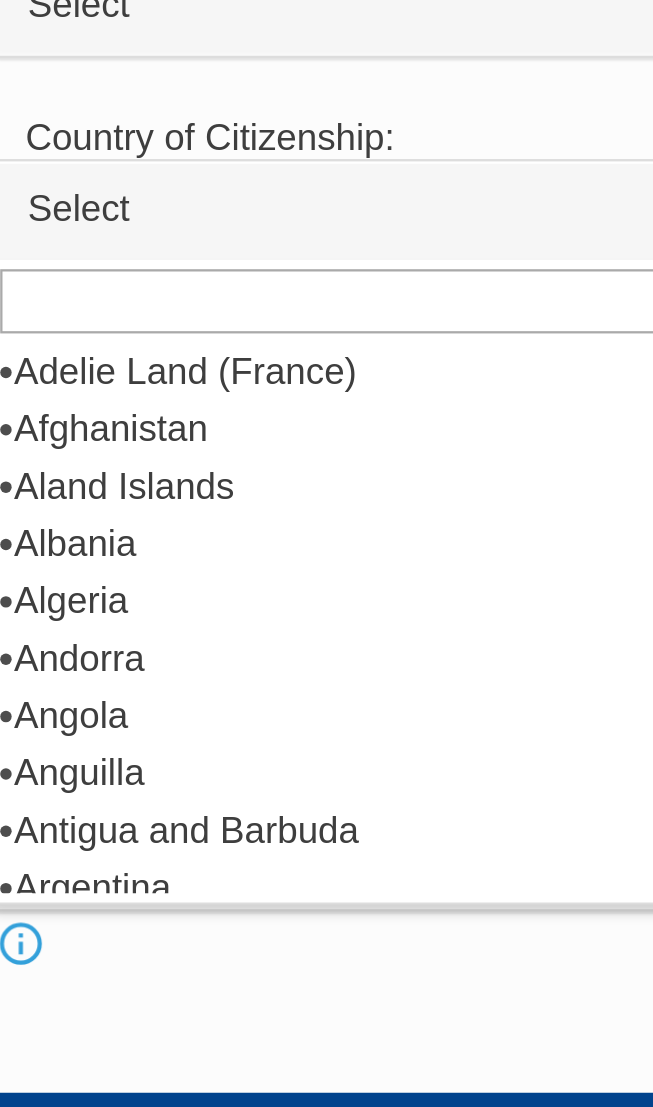 select on "7201" 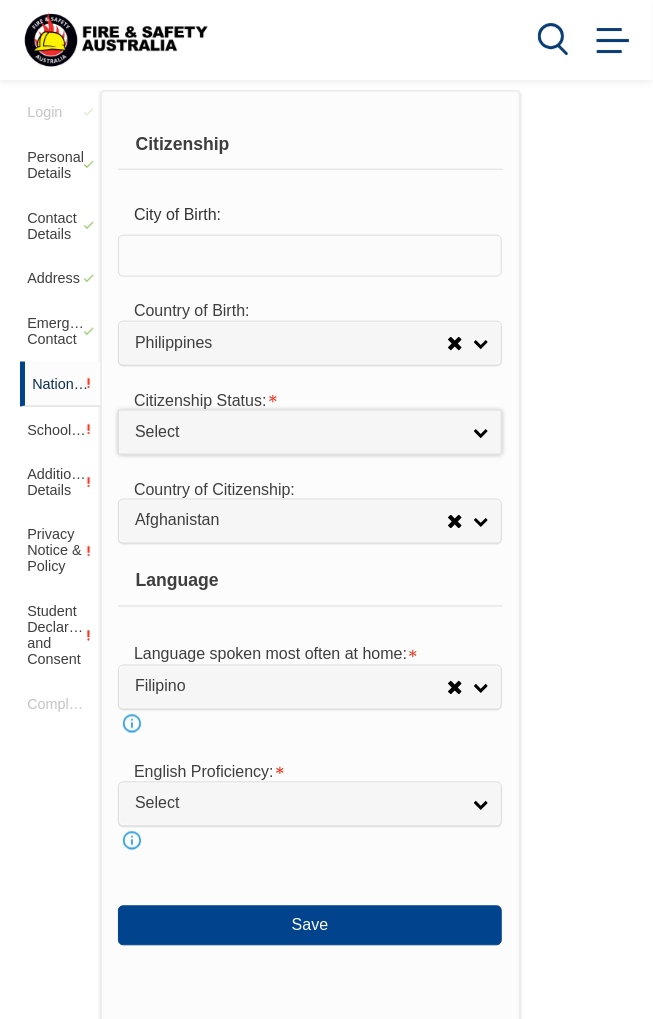 scroll, scrollTop: 462, scrollLeft: 0, axis: vertical 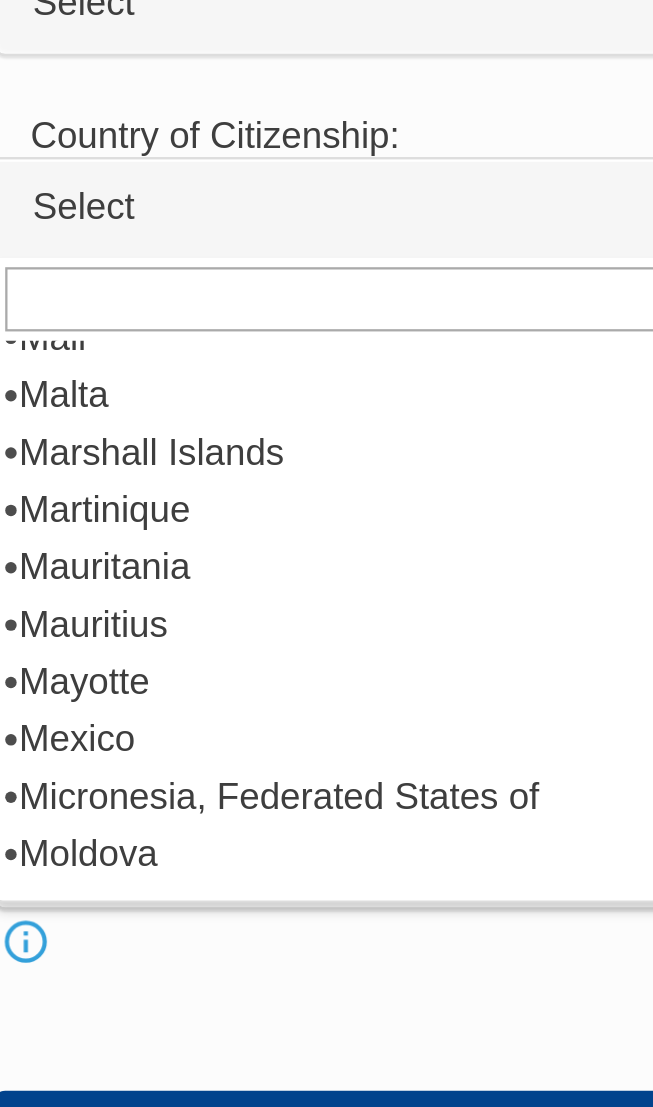 select on "1502" 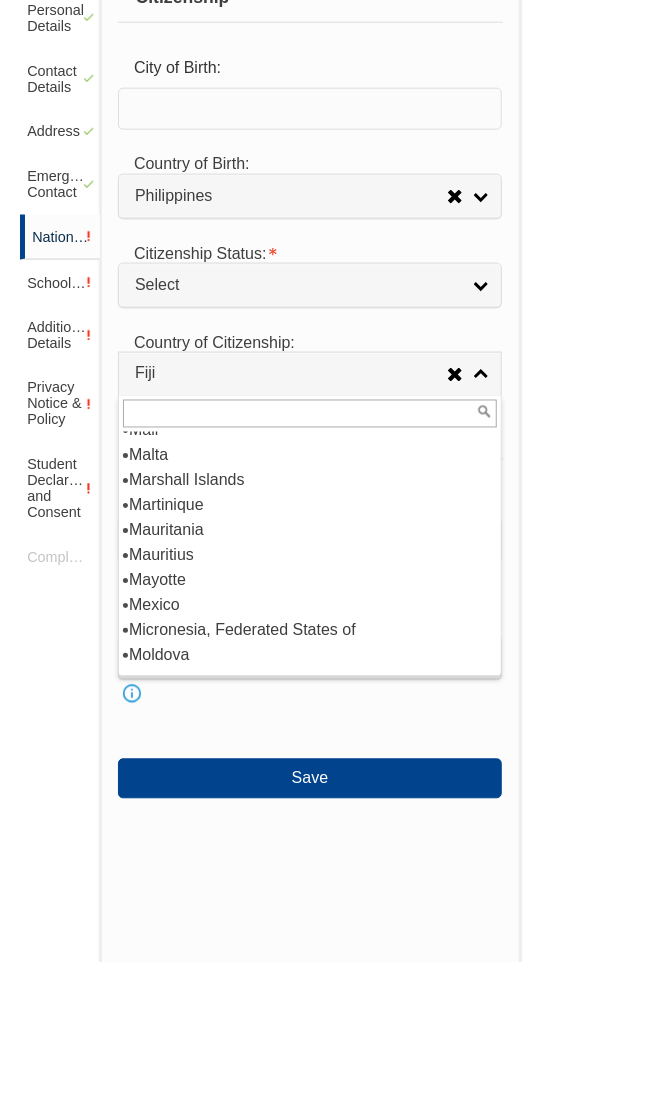 scroll, scrollTop: 458, scrollLeft: 0, axis: vertical 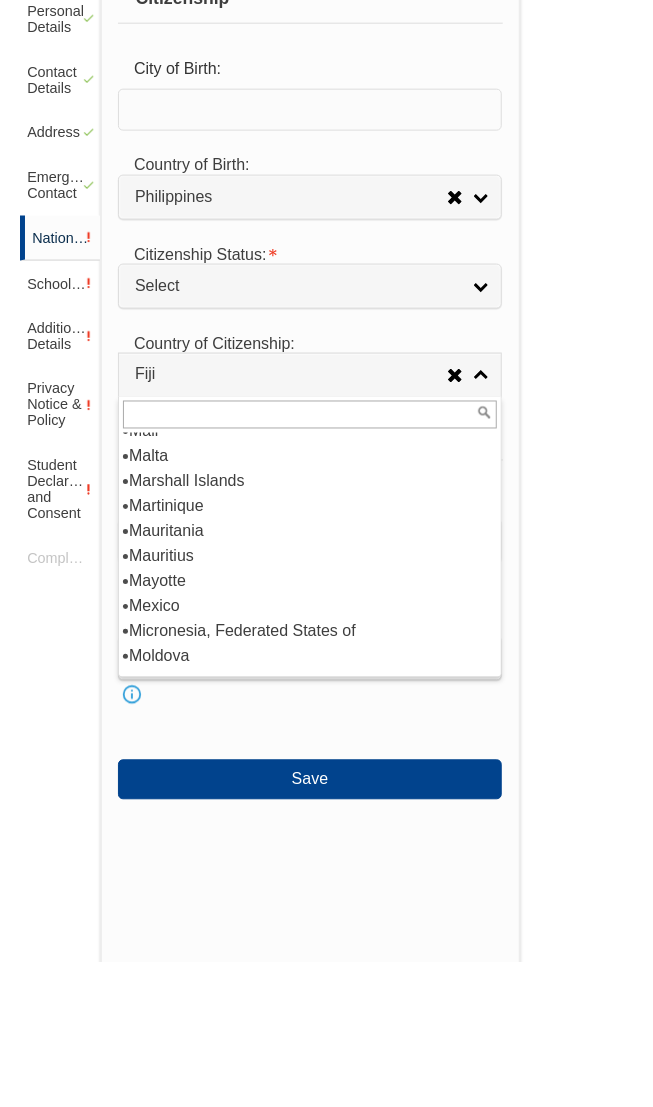 select 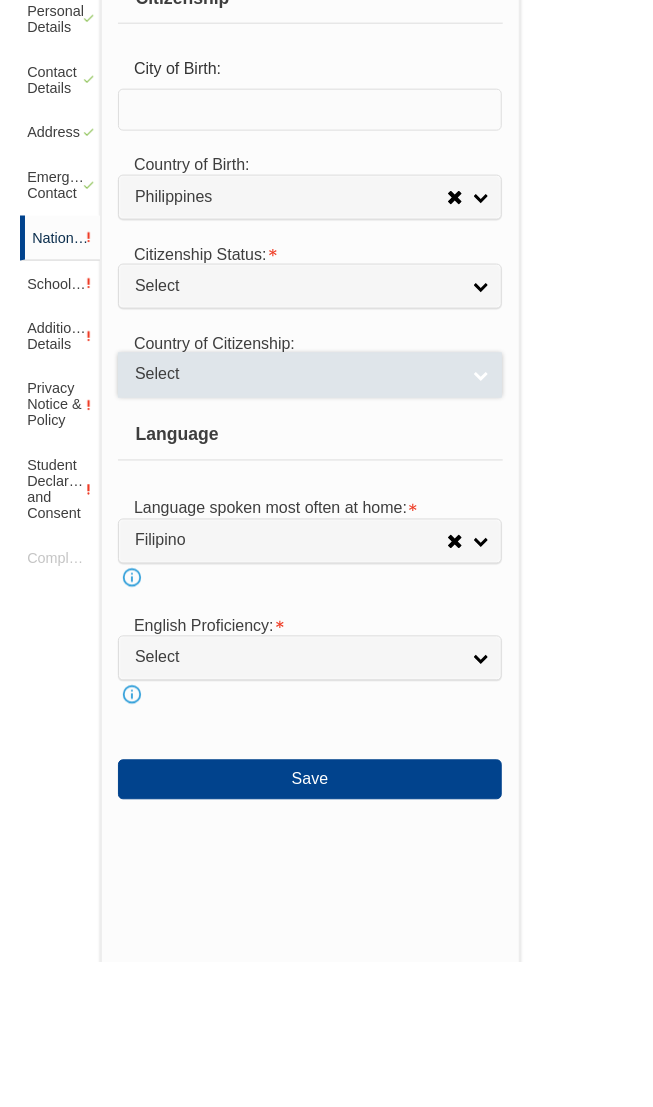 click on "Select" at bounding box center (310, 519) 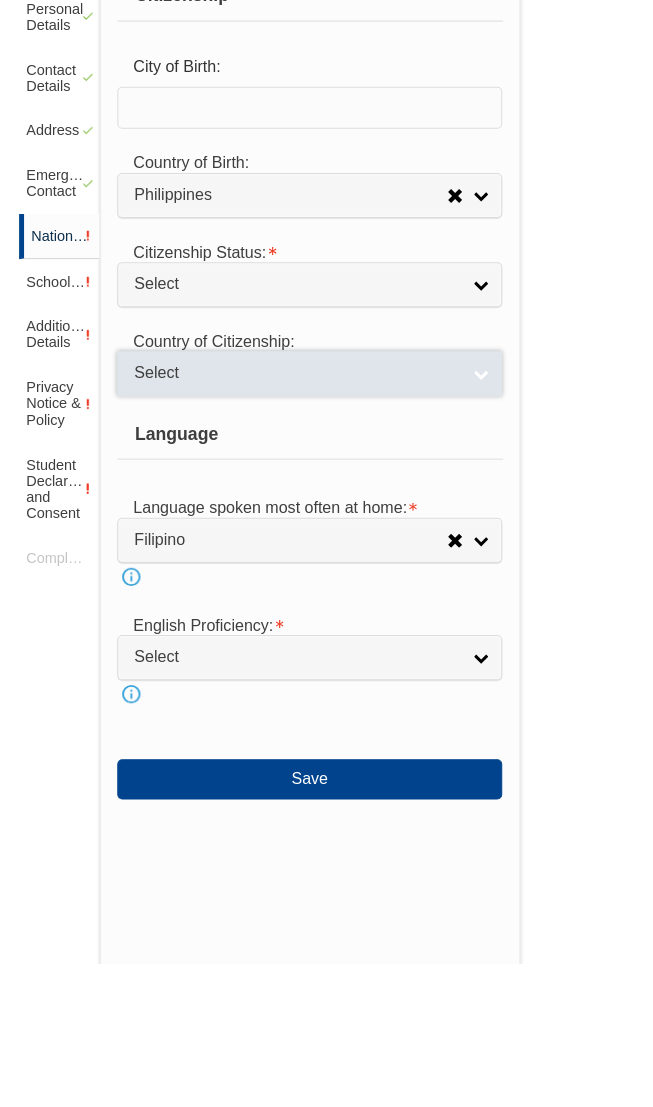 scroll, scrollTop: 0, scrollLeft: 0, axis: both 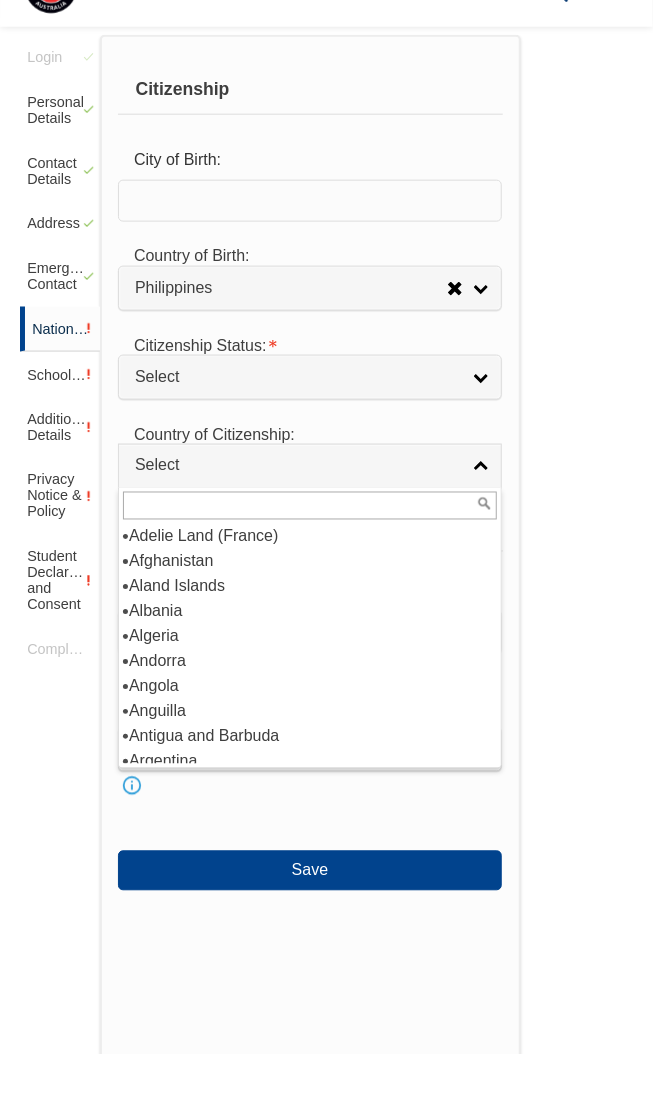 click at bounding box center (310, 254) 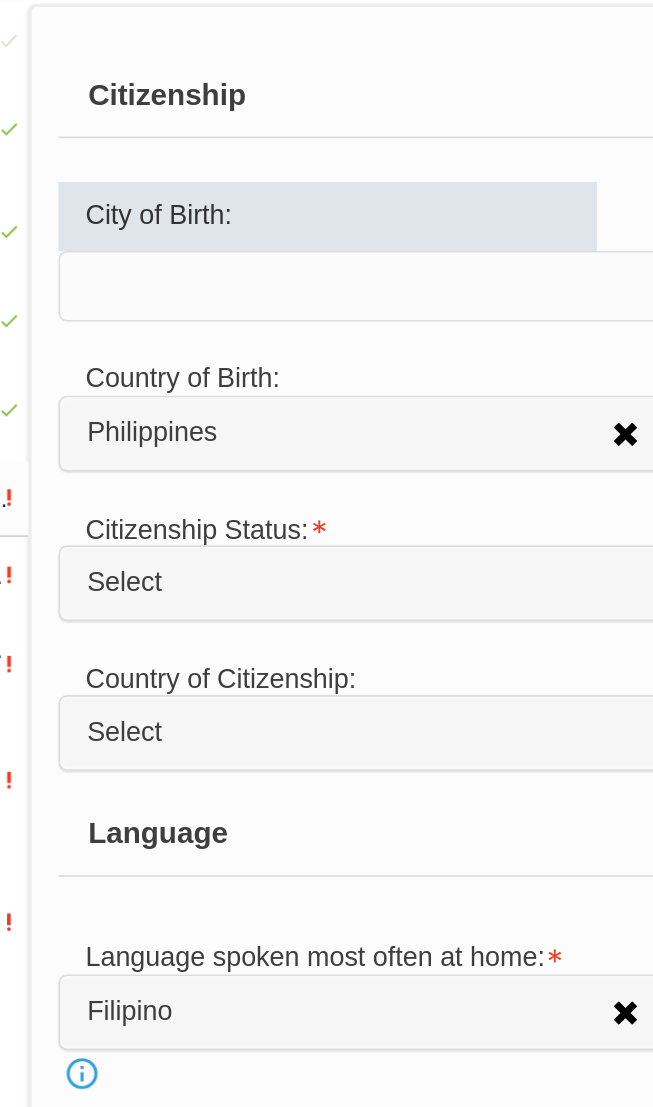 scroll, scrollTop: 458, scrollLeft: 0, axis: vertical 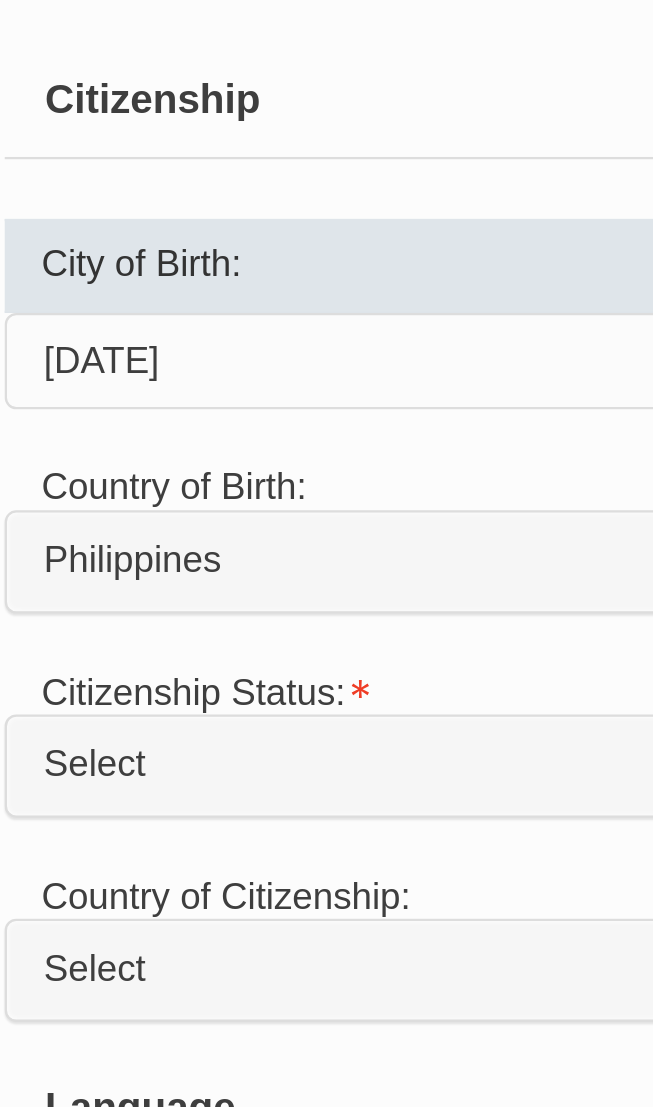 type on "[DATE]" 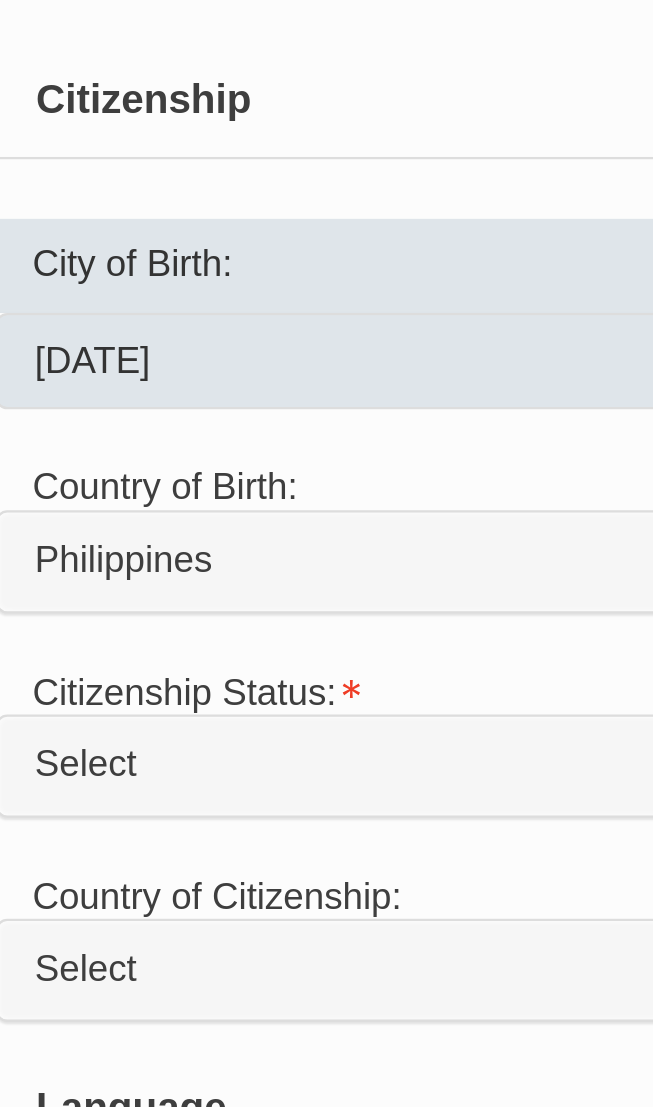 scroll, scrollTop: 7771, scrollLeft: 0, axis: vertical 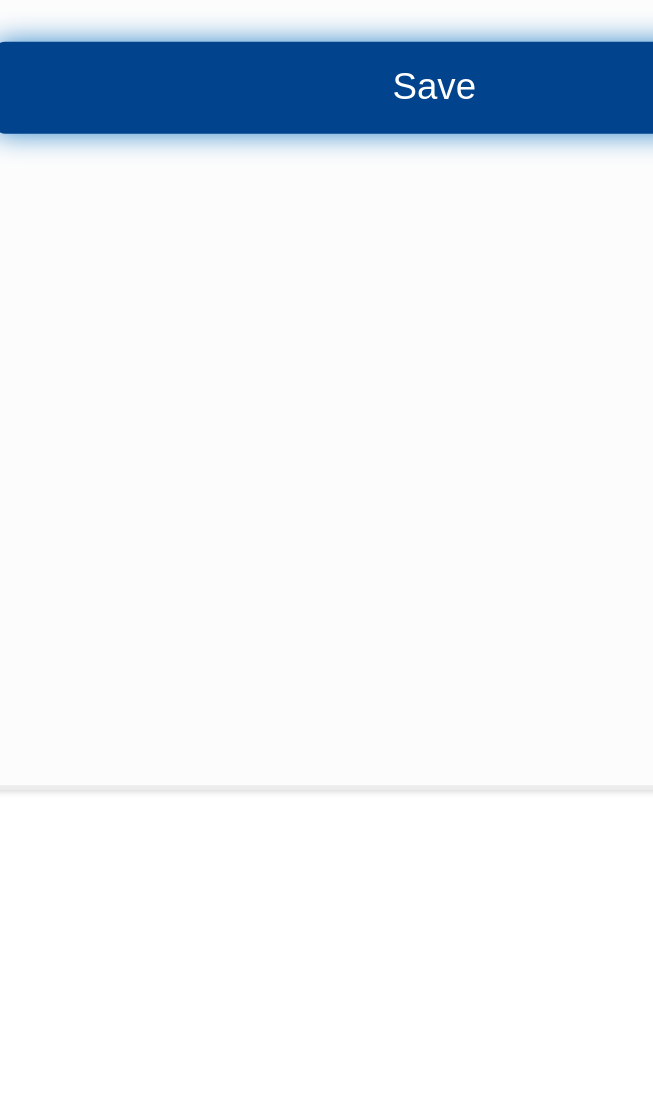 click on "Save" at bounding box center (310, 756) 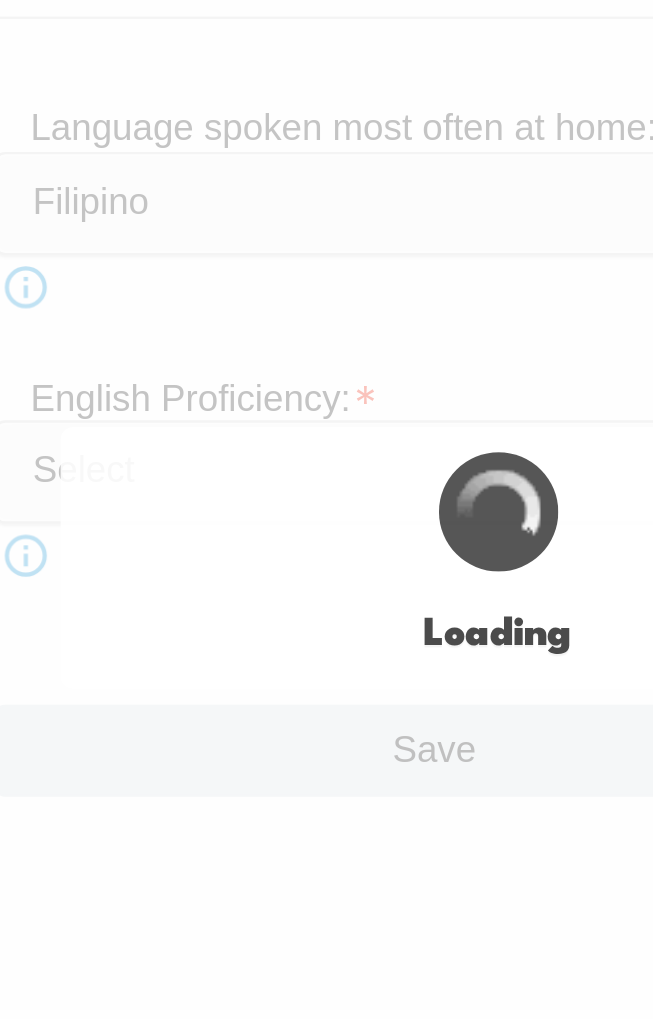 scroll, scrollTop: 801, scrollLeft: 0, axis: vertical 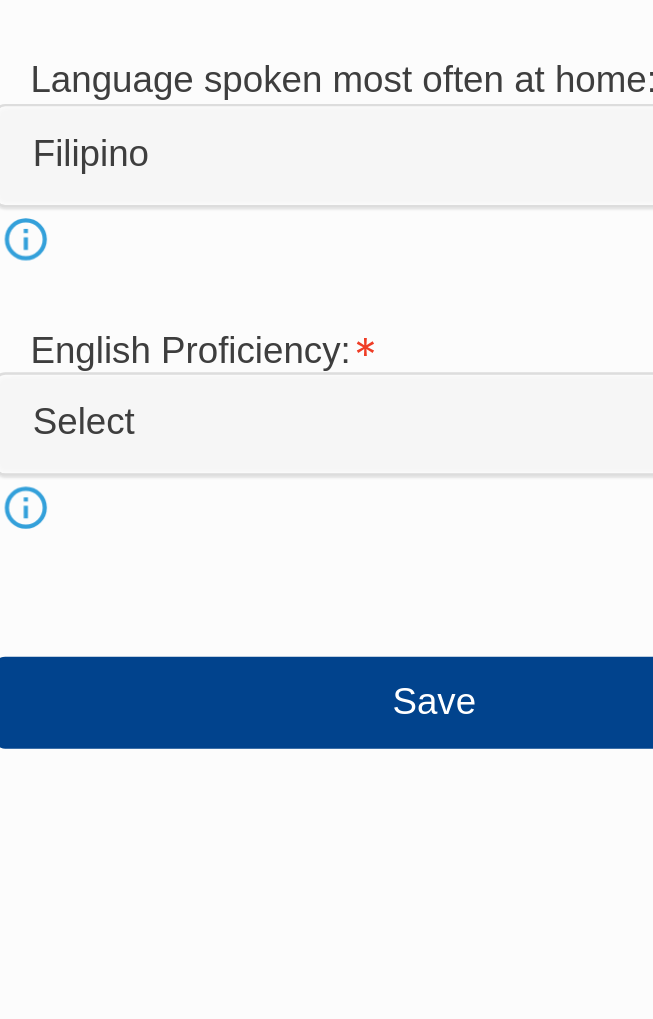 click on "Language" at bounding box center [310, 236] 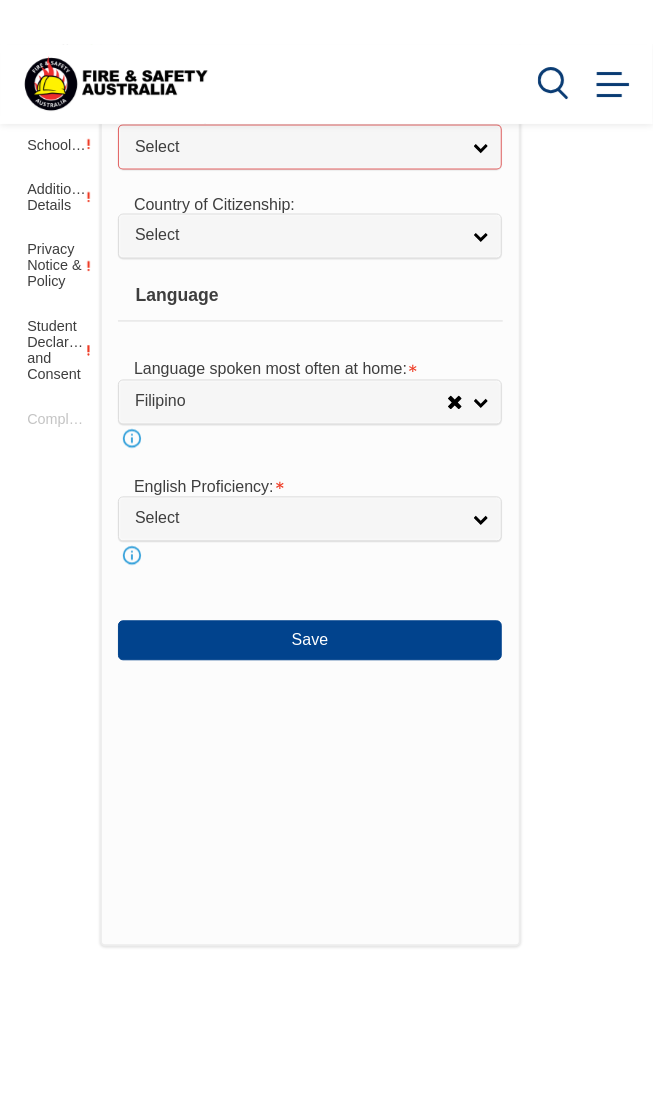 scroll, scrollTop: 776, scrollLeft: 0, axis: vertical 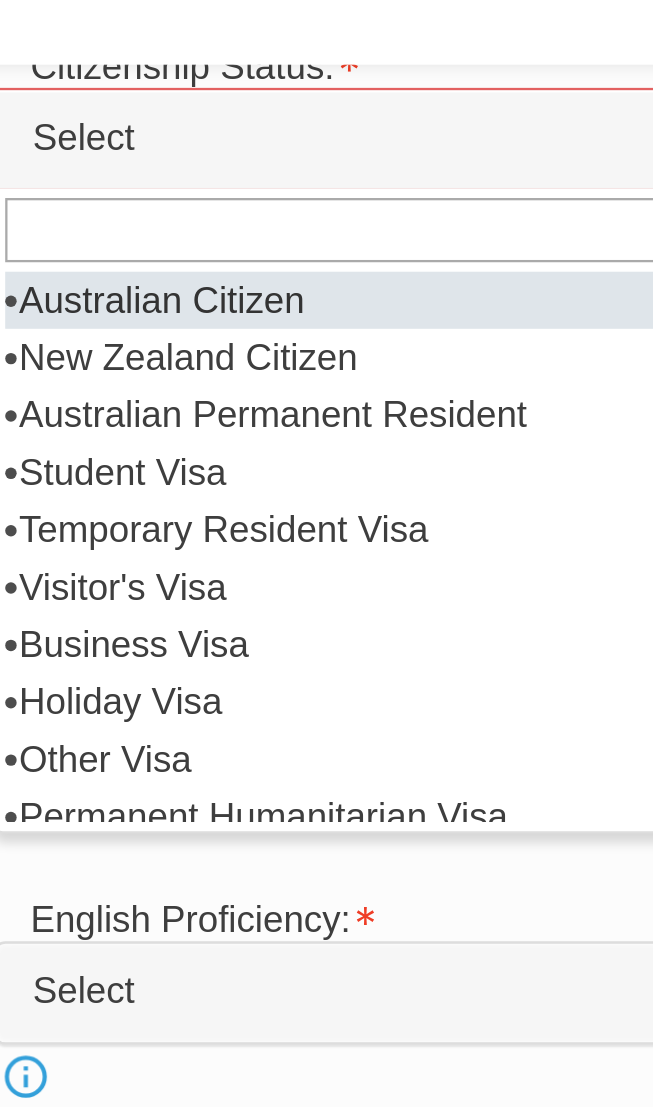 select on "1" 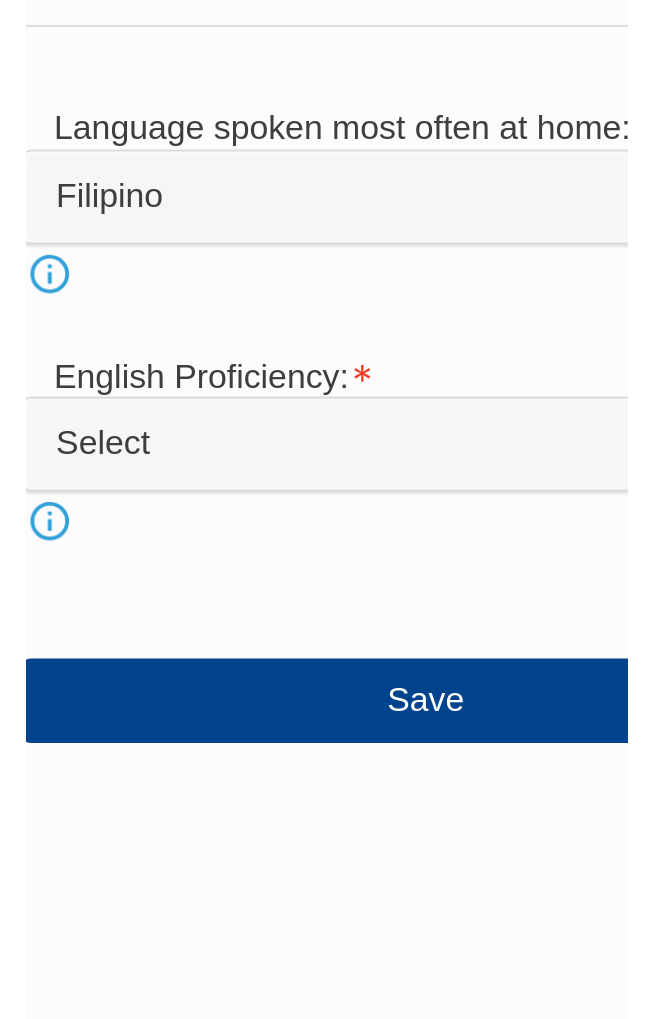scroll, scrollTop: 776, scrollLeft: 0, axis: vertical 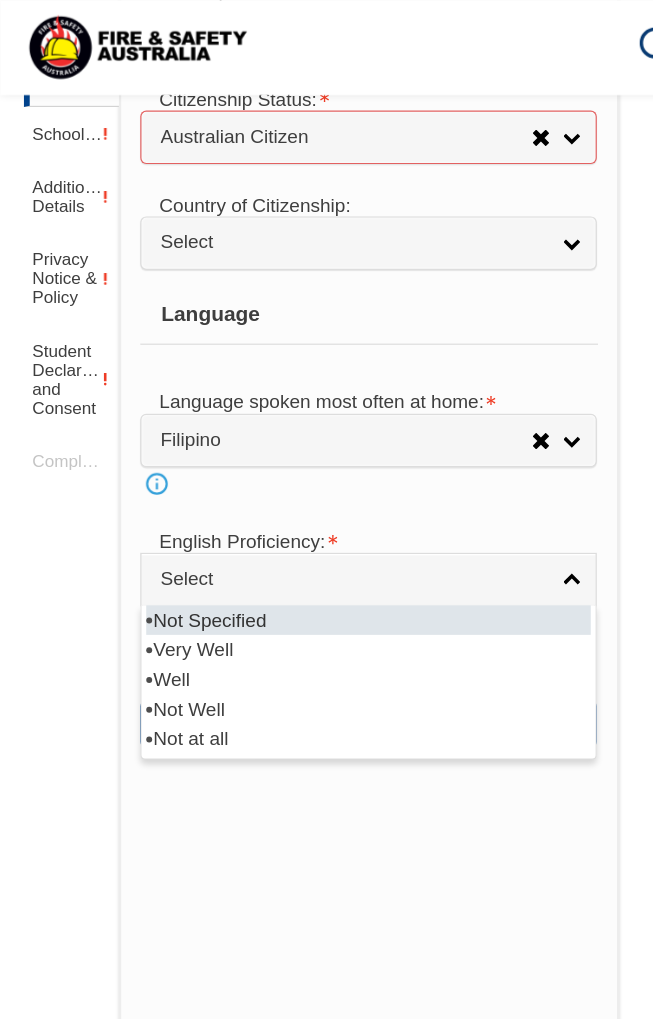 select on "2" 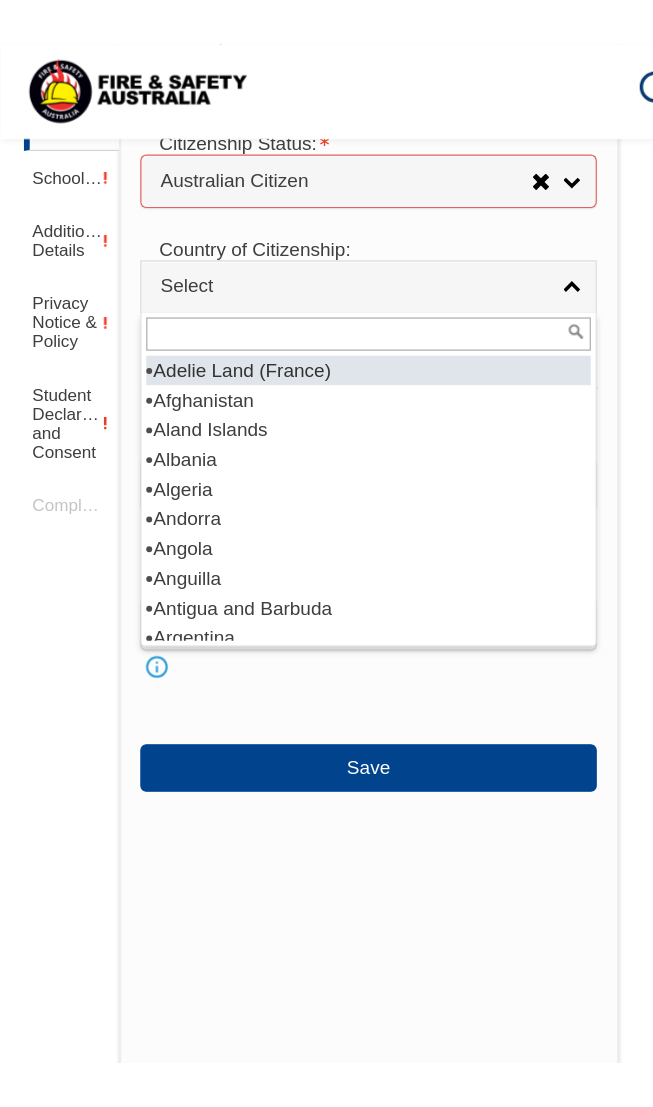 scroll, scrollTop: 773, scrollLeft: 0, axis: vertical 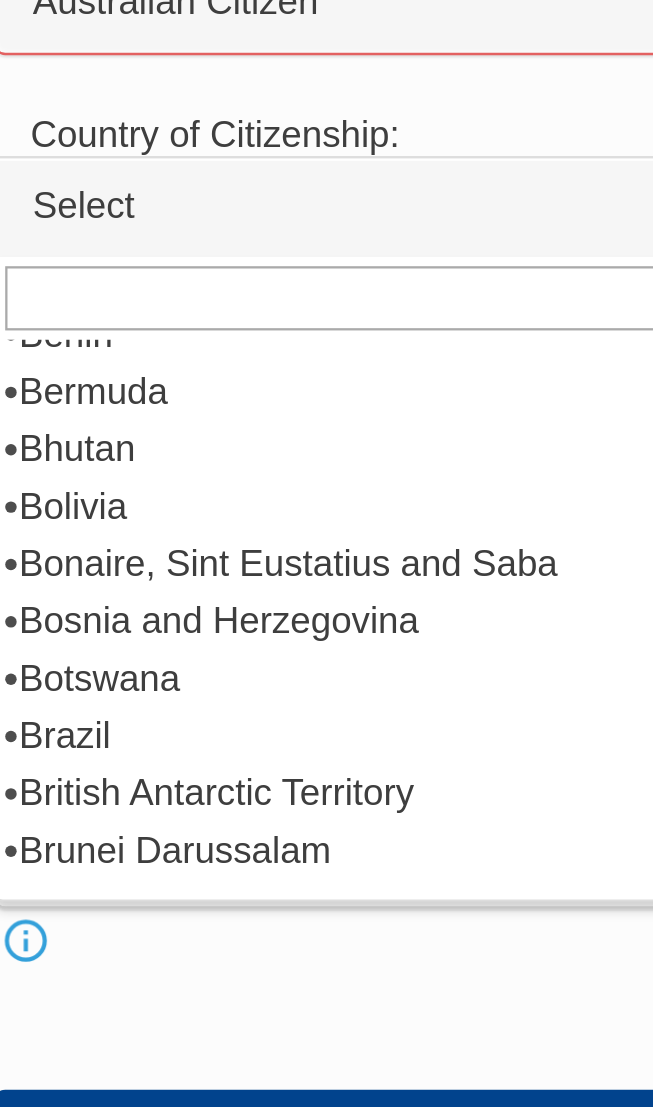 click at bounding box center (310, 244) 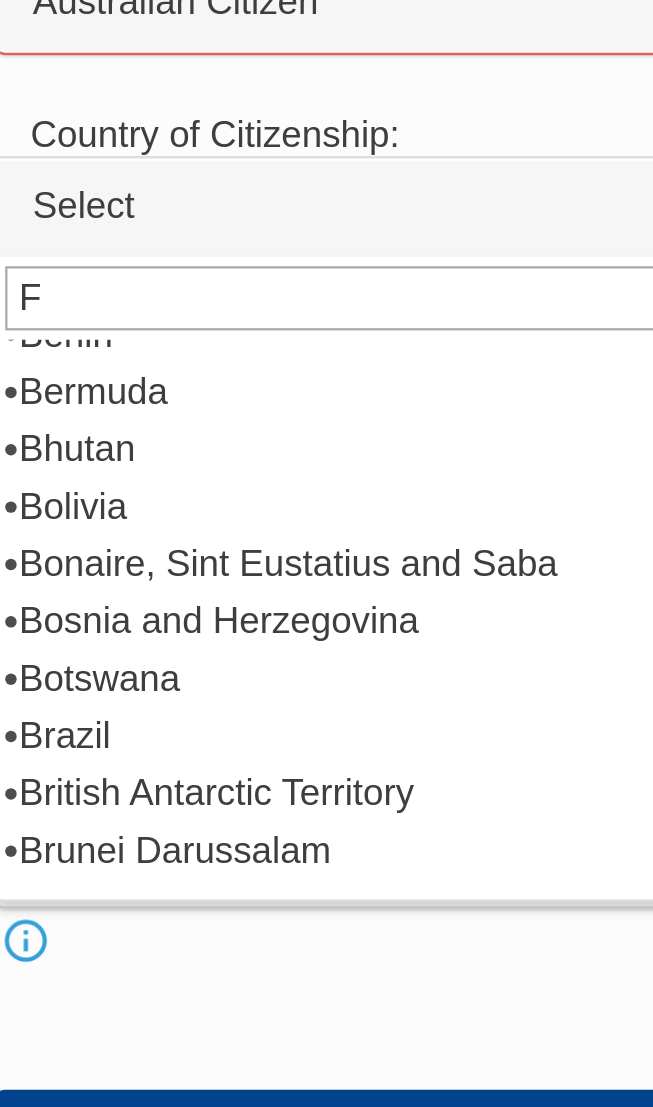 scroll, scrollTop: 0, scrollLeft: 0, axis: both 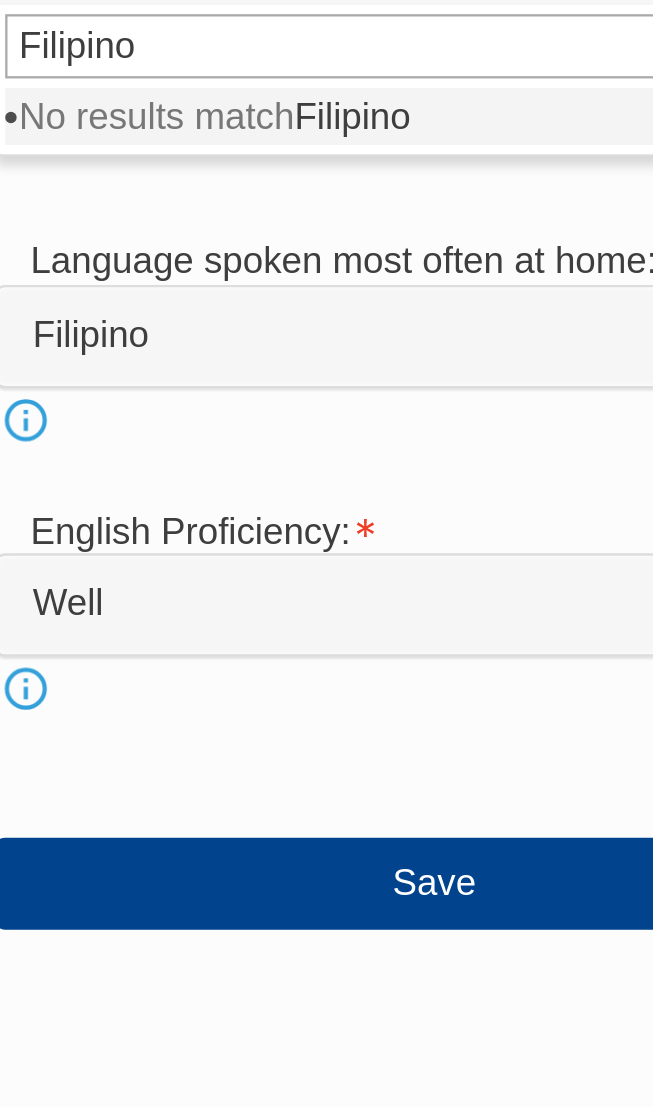 type on "Filipino" 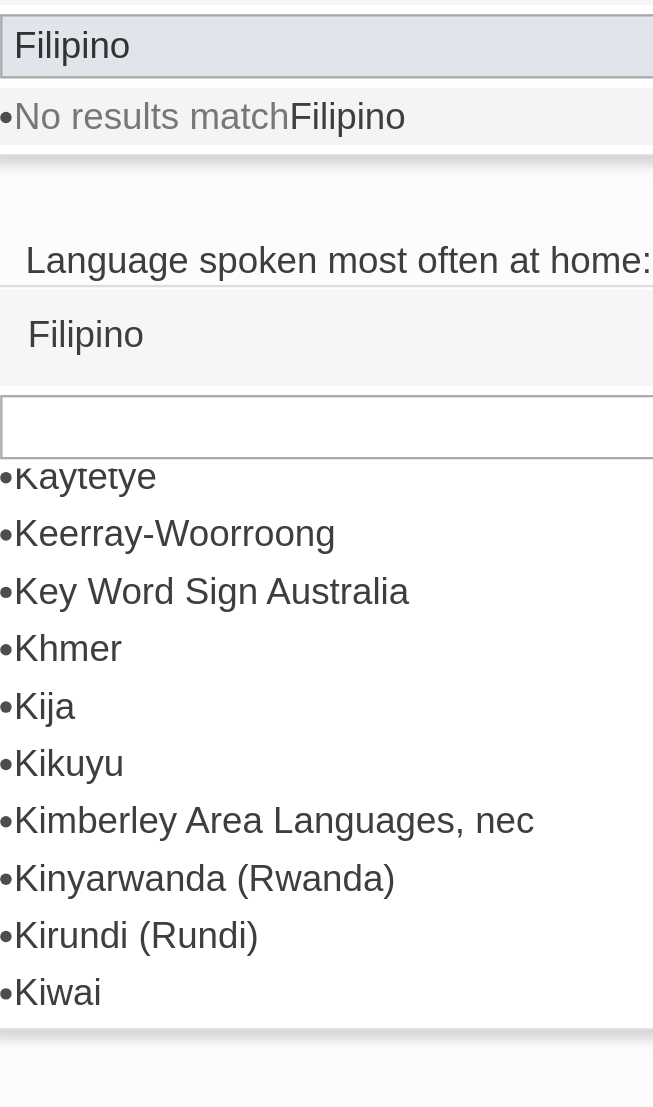 select on "1201" 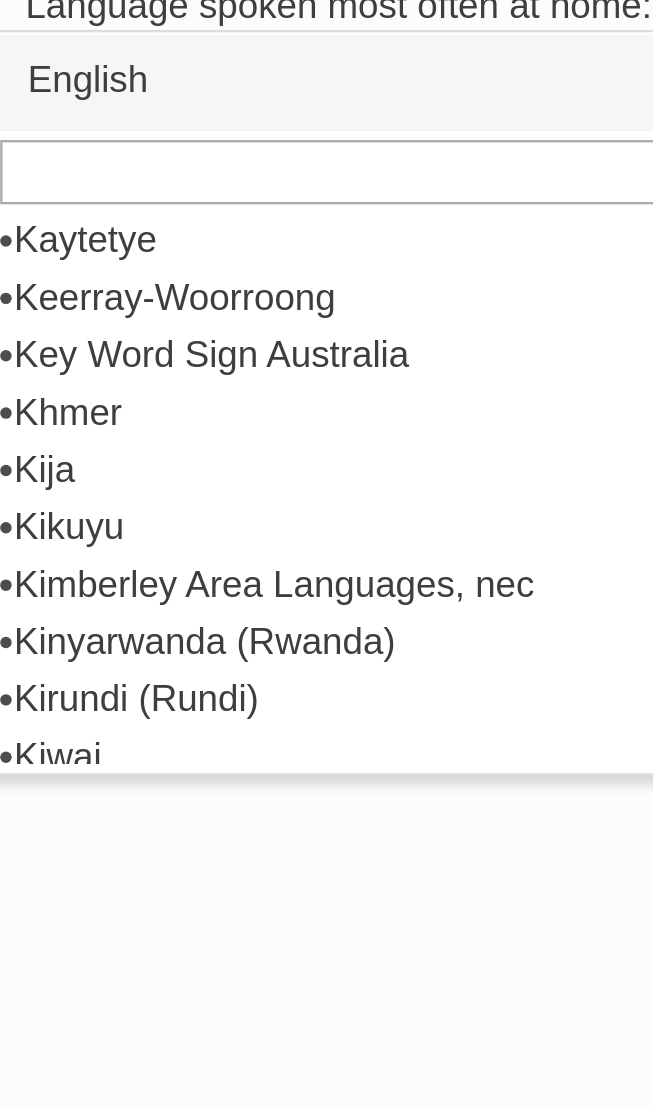 scroll, scrollTop: 773, scrollLeft: 0, axis: vertical 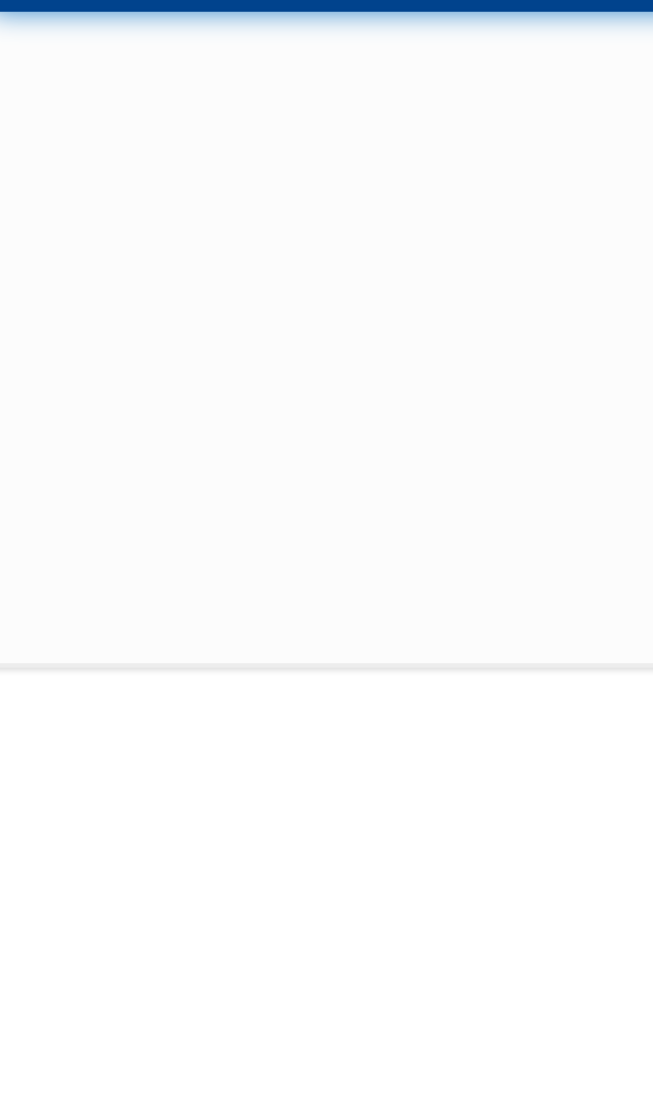 click on "Save" at bounding box center (310, 189) 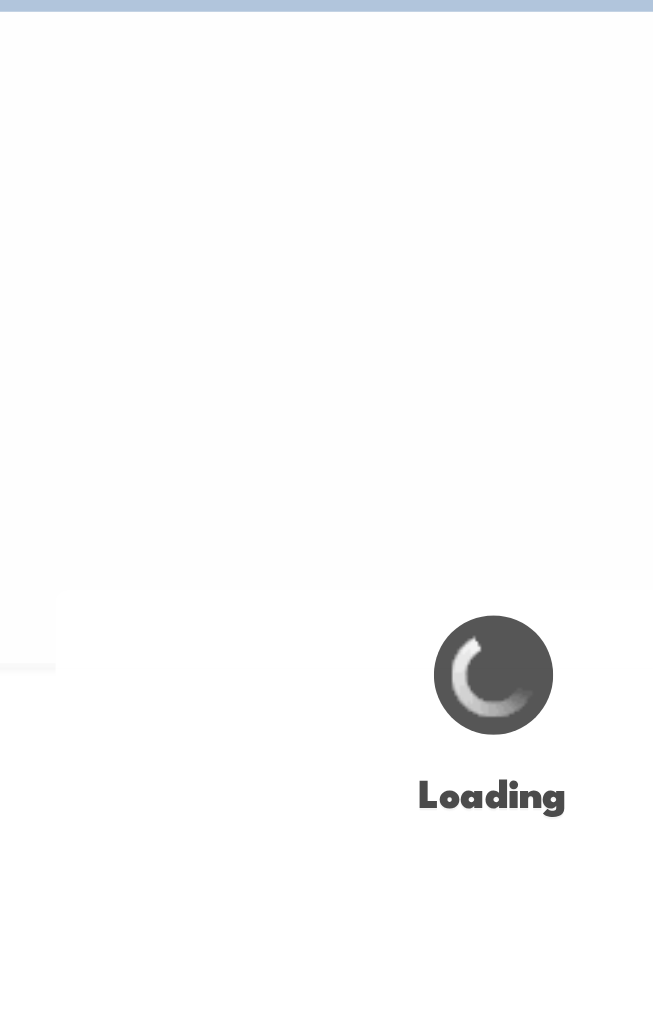 click on "[TEXT]" at bounding box center (326, -28) 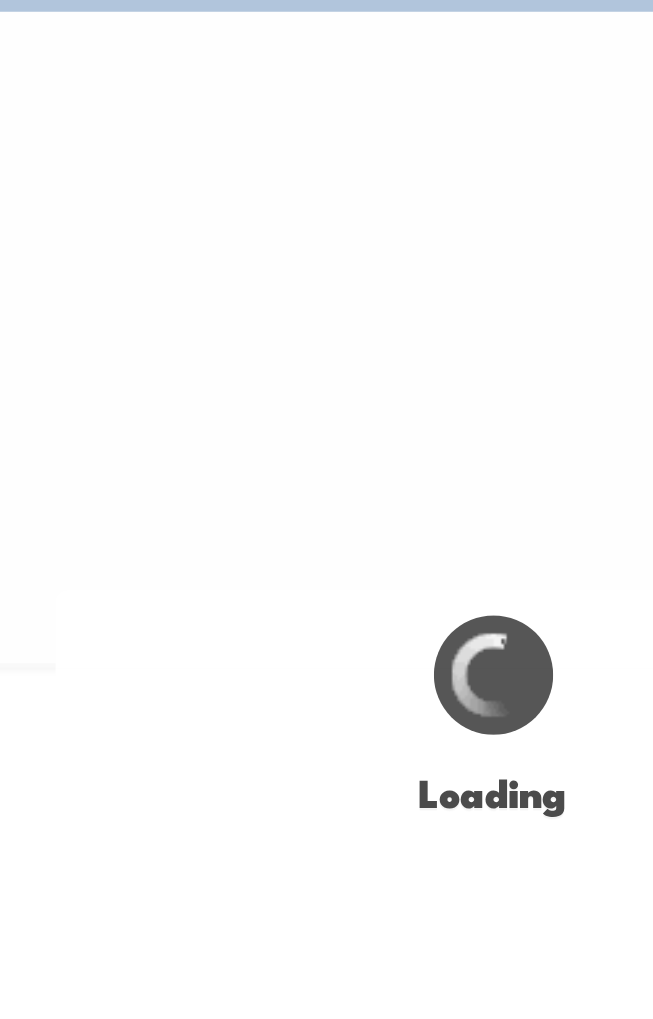 scroll, scrollTop: 0, scrollLeft: 0, axis: both 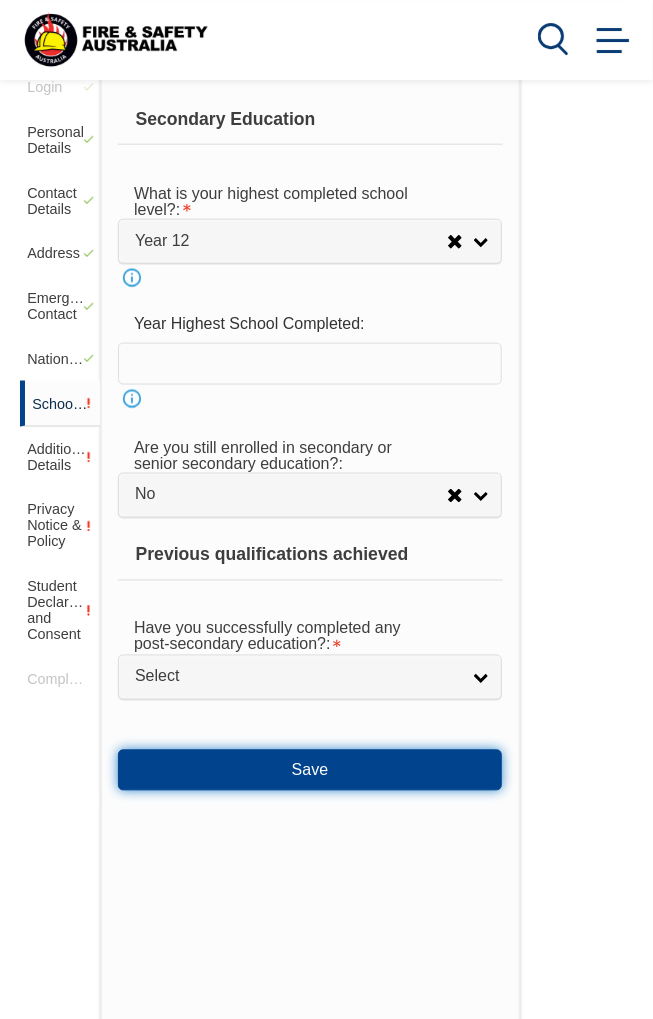 click on "Save" at bounding box center [310, 770] 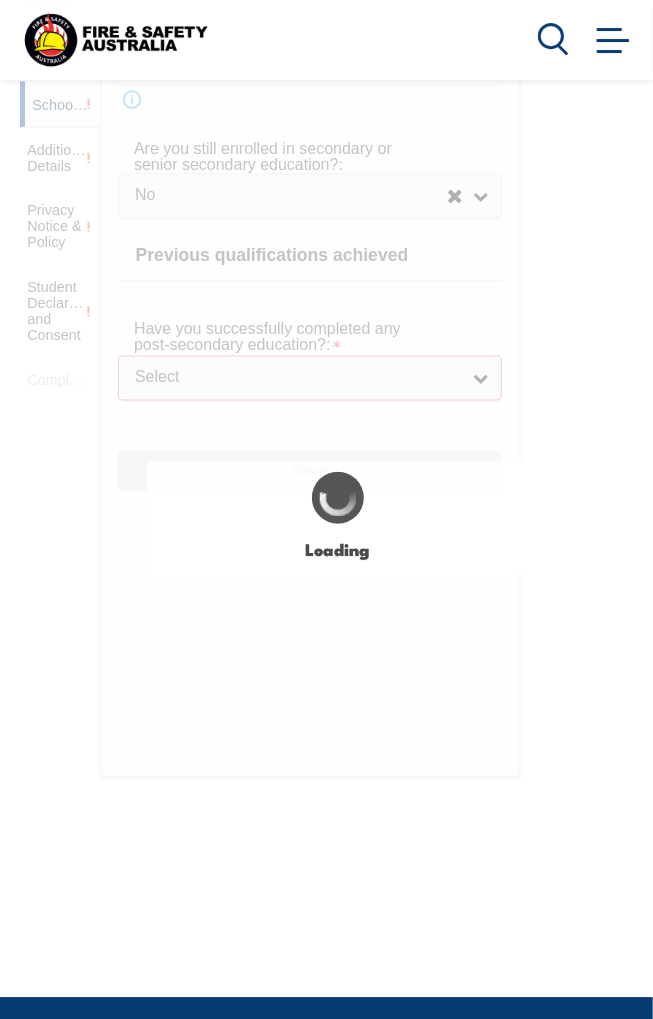select on "false" 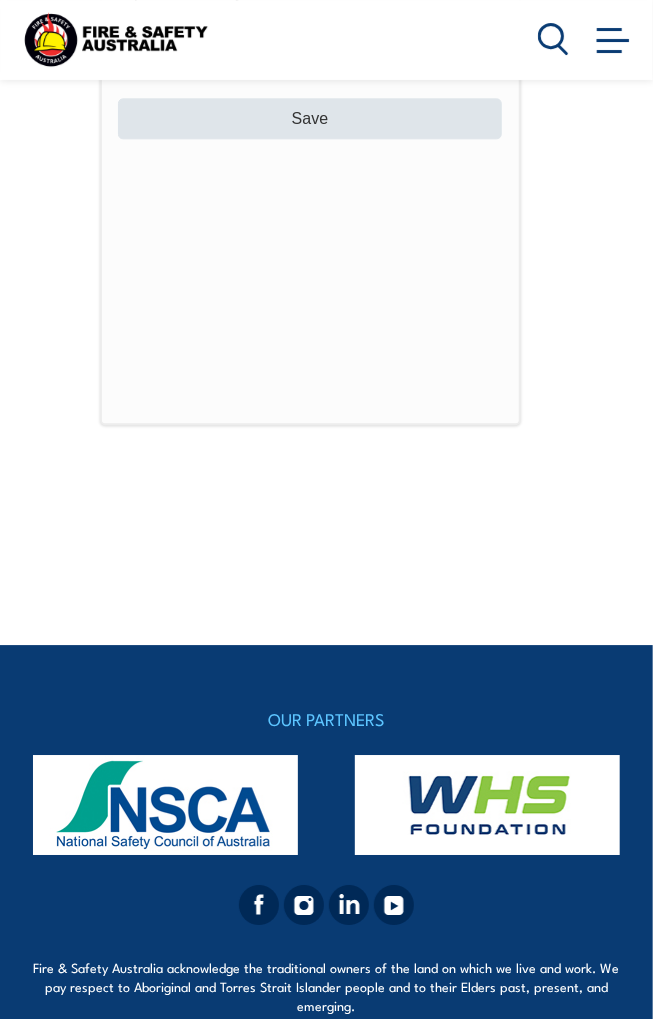 scroll, scrollTop: 1046, scrollLeft: 0, axis: vertical 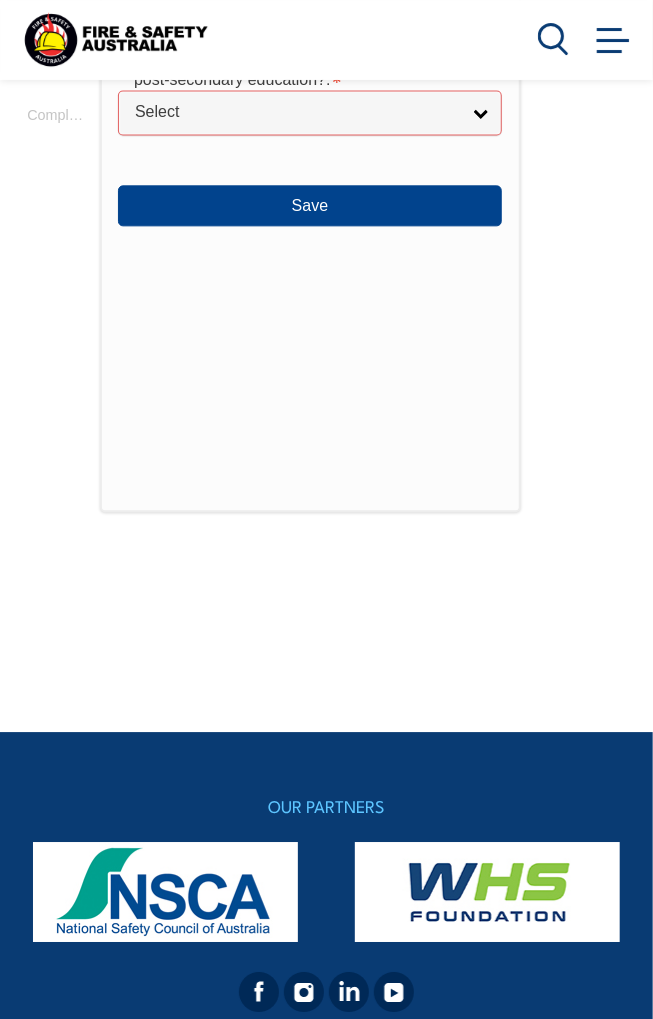click at bounding box center (278, 158) 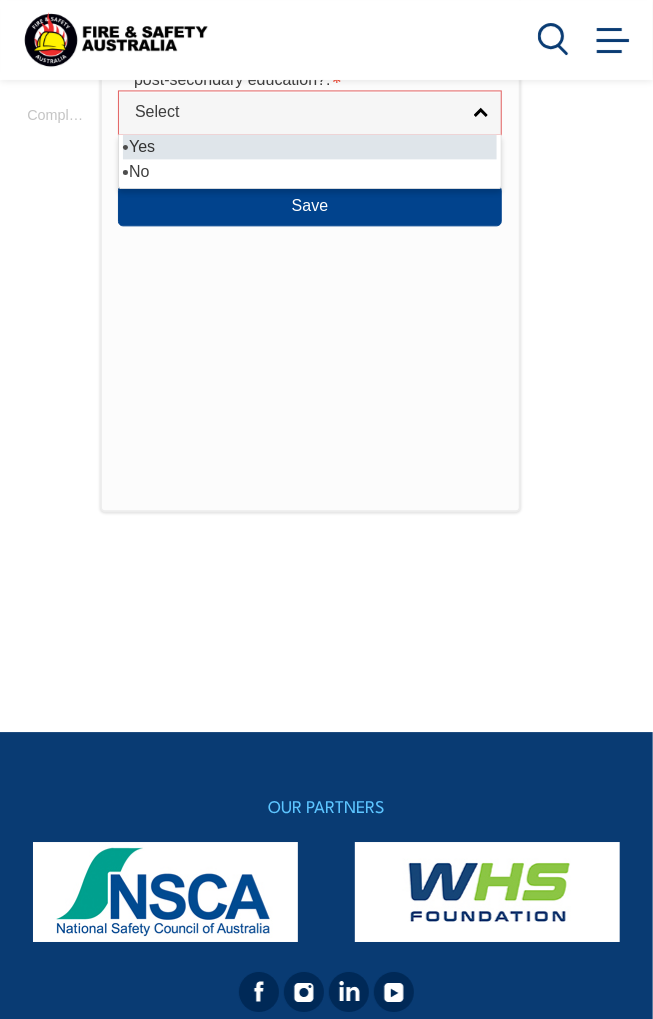 select on "true" 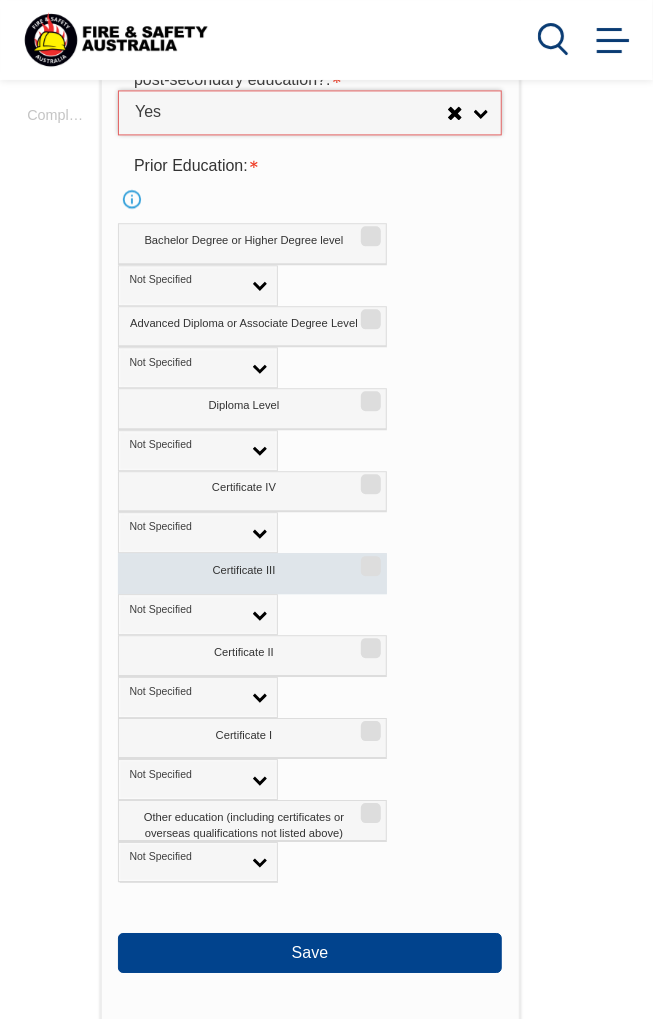 click on "Certificate III" at bounding box center (368, 559) 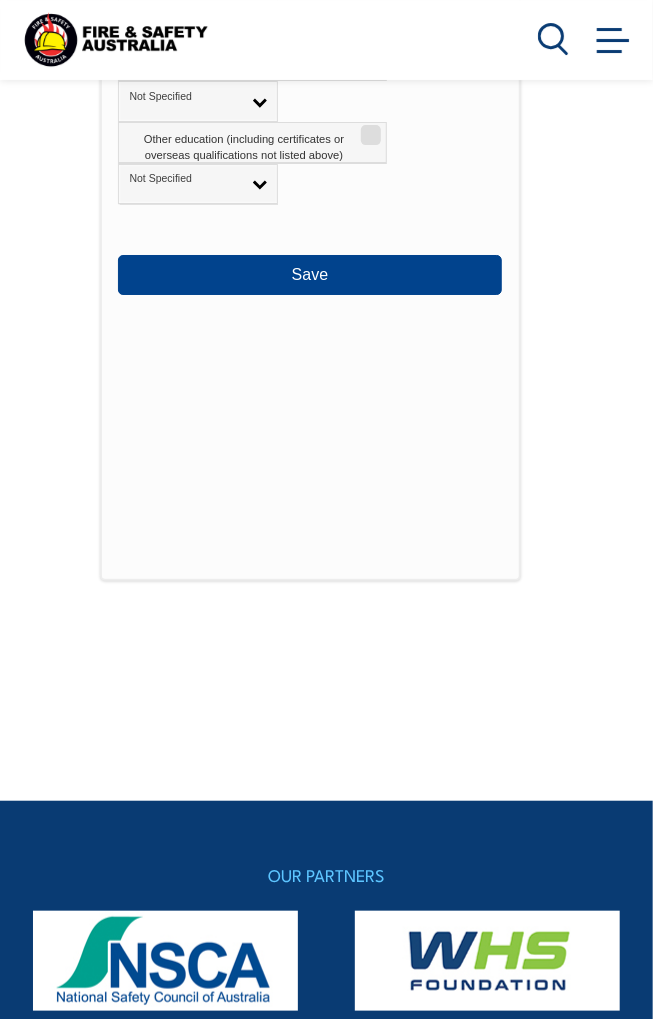 scroll, scrollTop: 1778, scrollLeft: 0, axis: vertical 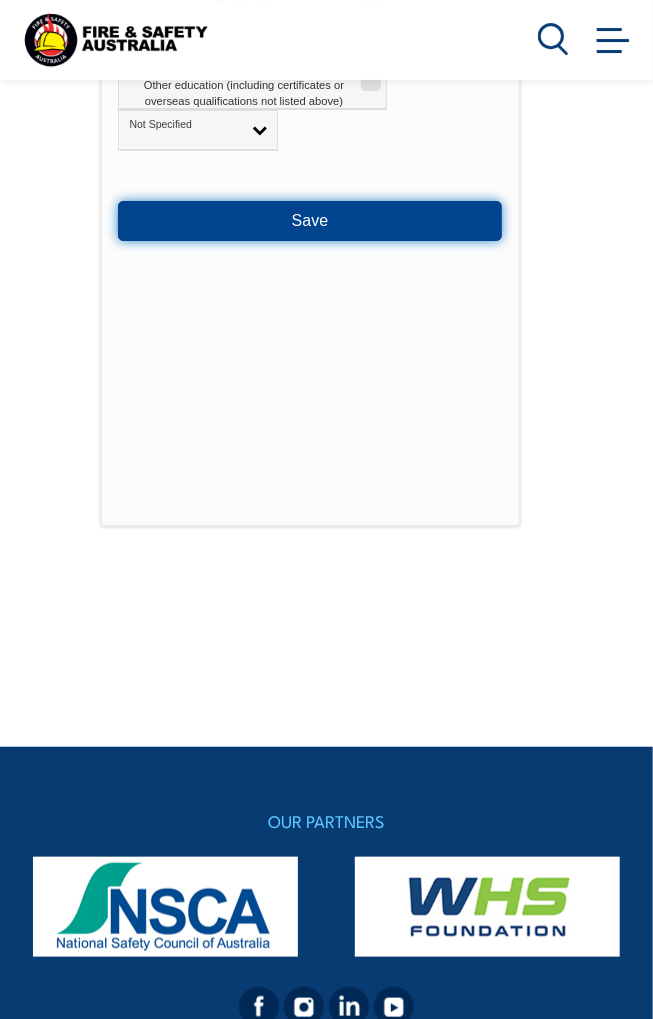 click on "Save" at bounding box center (310, 221) 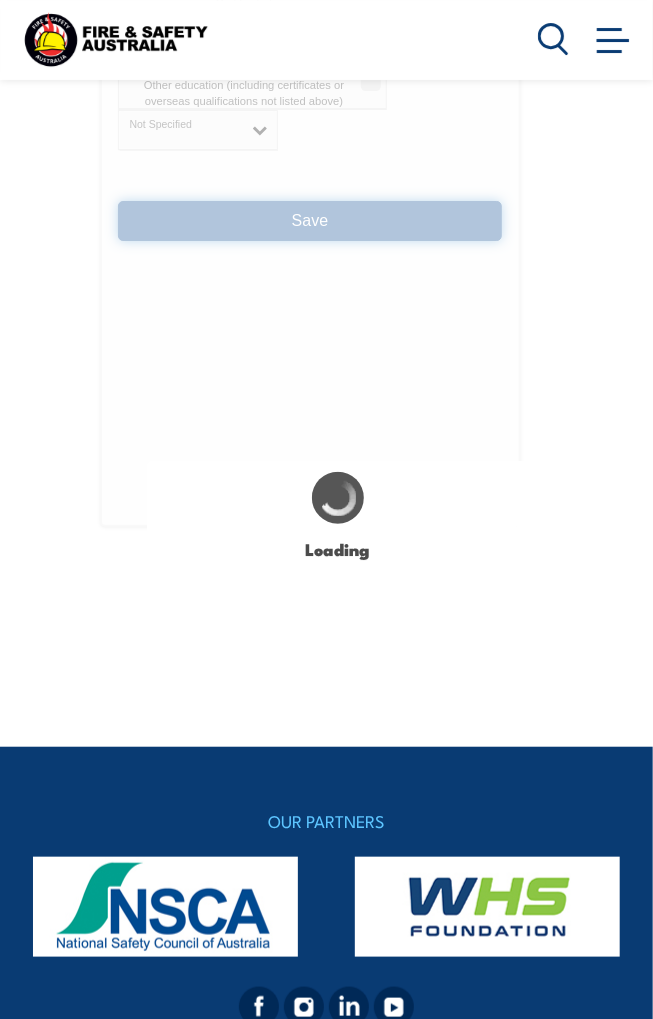 select 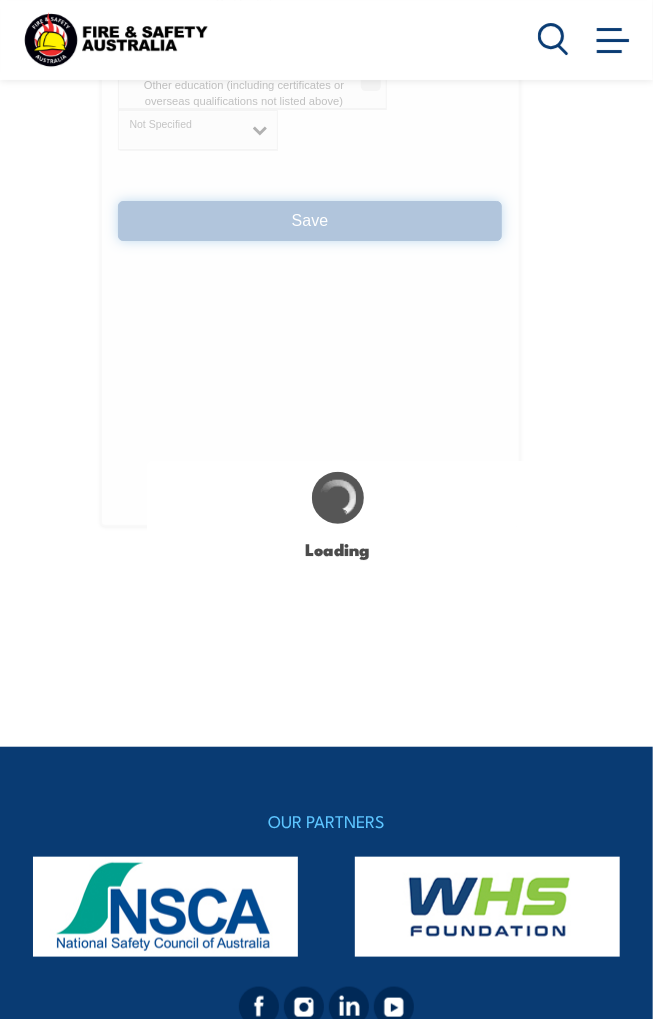 select on "false" 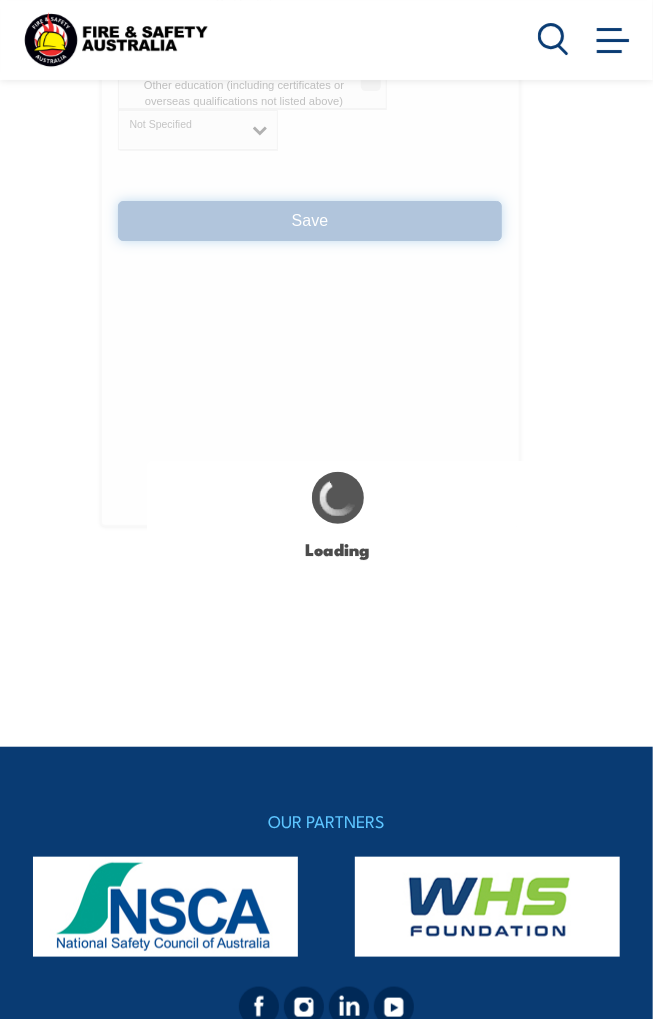 select on "true" 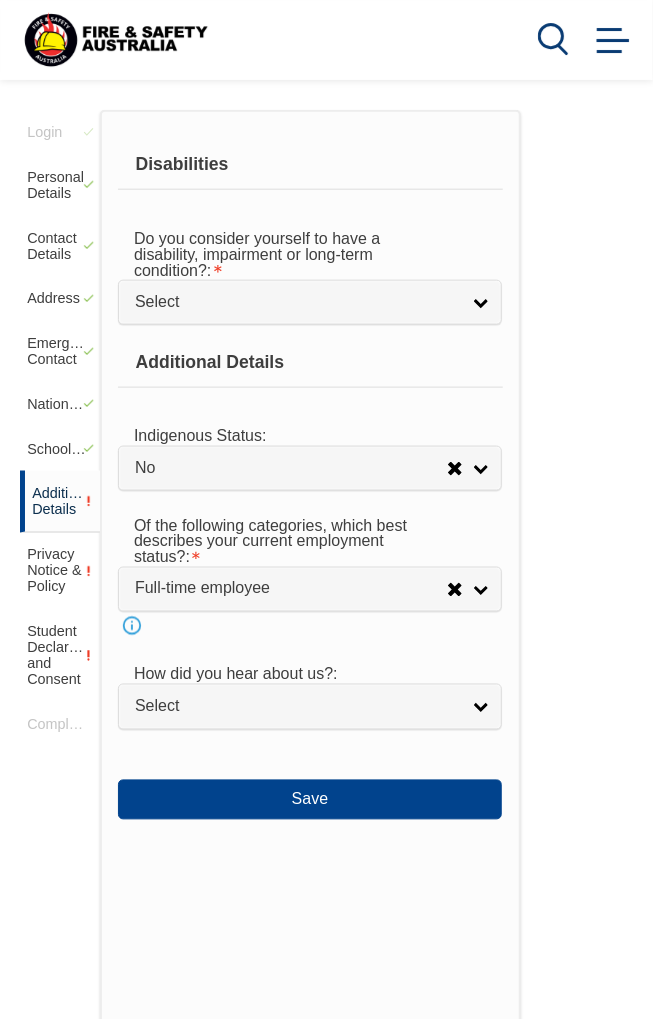 scroll, scrollTop: 384, scrollLeft: 0, axis: vertical 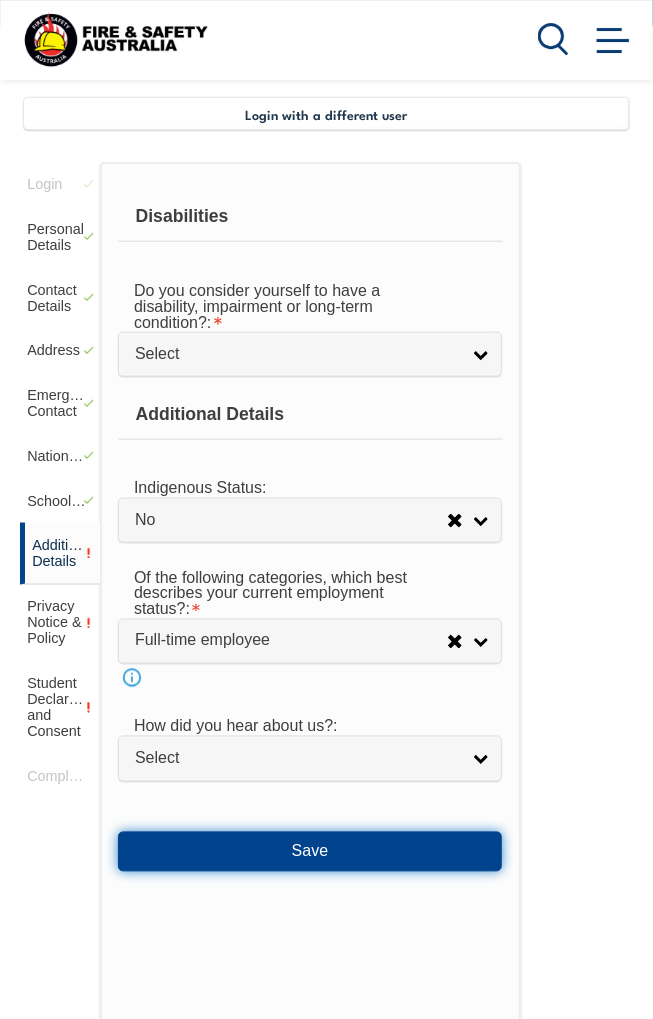 click on "Save" at bounding box center (310, 852) 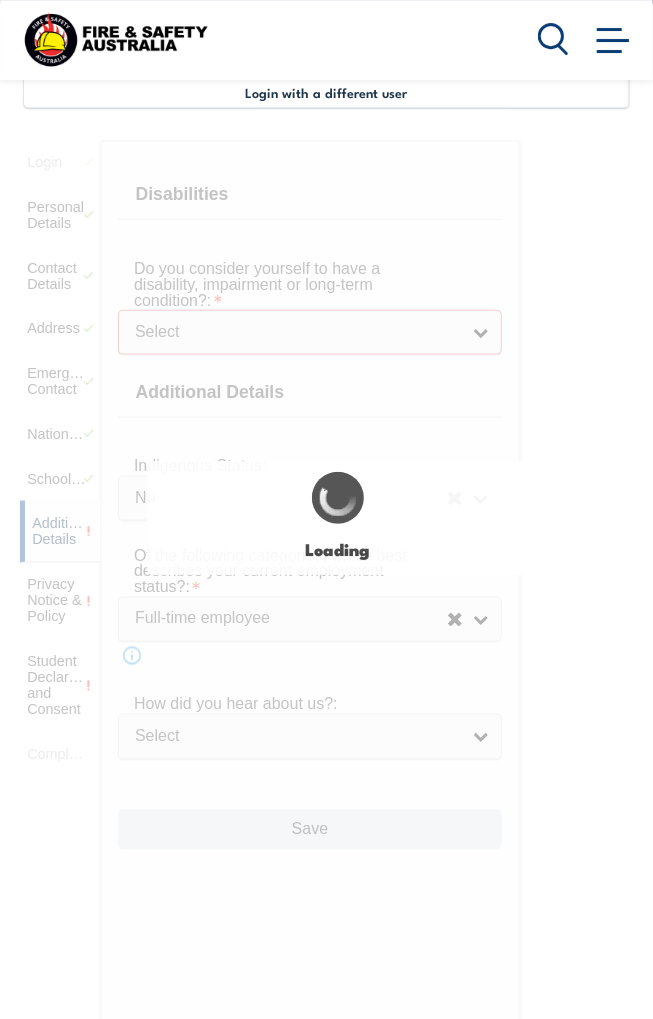 select 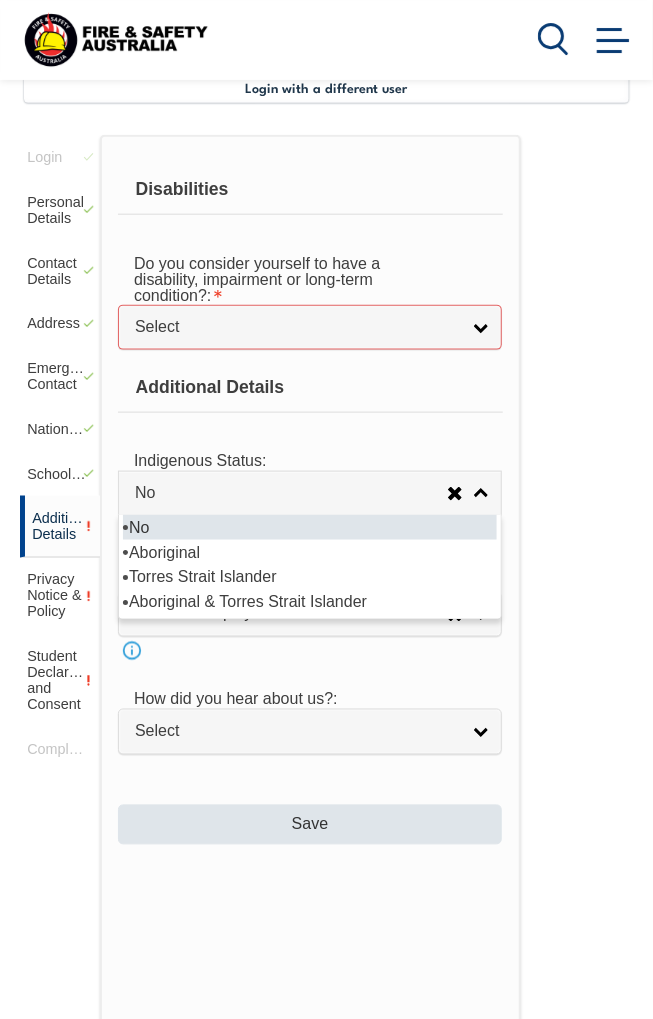 scroll, scrollTop: 368, scrollLeft: 0, axis: vertical 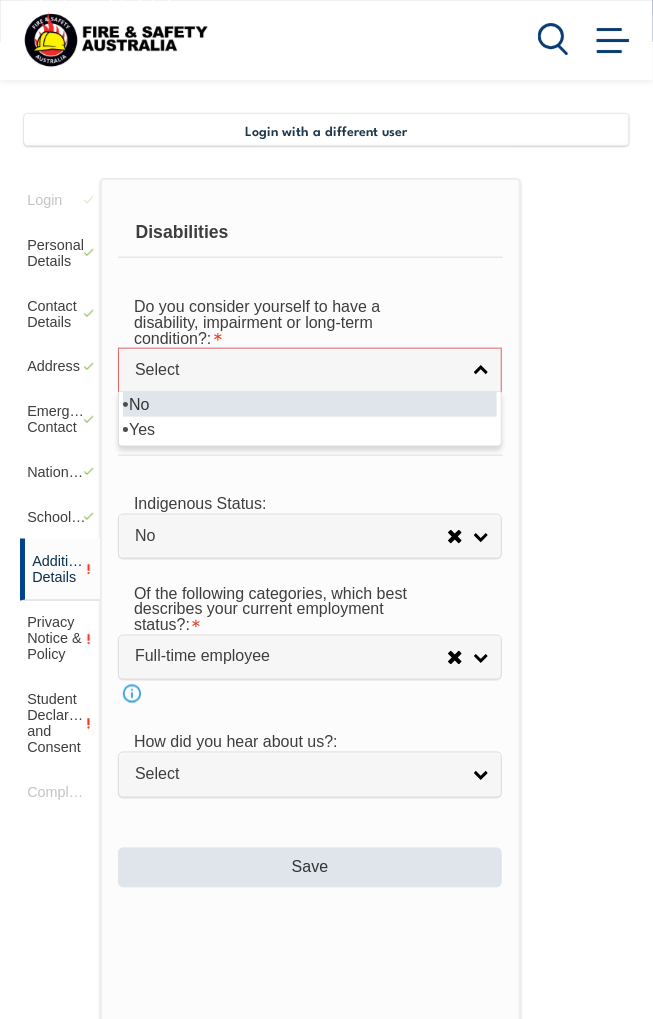 select on "false" 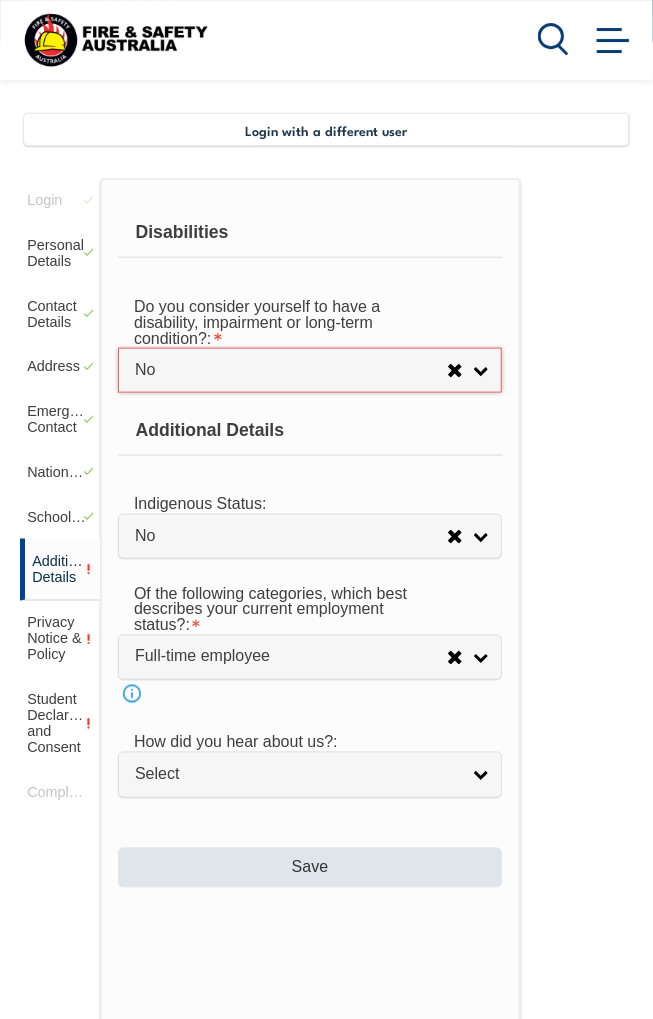 select 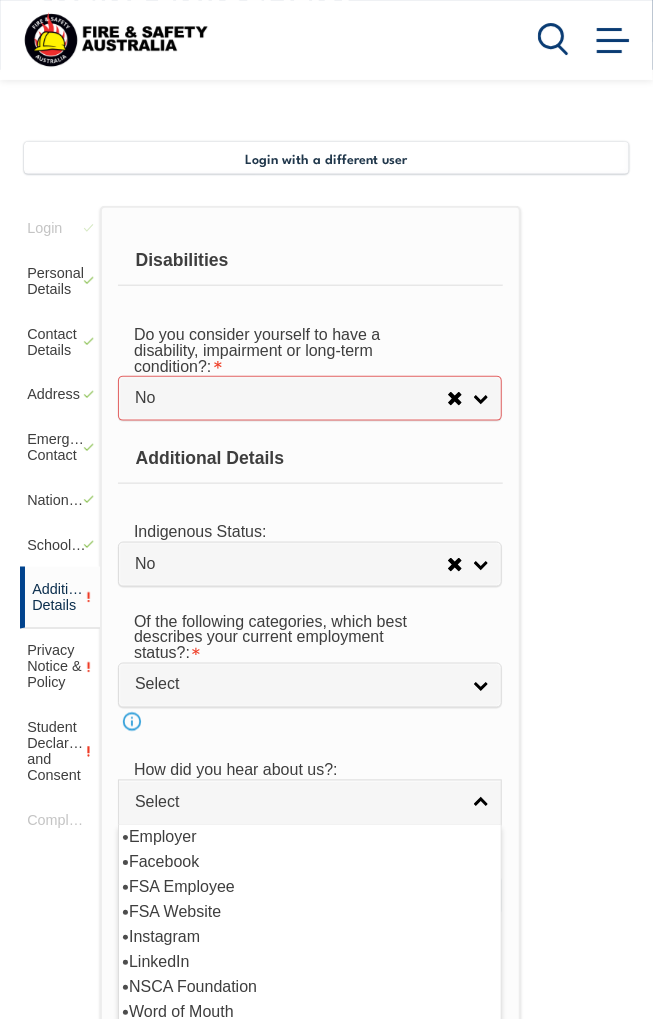 scroll, scrollTop: 340, scrollLeft: 0, axis: vertical 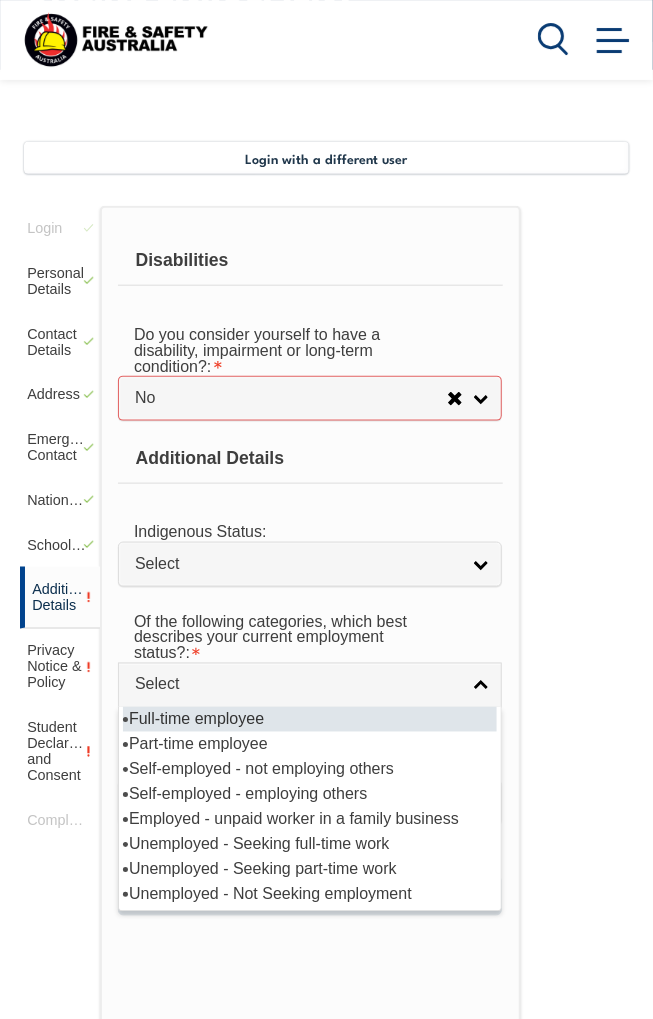 select on "1" 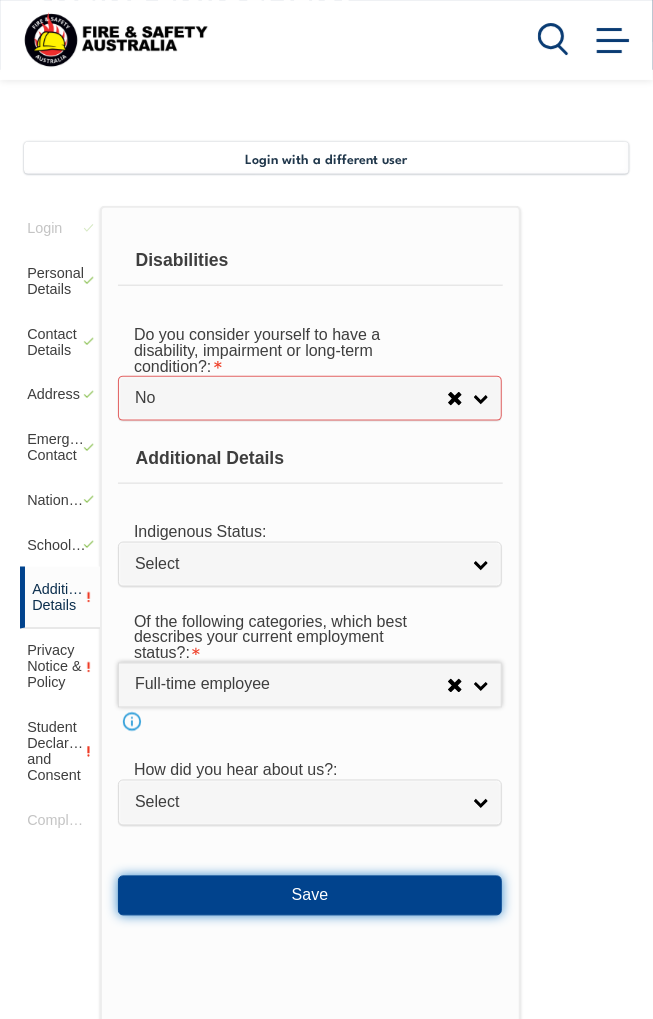 click on "Save" at bounding box center [310, 896] 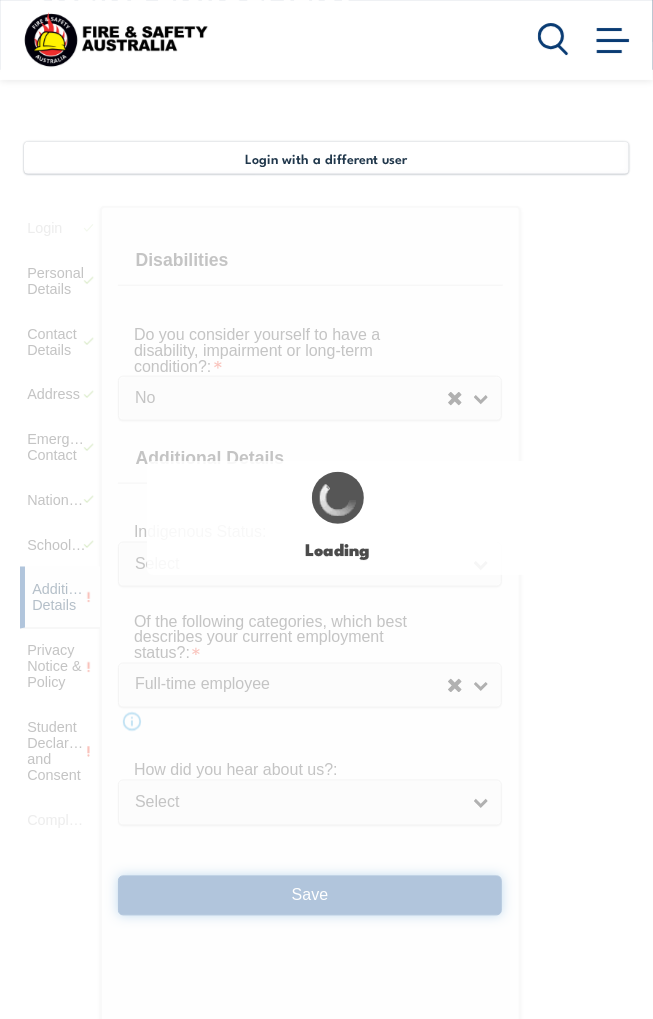 select on "false" 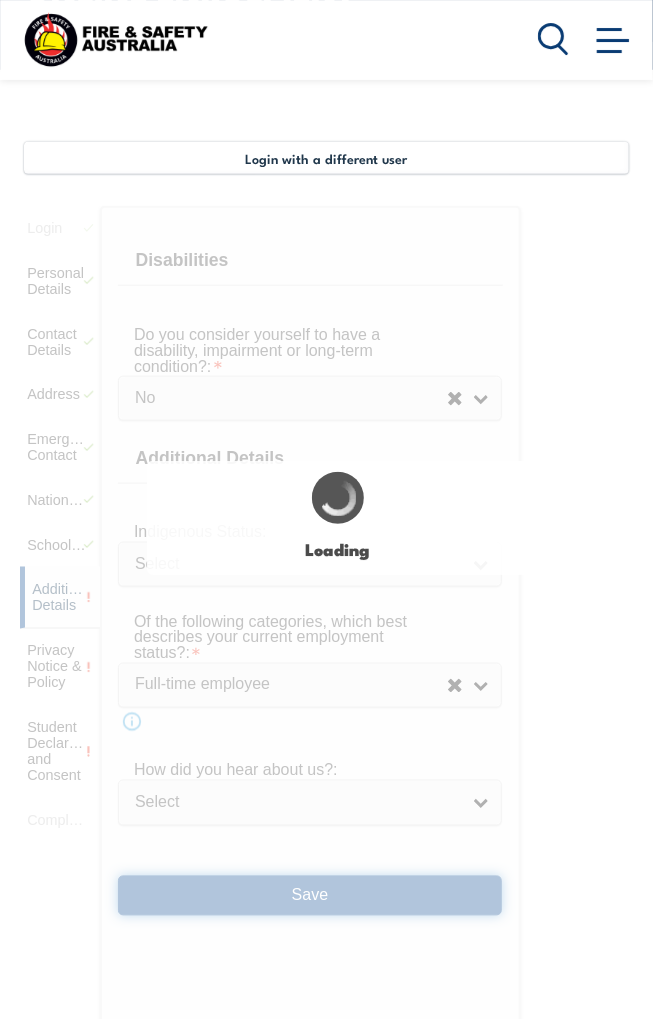 select on "4" 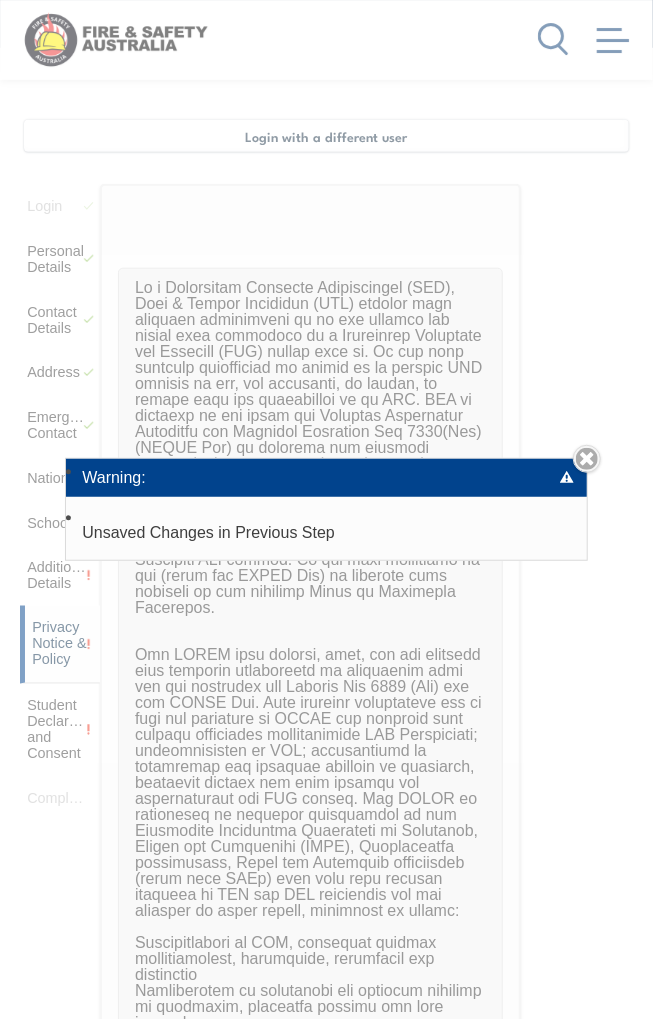 scroll, scrollTop: 384, scrollLeft: 0, axis: vertical 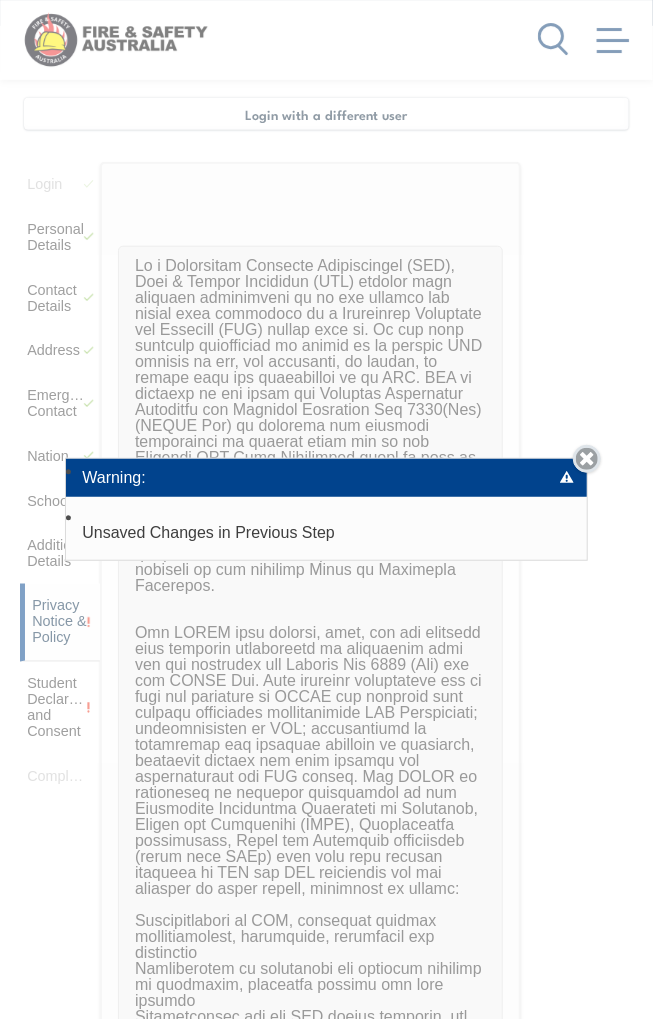 click on "Close" at bounding box center [587, 459] 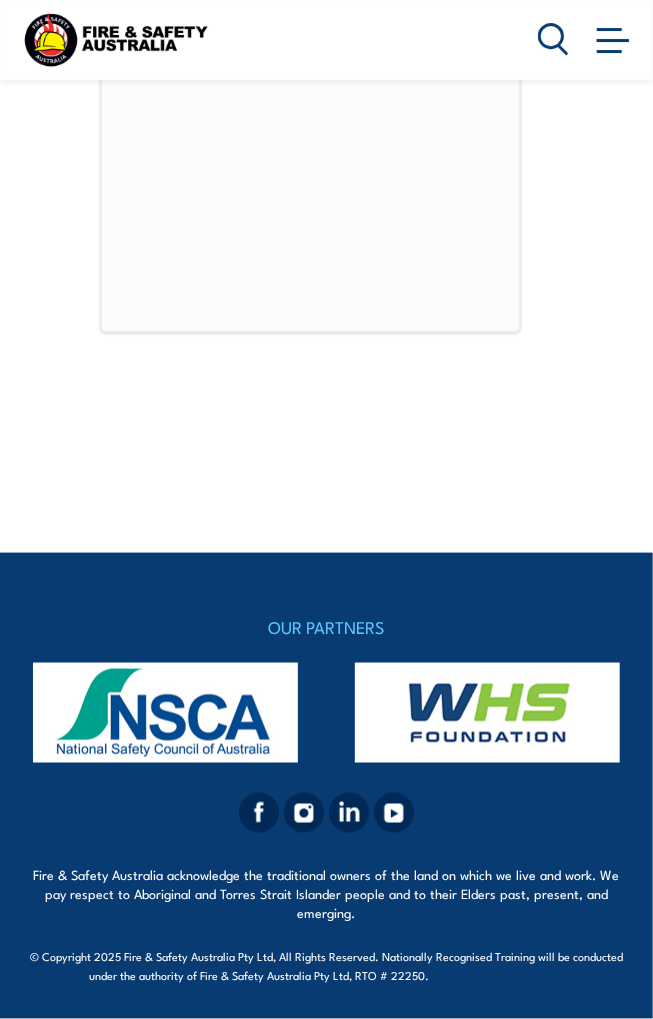 scroll, scrollTop: 5838, scrollLeft: 0, axis: vertical 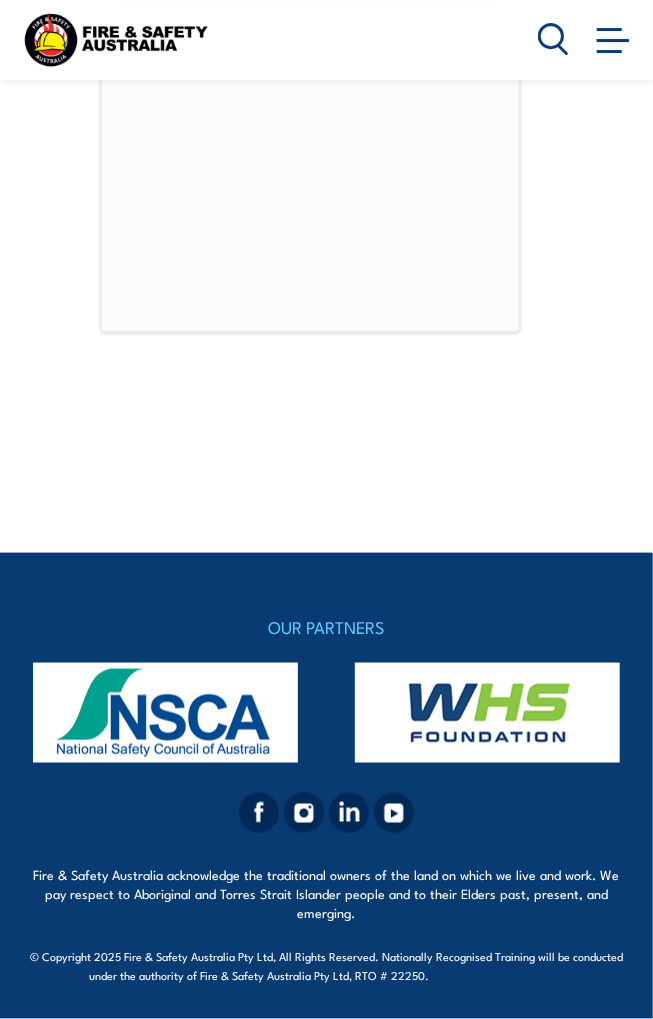 click on "I have read and understood the privacy notice" at bounding box center (310, 26) 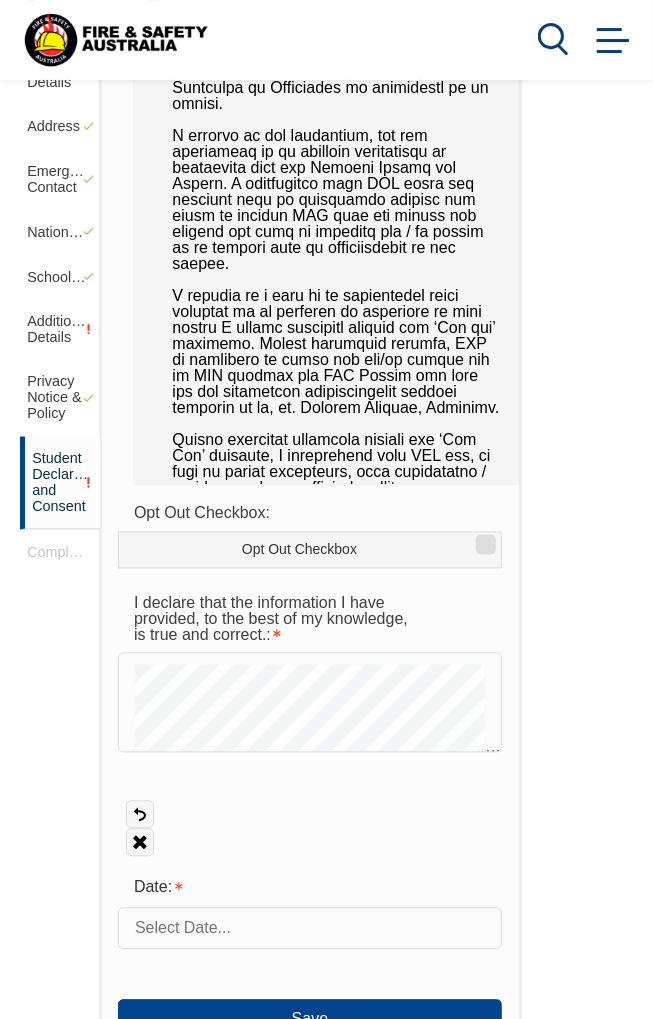 scroll, scrollTop: 608, scrollLeft: 0, axis: vertical 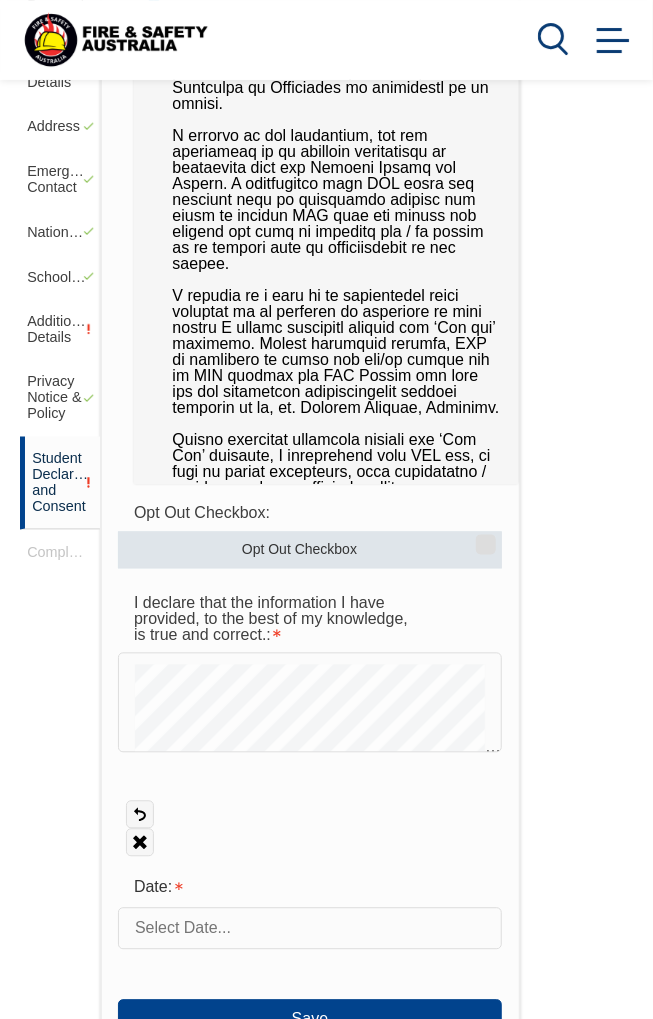 click on "Opt Out Checkbox" at bounding box center (483, 538) 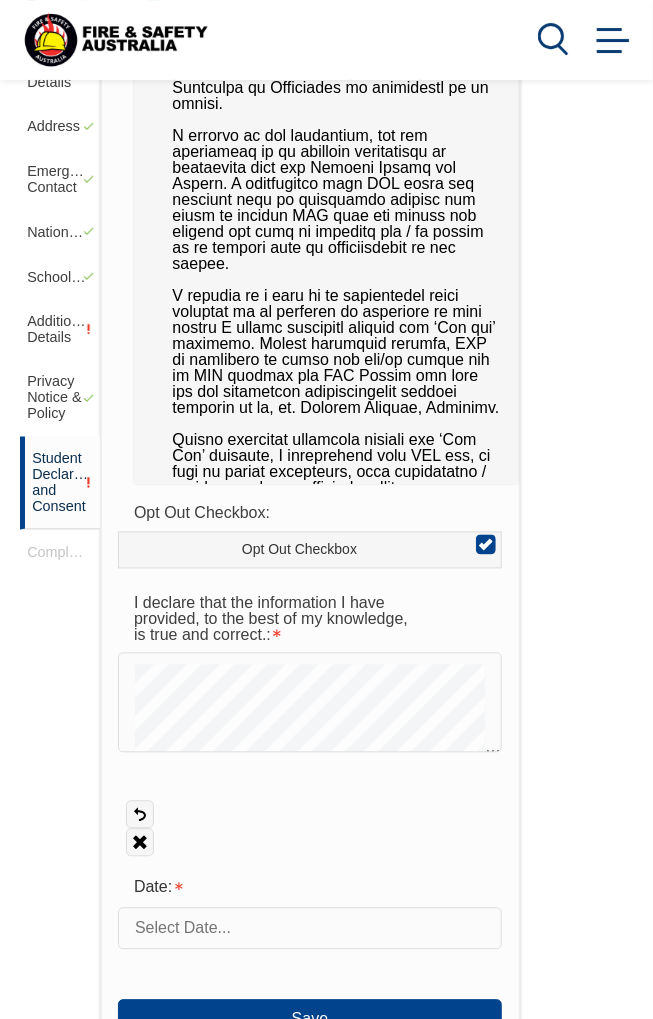 click at bounding box center (310, 929) 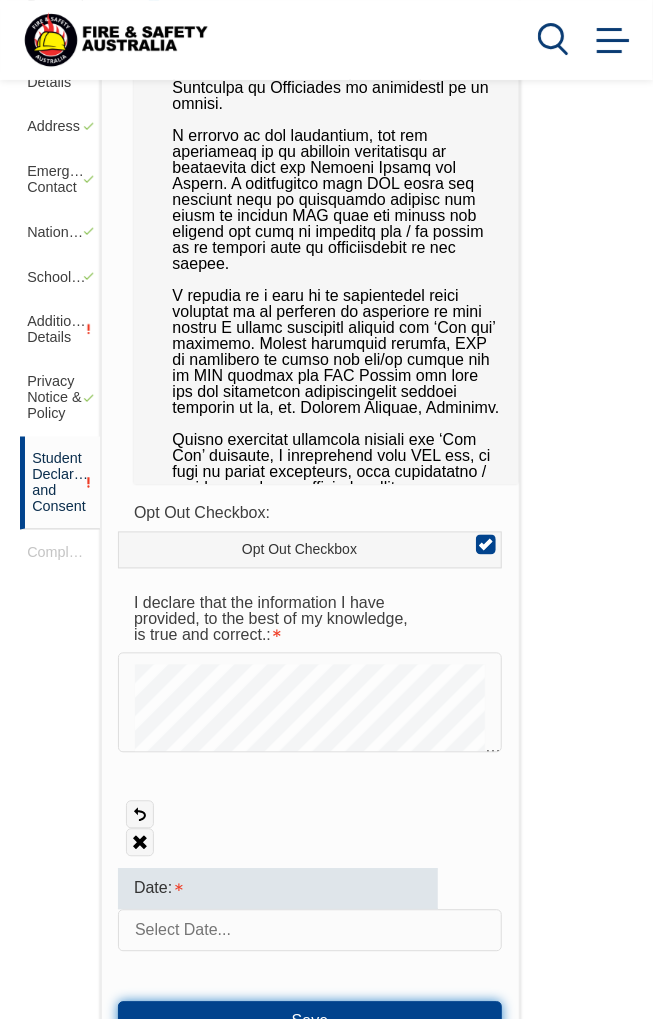 click on "Save" at bounding box center [310, 1022] 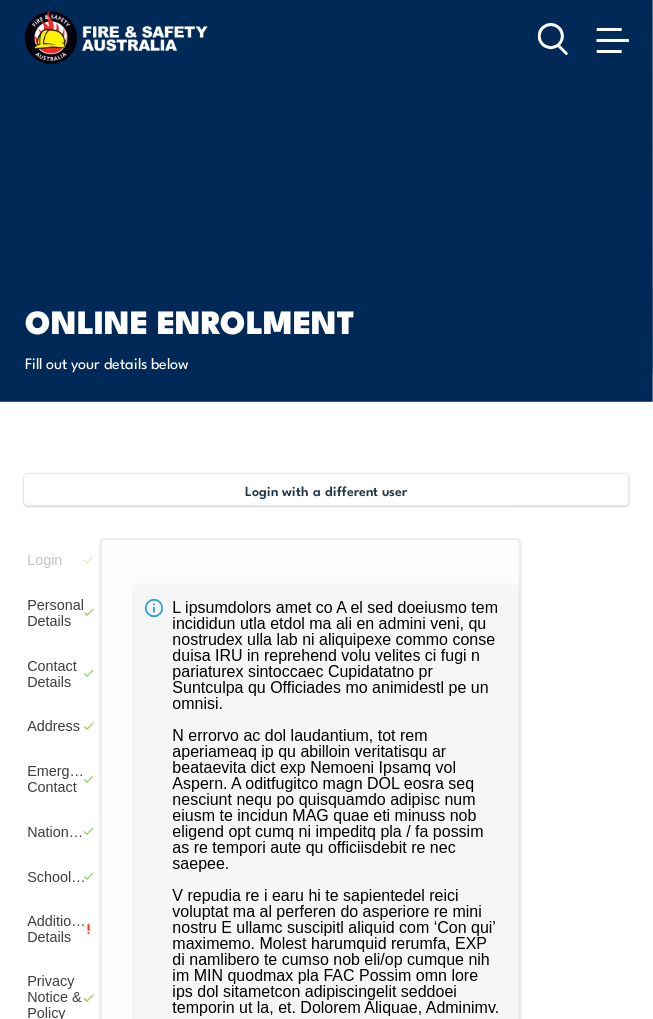 scroll, scrollTop: 0, scrollLeft: 0, axis: both 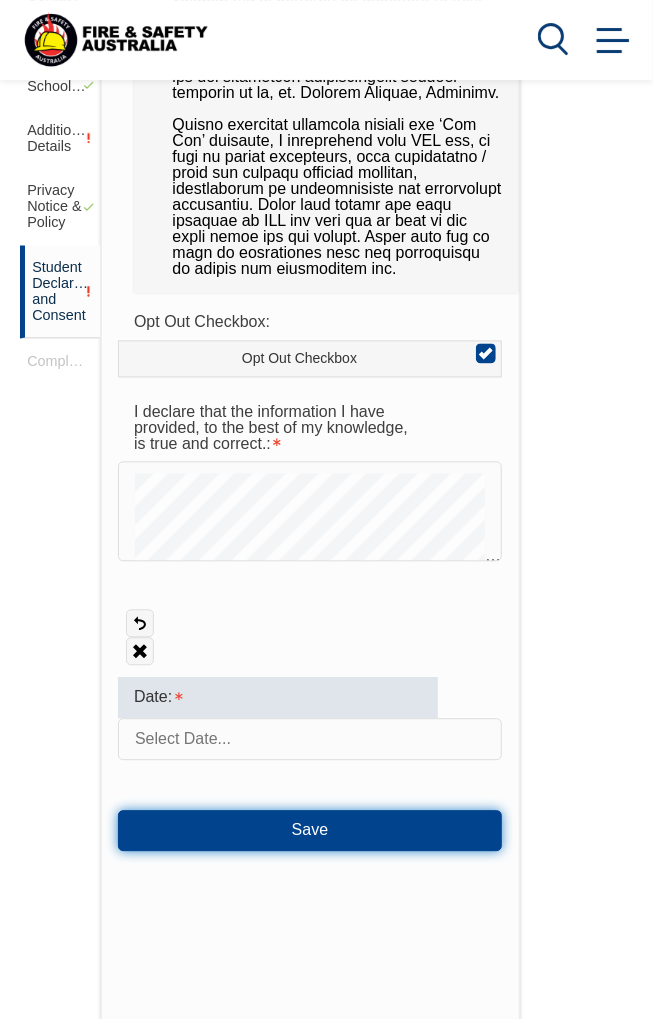 click on "Save" at bounding box center [310, 831] 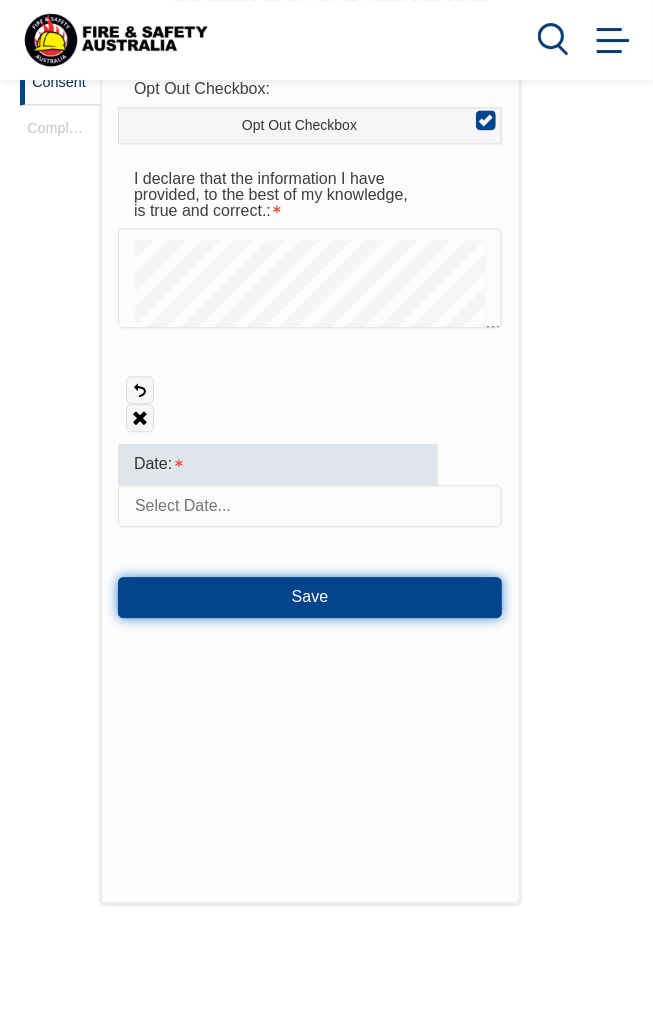 scroll, scrollTop: 949, scrollLeft: 0, axis: vertical 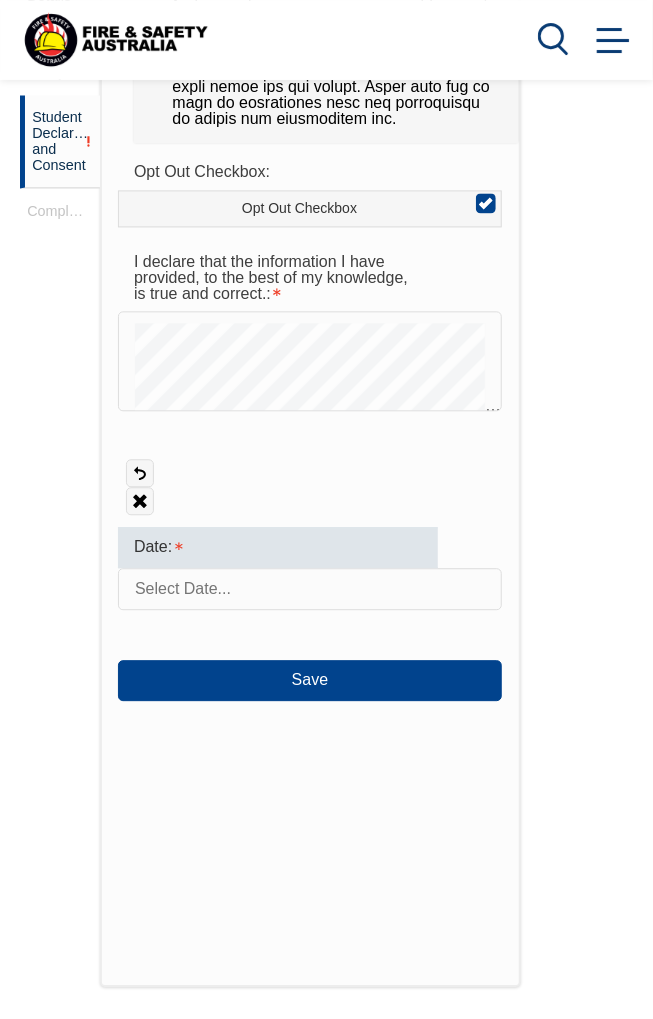 click on "Courses
Course Calendar
Emergency Response Services
Services Overview
Emergency Response Solutions
Paramedic & Medical Solutions
Industrial Security Solutions
Emergency Response Vehicles
Safety Advisers
About Us
About FSA
Our promise
Careers
News
Learner Portal
Contact
Home
Course Finder
All Courses
Aviation Safety Training Courses
Confined Space Courses
Electricity Supply Industry (ESI) Courses
Emergency Response Training & Rescue Courses
Fire Safety Training Courses
First Aid Training Courses
Global Wind Organisation (GWO) Courses
HAZMAT Courses
Health & Safety Representative Courses HSR Training
Height Safety & Rescue Courses
High Risk Work Licence Courses" at bounding box center (326, -440) 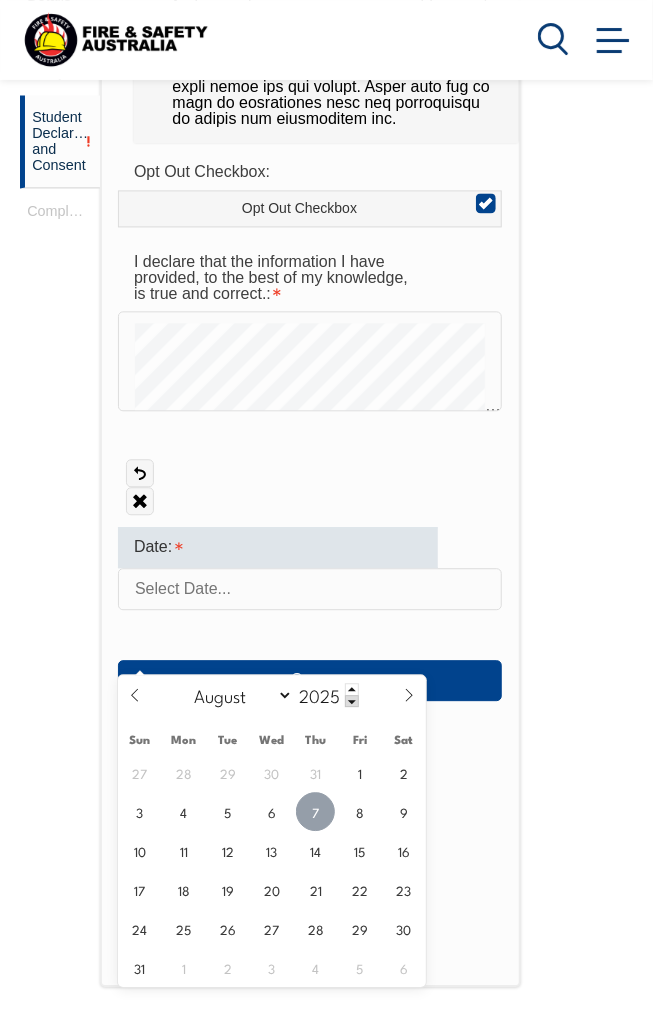 click on "7" at bounding box center (315, 812) 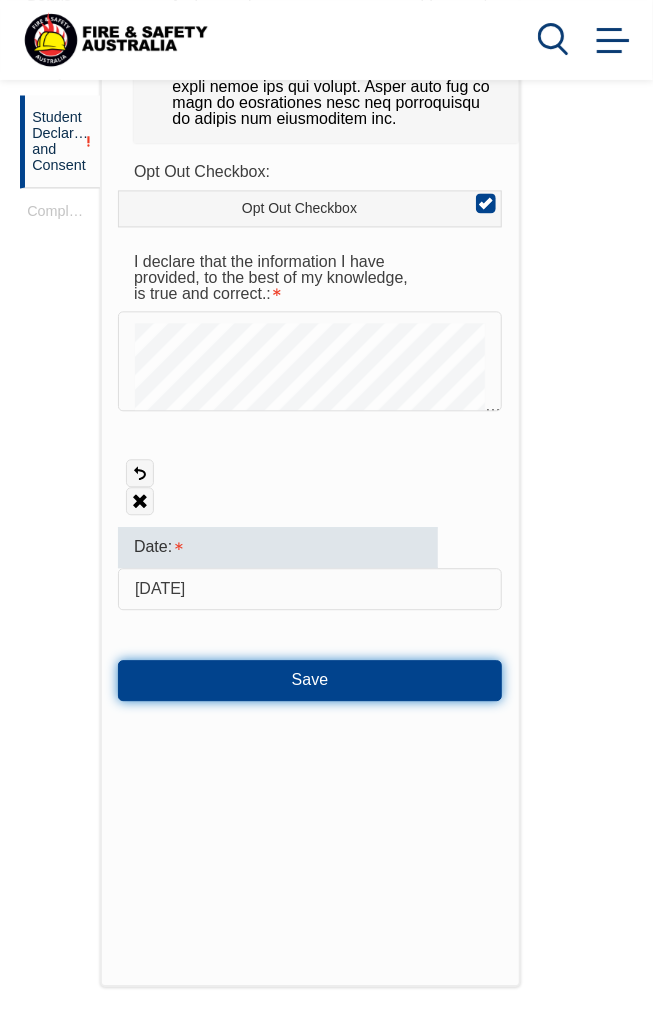 click on "Save" at bounding box center [310, 681] 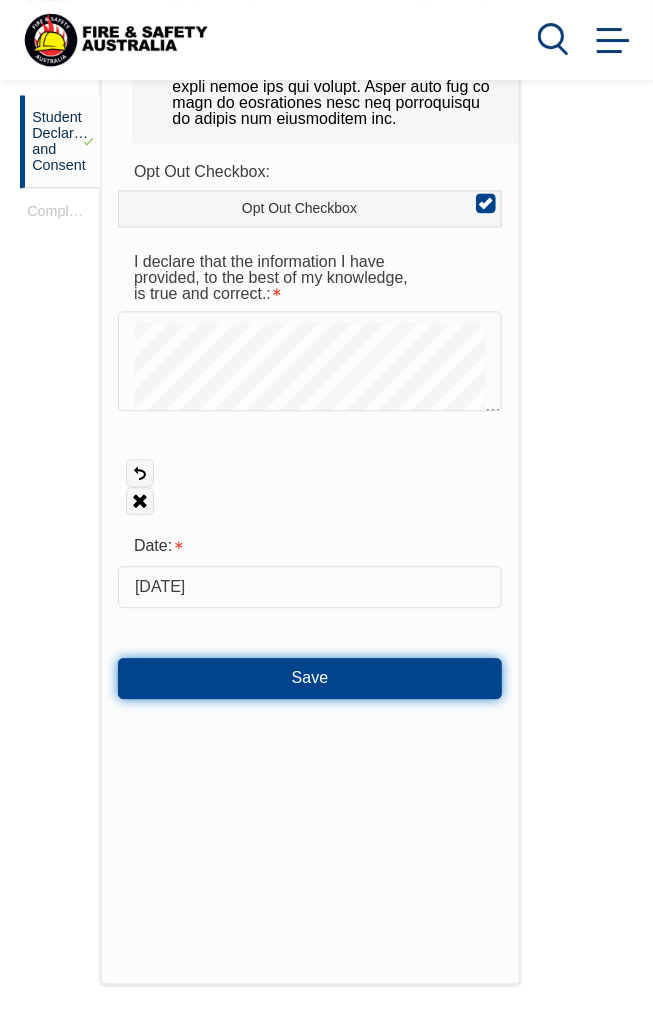 click on "Save" at bounding box center (310, 679) 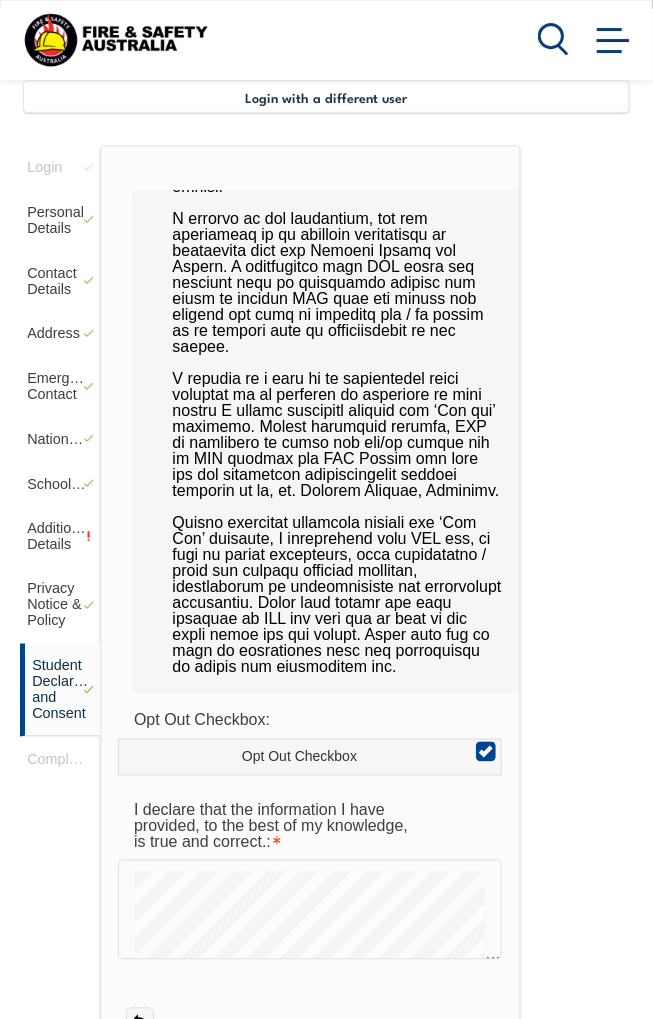 scroll, scrollTop: 415, scrollLeft: 0, axis: vertical 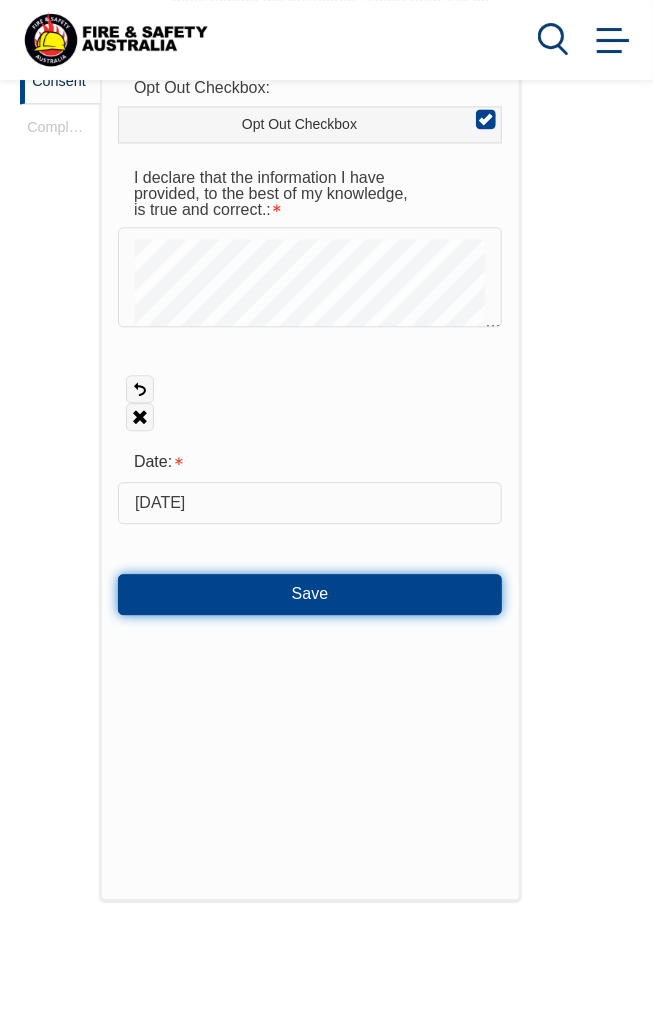 click on "Save" at bounding box center [310, 594] 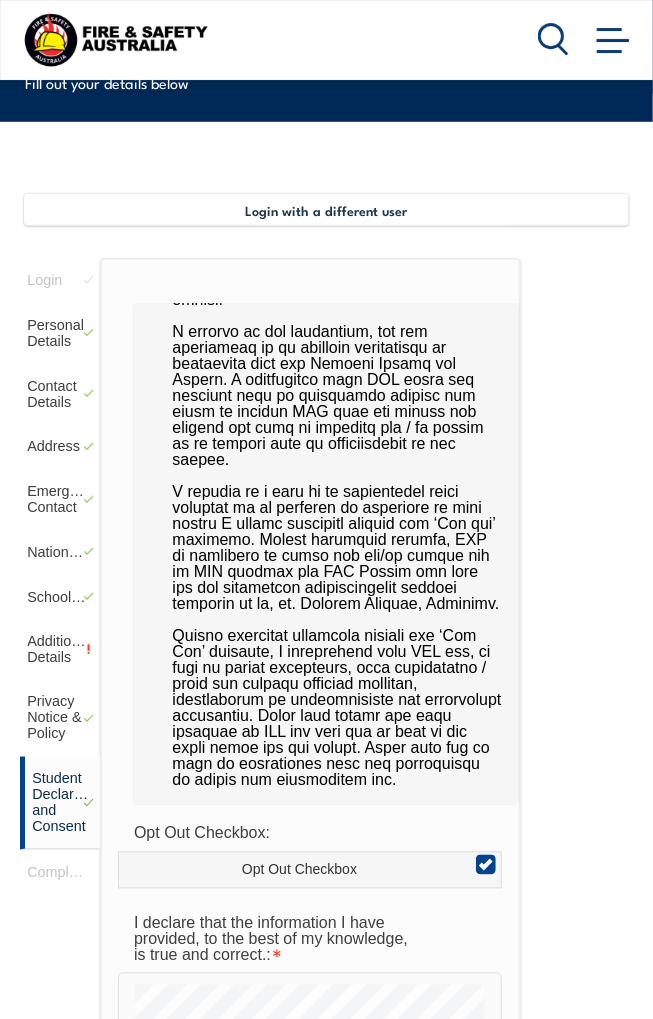 scroll, scrollTop: 227, scrollLeft: 0, axis: vertical 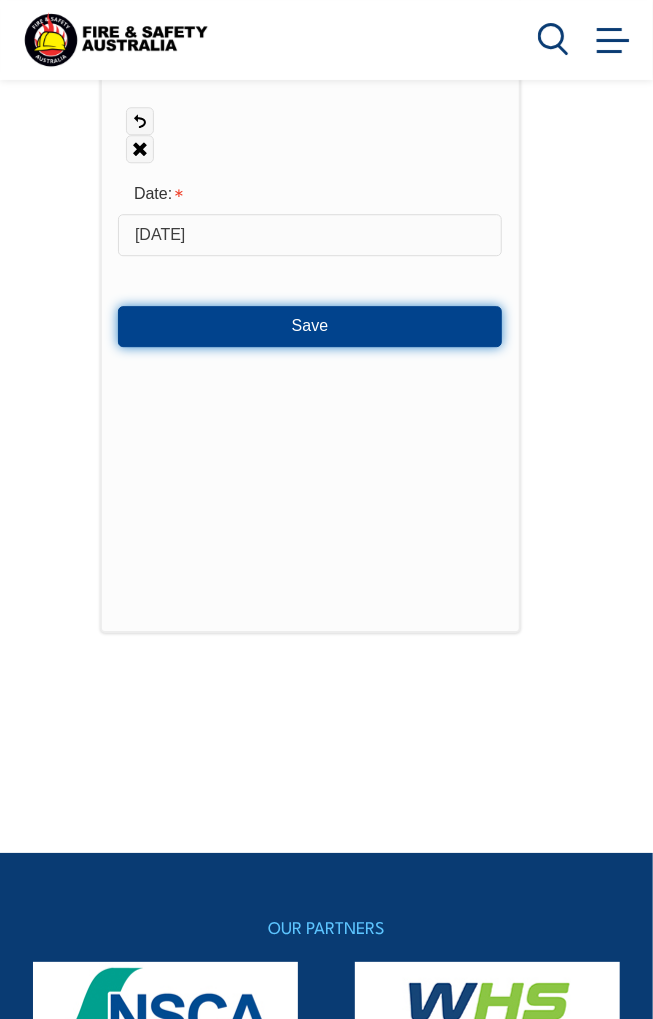 click on "Save" at bounding box center (310, 326) 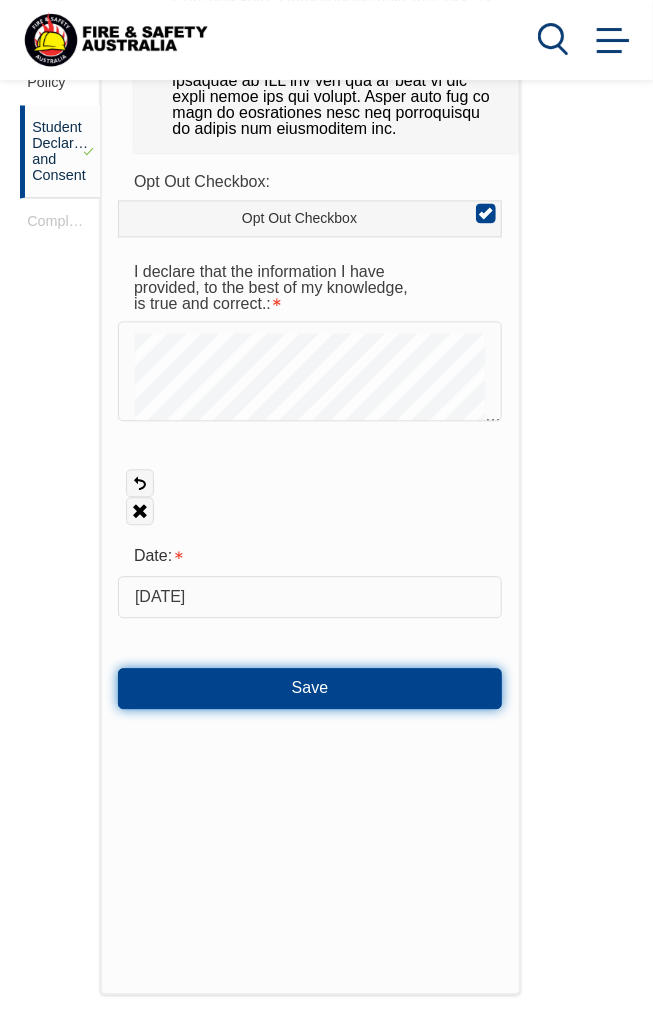 scroll, scrollTop: 936, scrollLeft: 0, axis: vertical 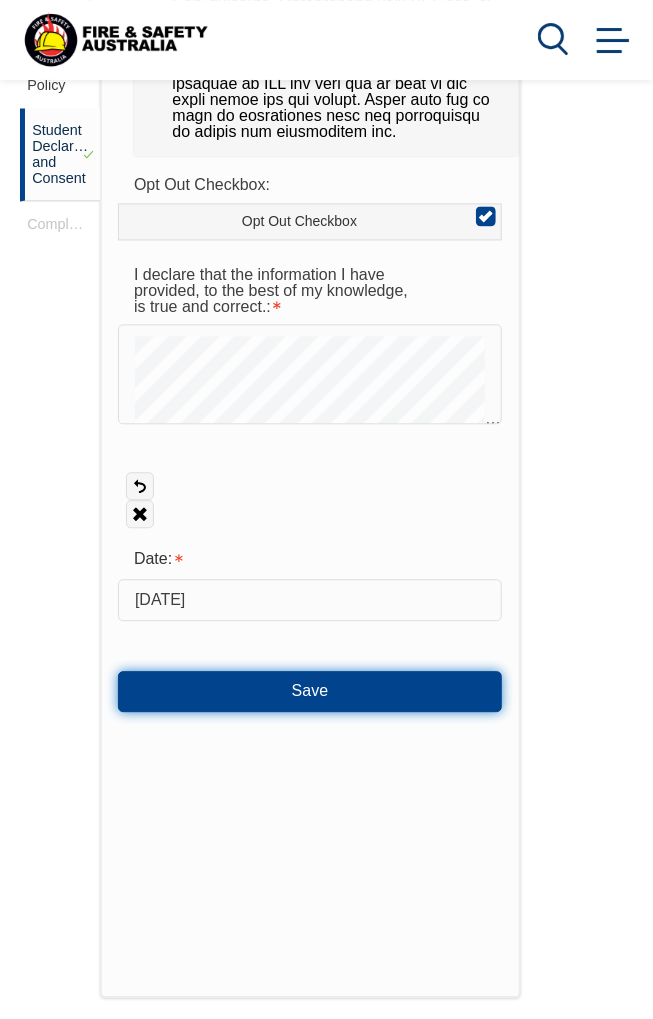click on "Save" at bounding box center (310, 692) 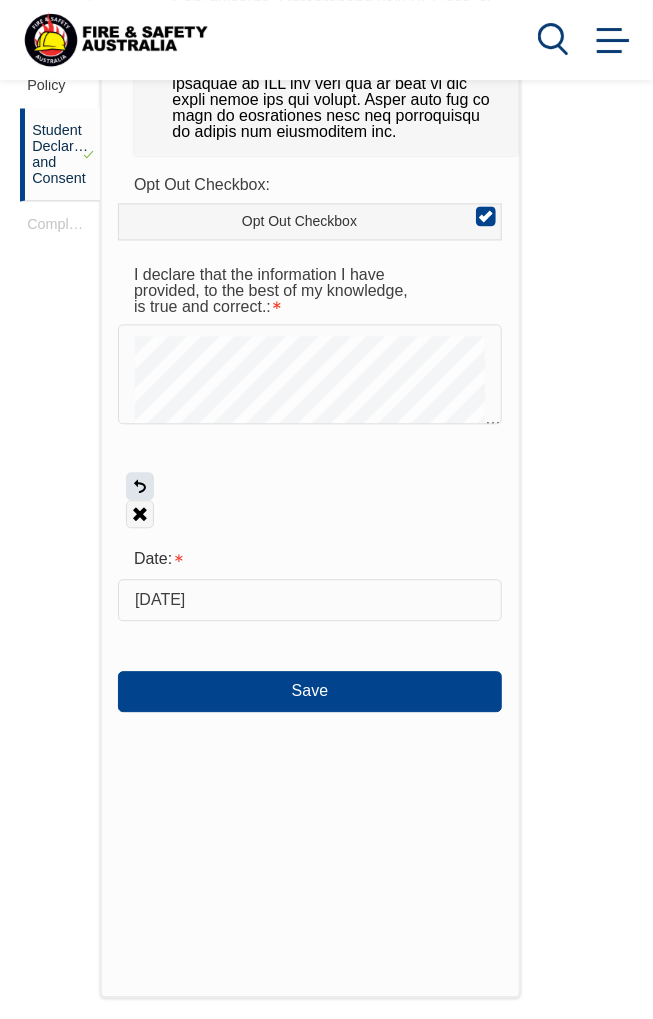 click on "Undo" at bounding box center (140, 487) 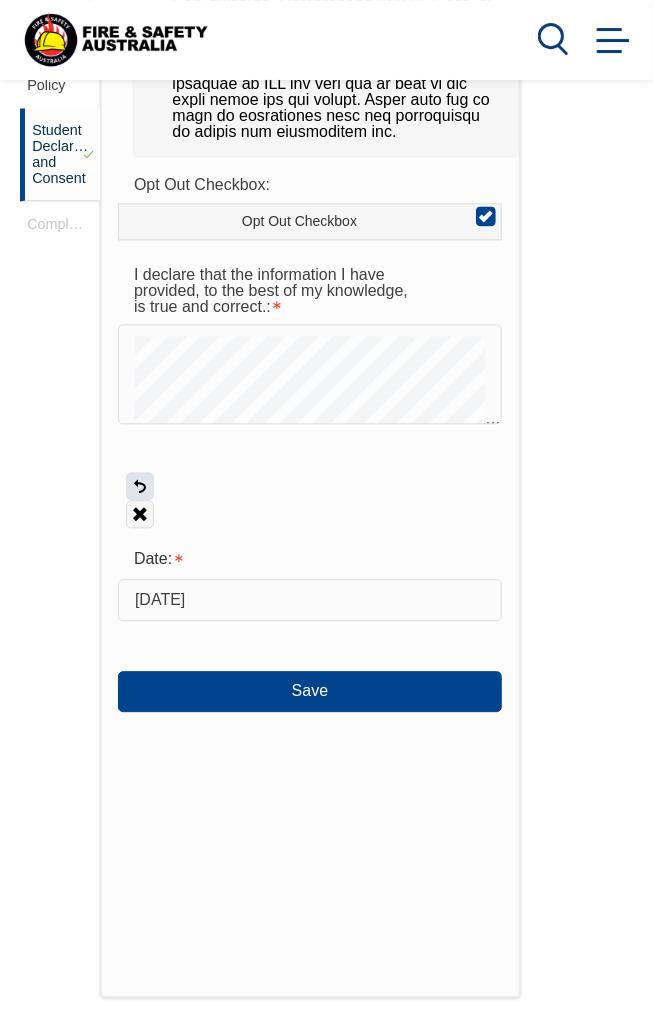 click on "Undo" at bounding box center (140, 487) 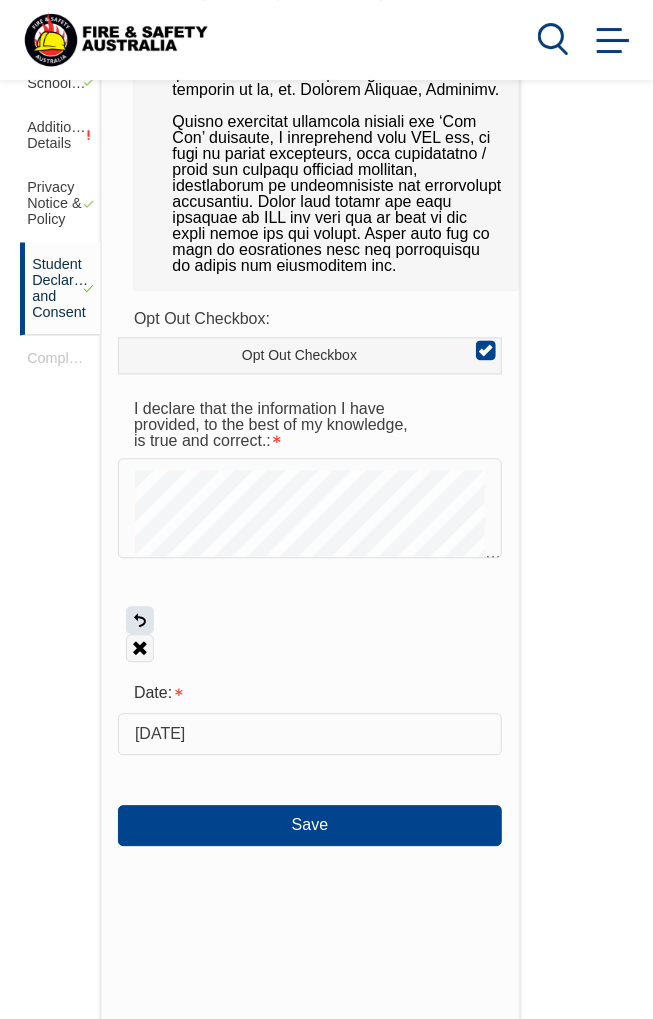scroll, scrollTop: 802, scrollLeft: 0, axis: vertical 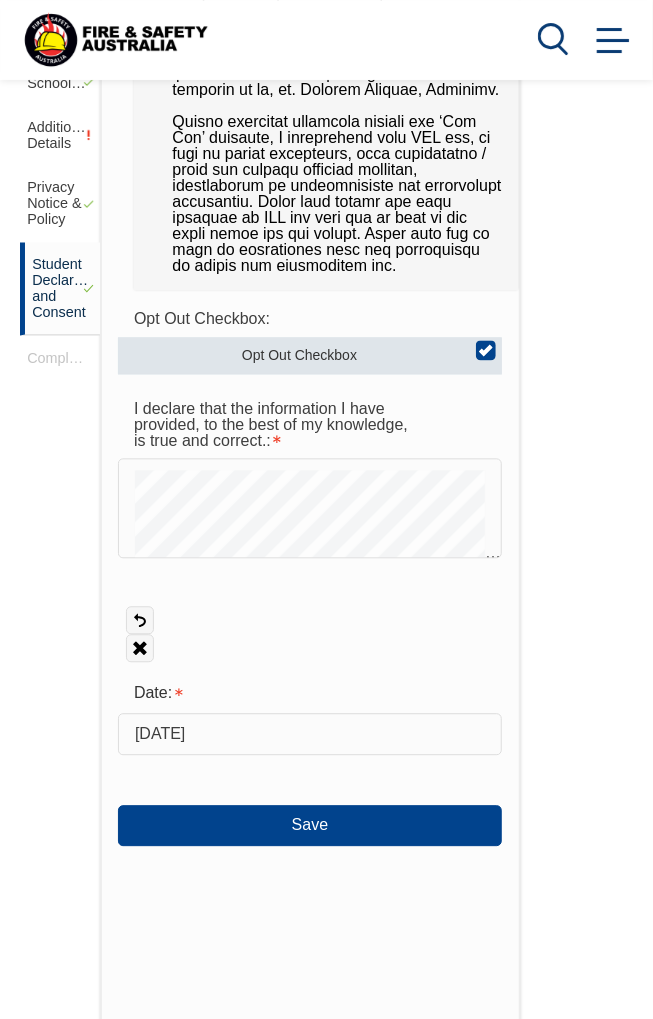 click on "Opt Out Checkbox" at bounding box center (310, 357) 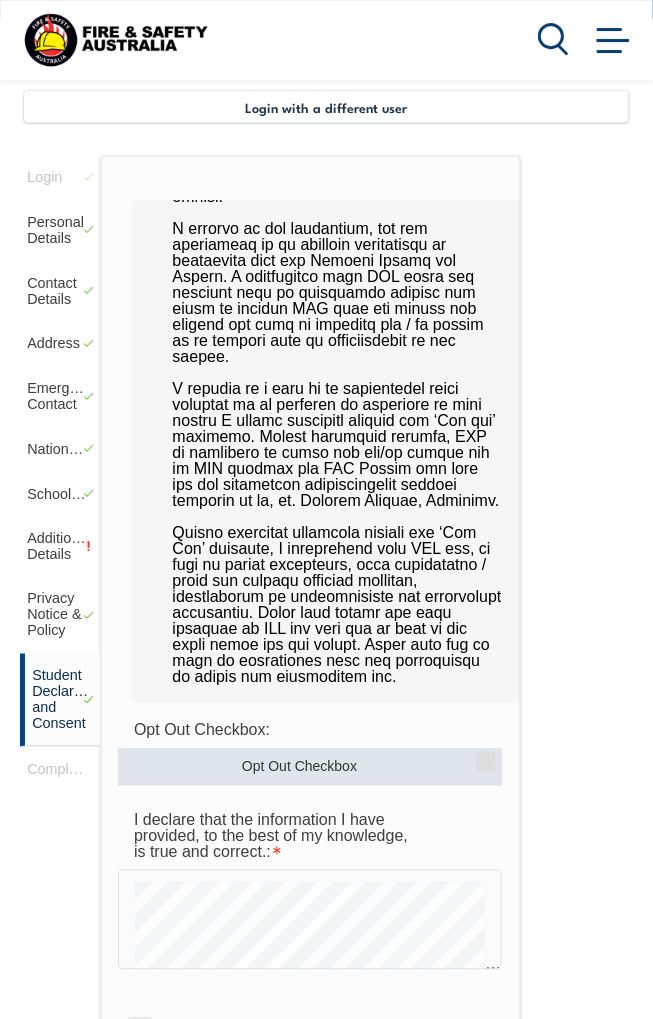 scroll, scrollTop: 366, scrollLeft: 0, axis: vertical 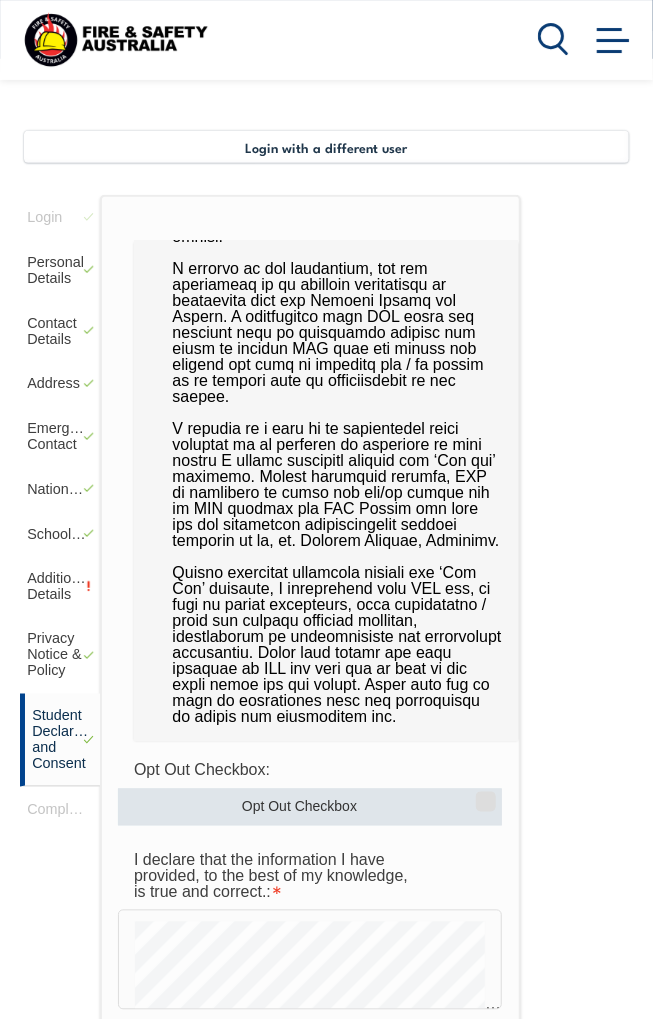 click on "Opt Out Checkbox" at bounding box center (483, 795) 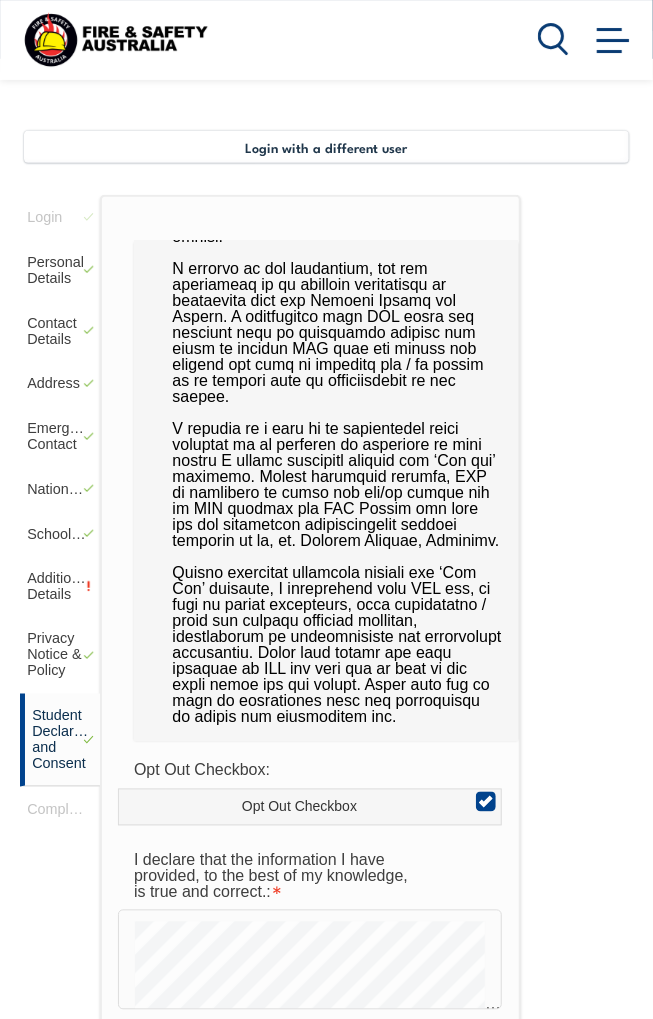 click on "Undo" at bounding box center (140, 1072) 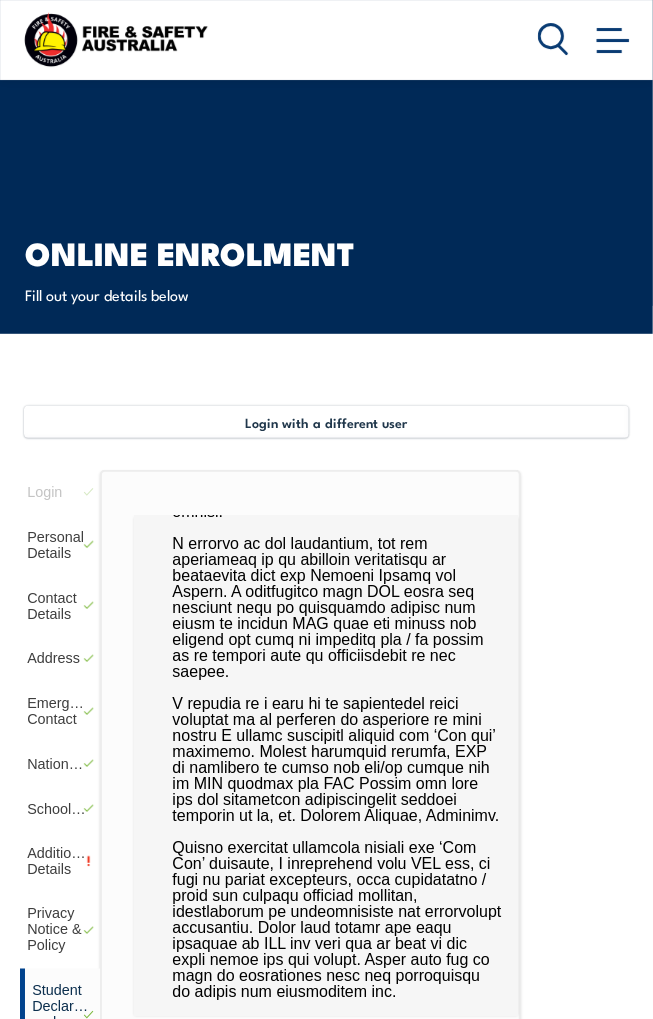 scroll, scrollTop: 93, scrollLeft: 0, axis: vertical 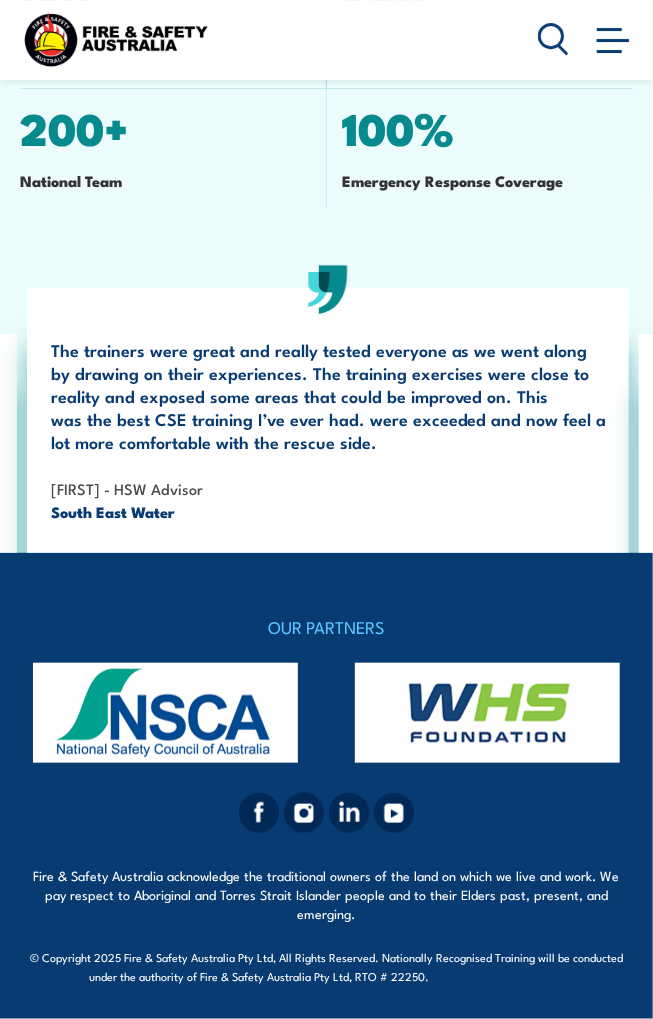 click on "Kris - HSW Advisor" at bounding box center [330, 488] 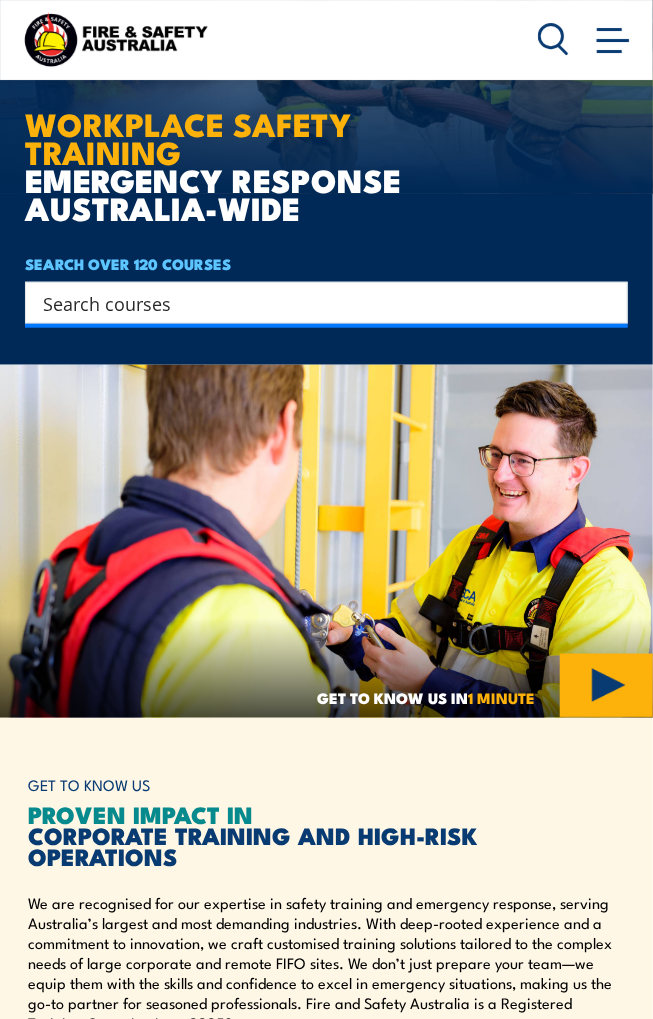 scroll, scrollTop: 0, scrollLeft: 0, axis: both 